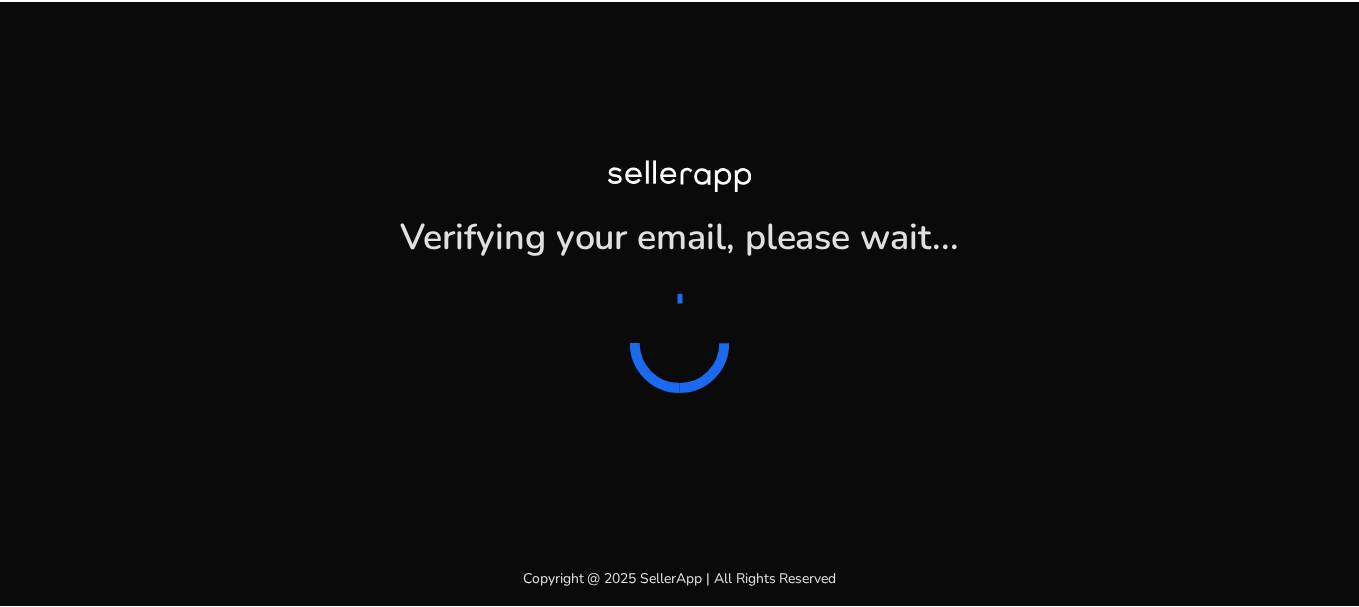 scroll, scrollTop: 0, scrollLeft: 0, axis: both 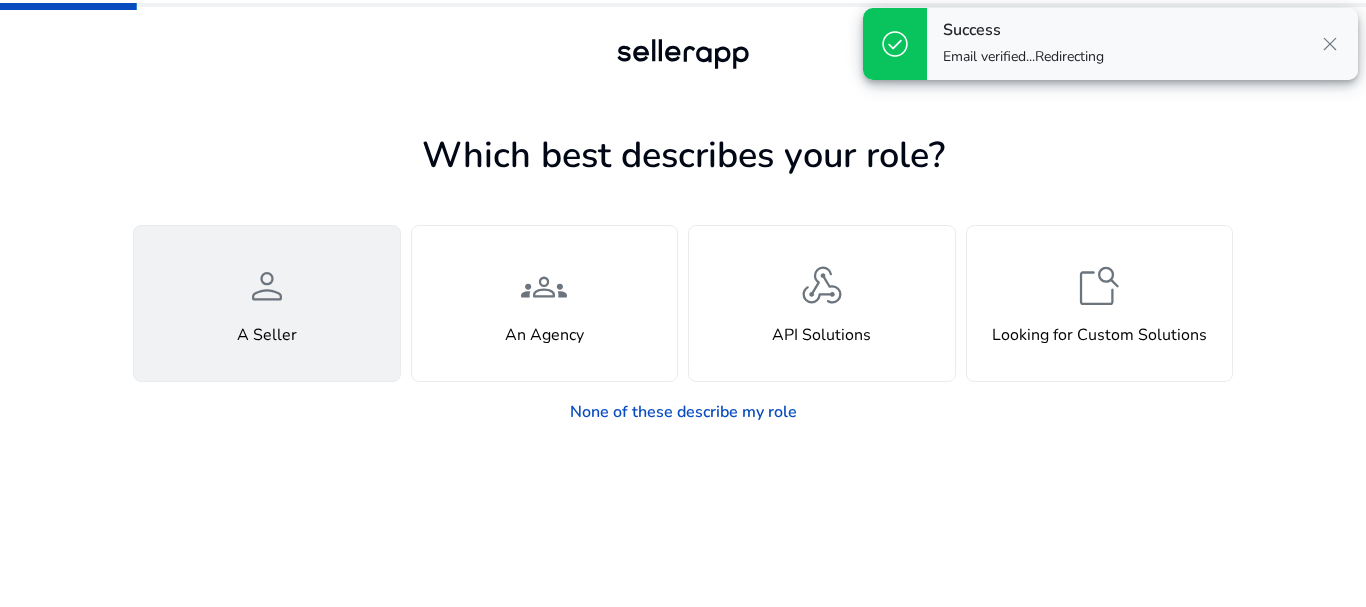 click on "person  A Seller" 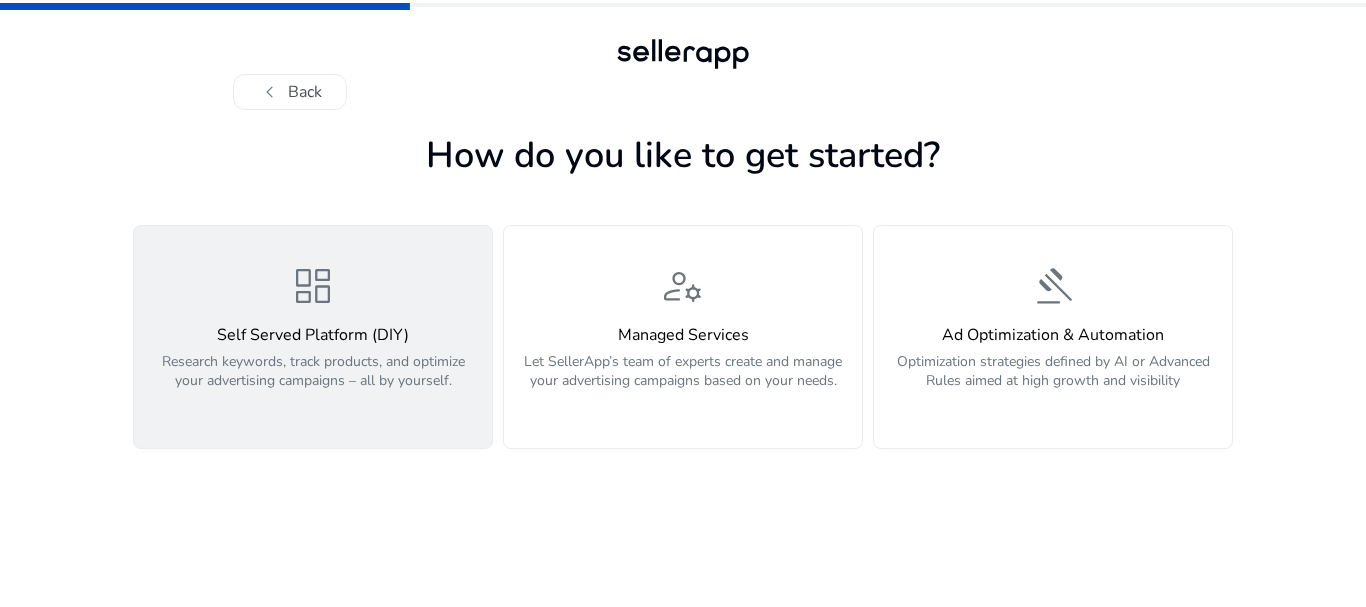 click on "Research keywords, track products, and optimize your advertising campaigns – all by yourself." 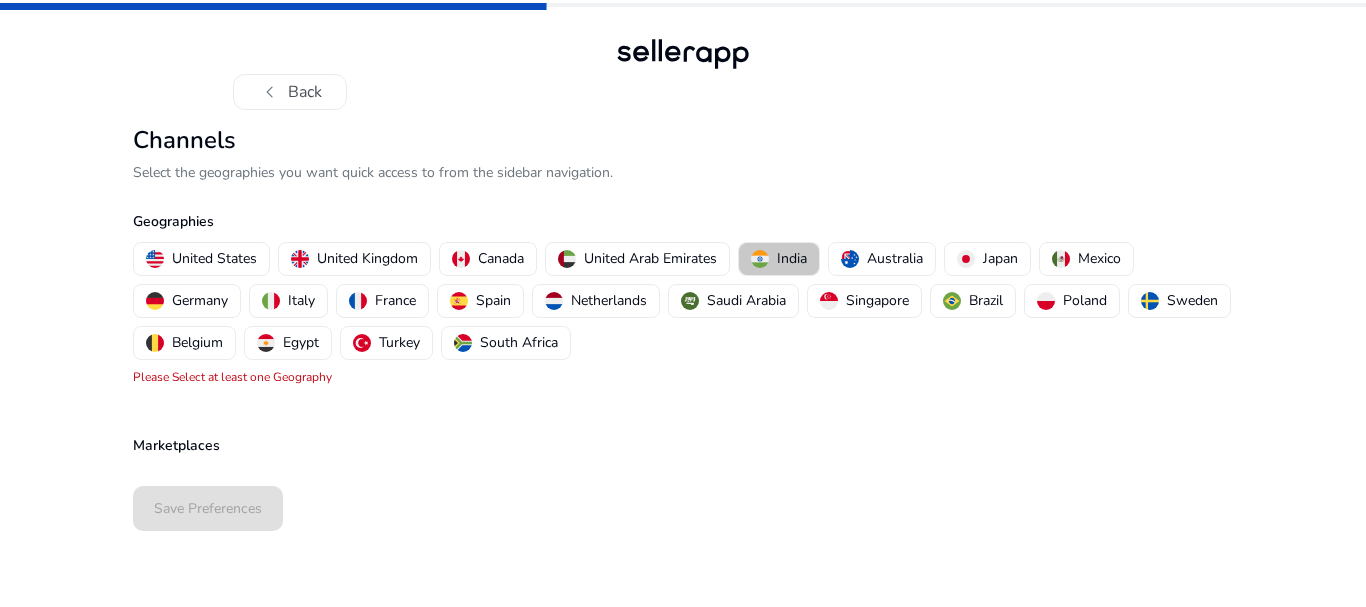 click on "India" at bounding box center [779, 258] 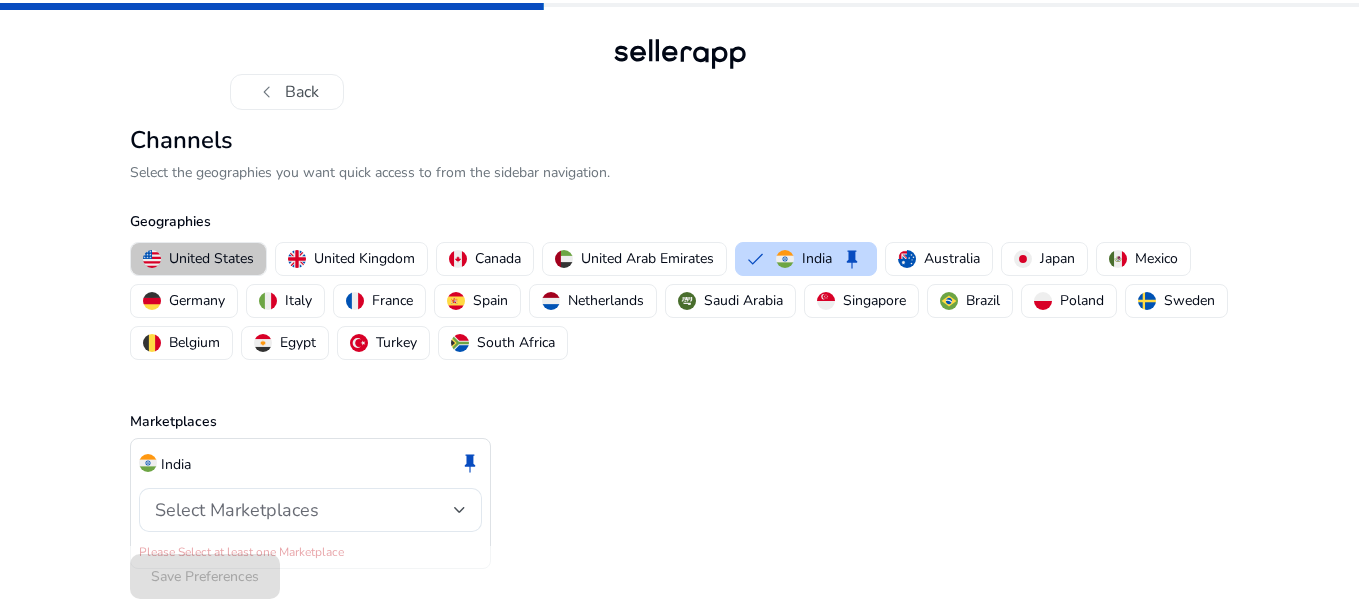 click on "United States" at bounding box center [198, 259] 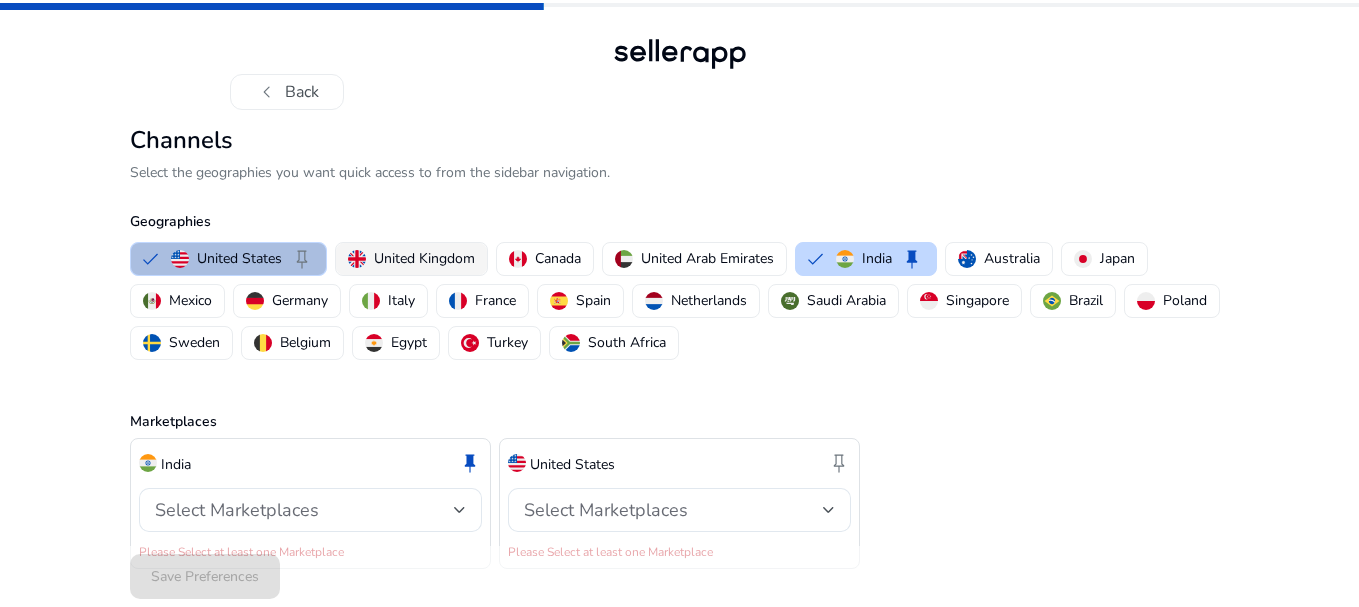 click on "United Kingdom" at bounding box center [424, 258] 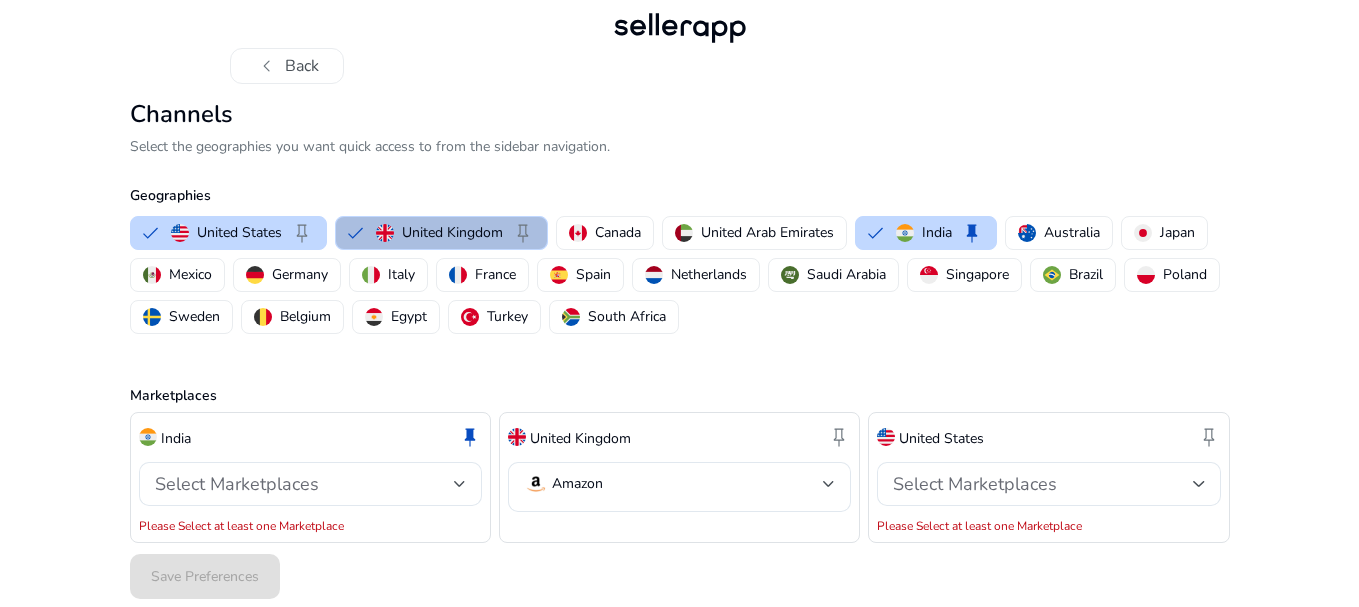 scroll, scrollTop: 39, scrollLeft: 0, axis: vertical 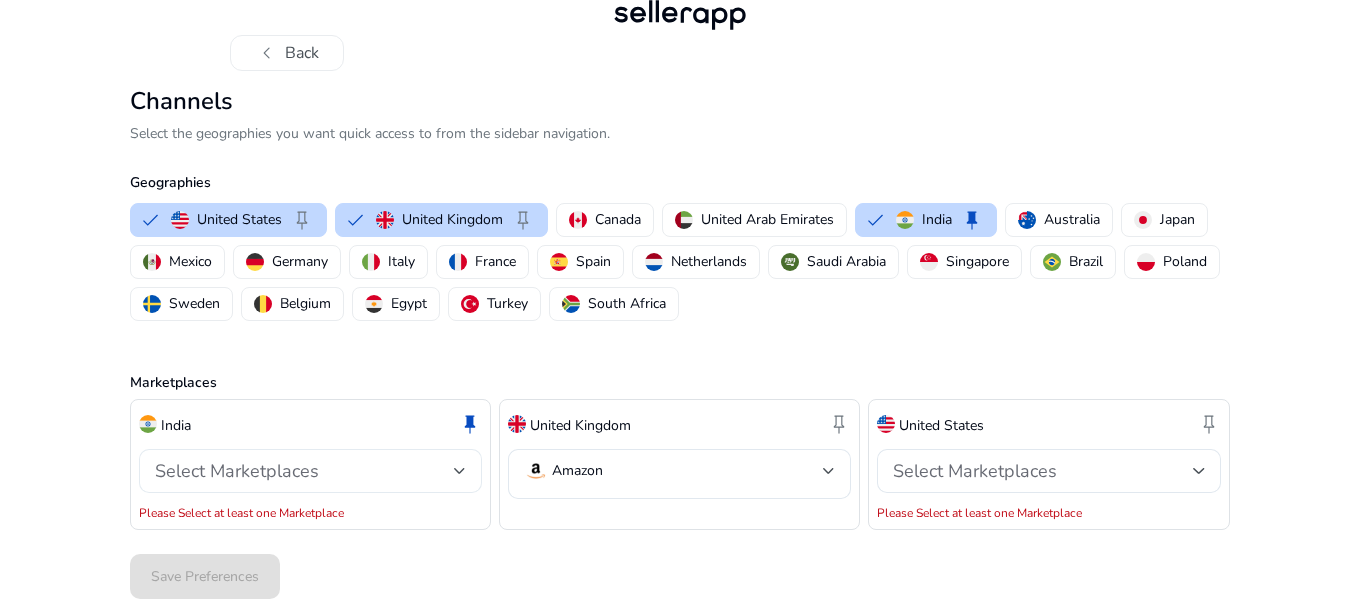 click on "Select Marketplaces" 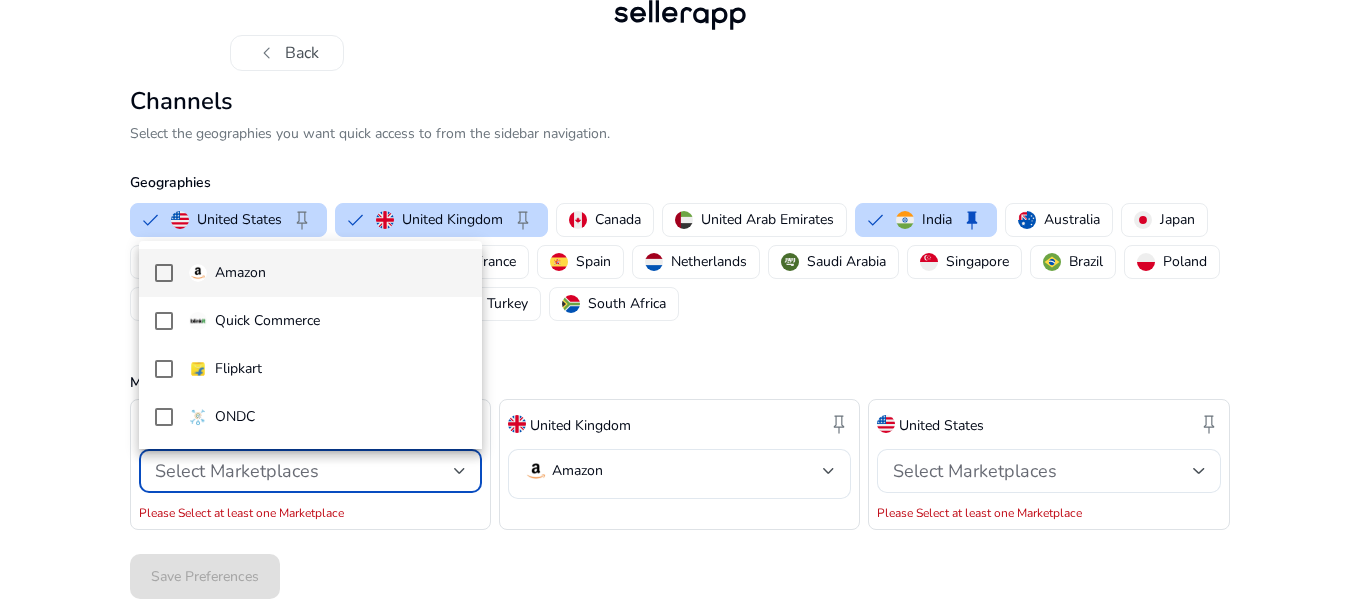 click at bounding box center (164, 273) 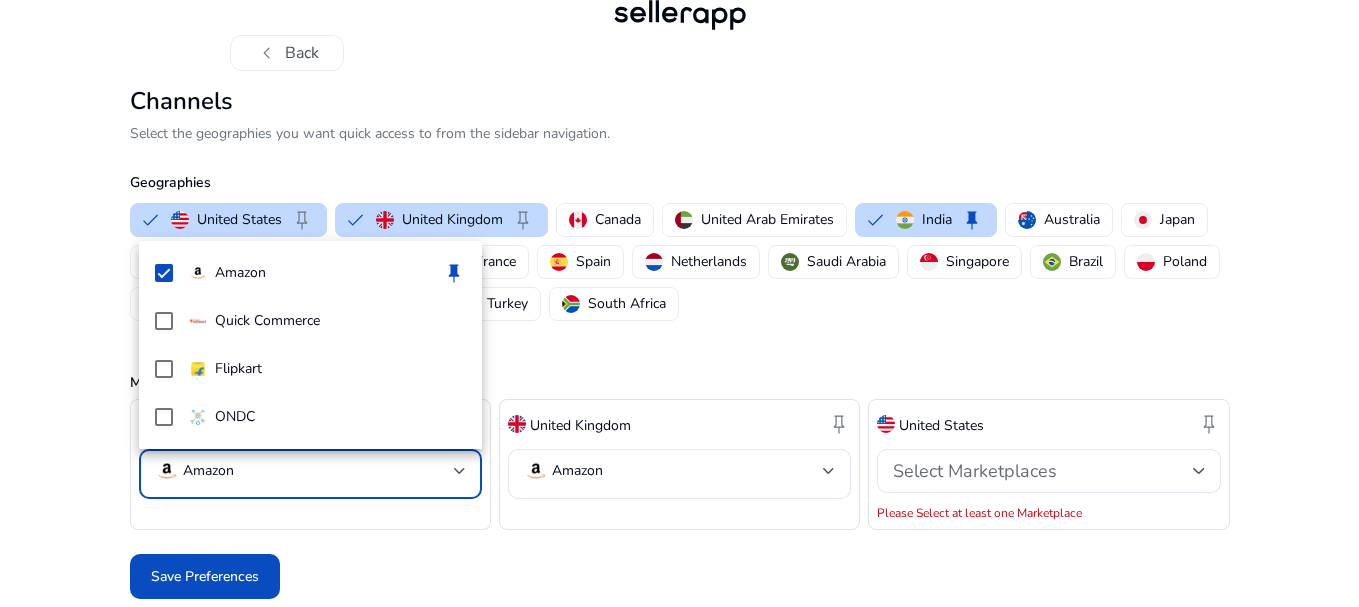 click at bounding box center (679, 303) 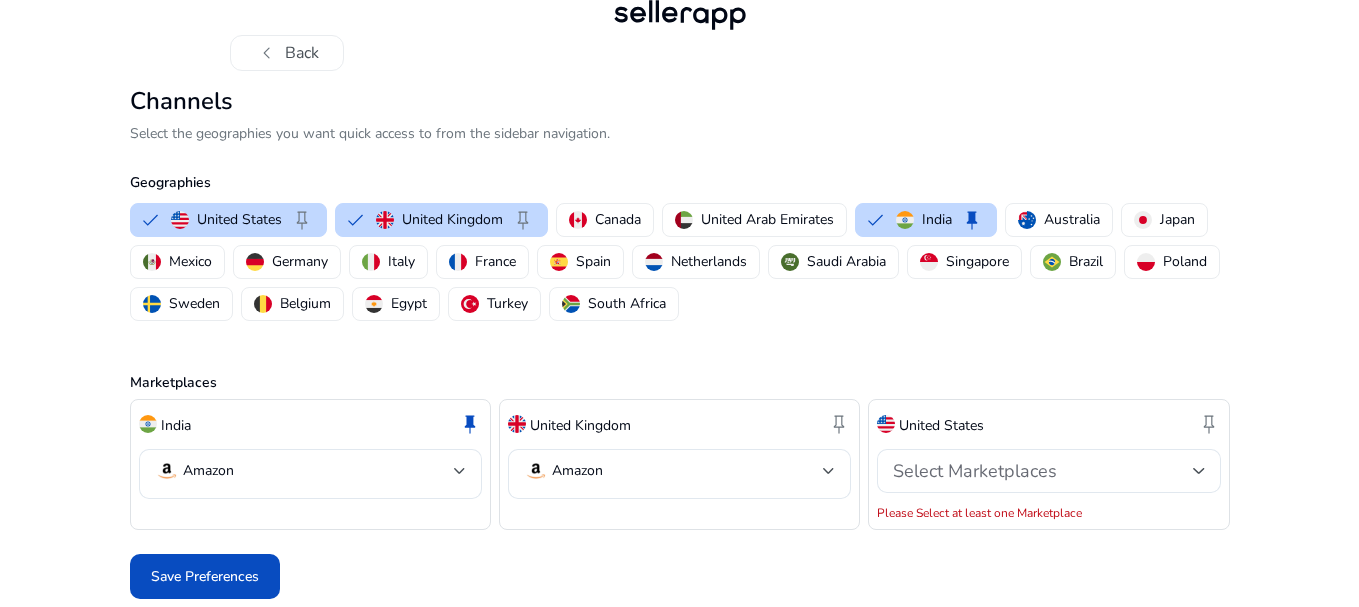 click on "Select Marketplaces" at bounding box center [975, 471] 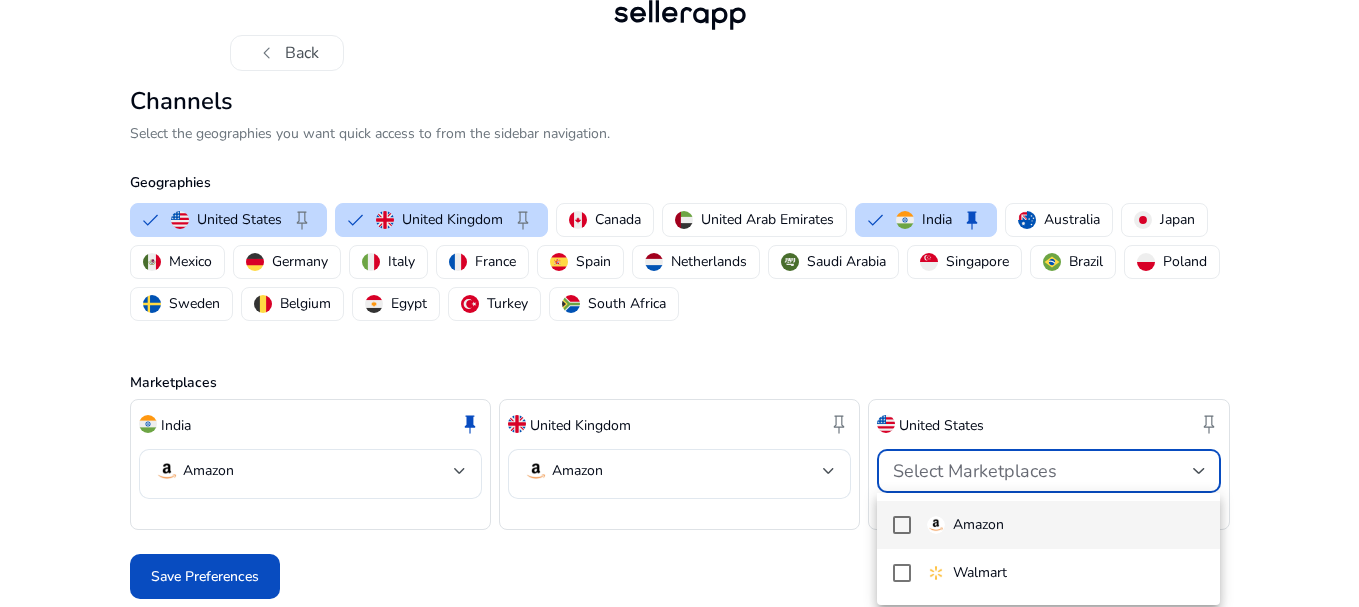 click on "Amazon" at bounding box center (965, 525) 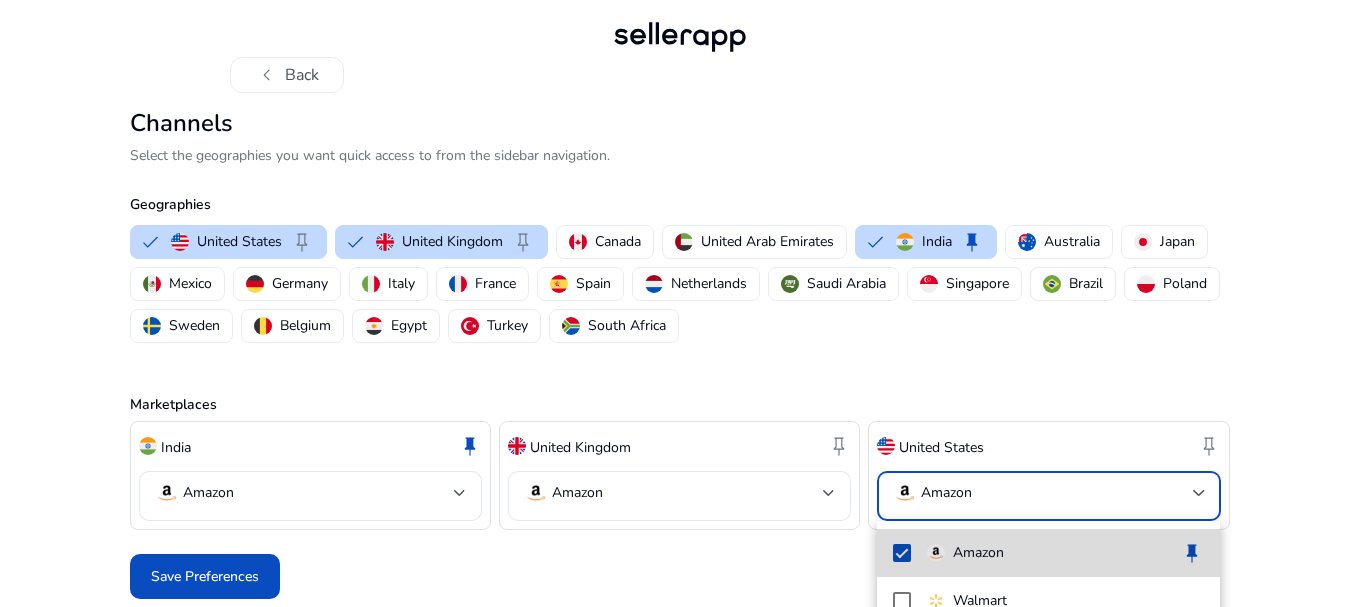 scroll, scrollTop: 17, scrollLeft: 0, axis: vertical 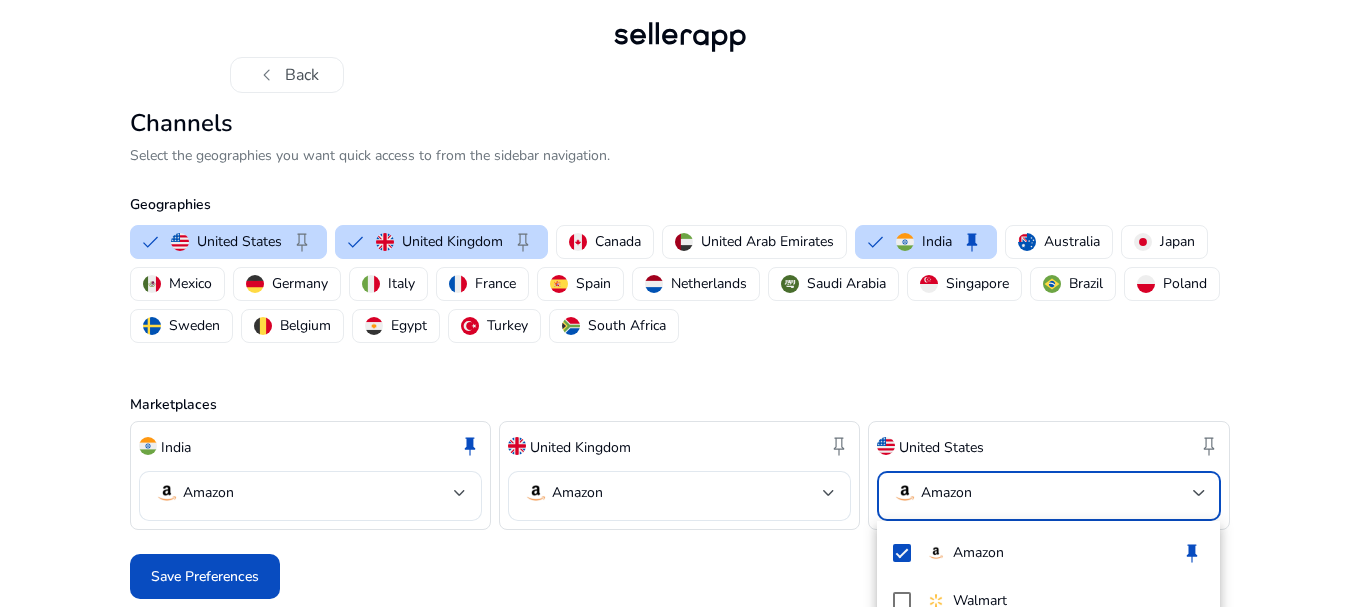 click at bounding box center (679, 303) 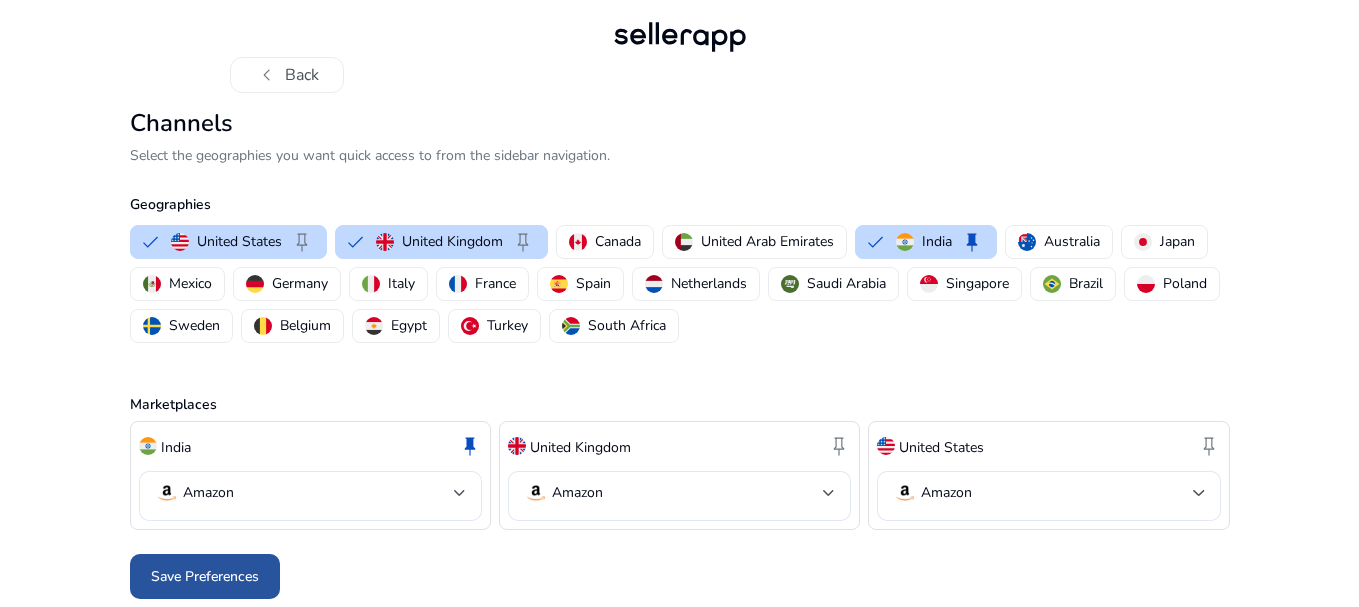 click 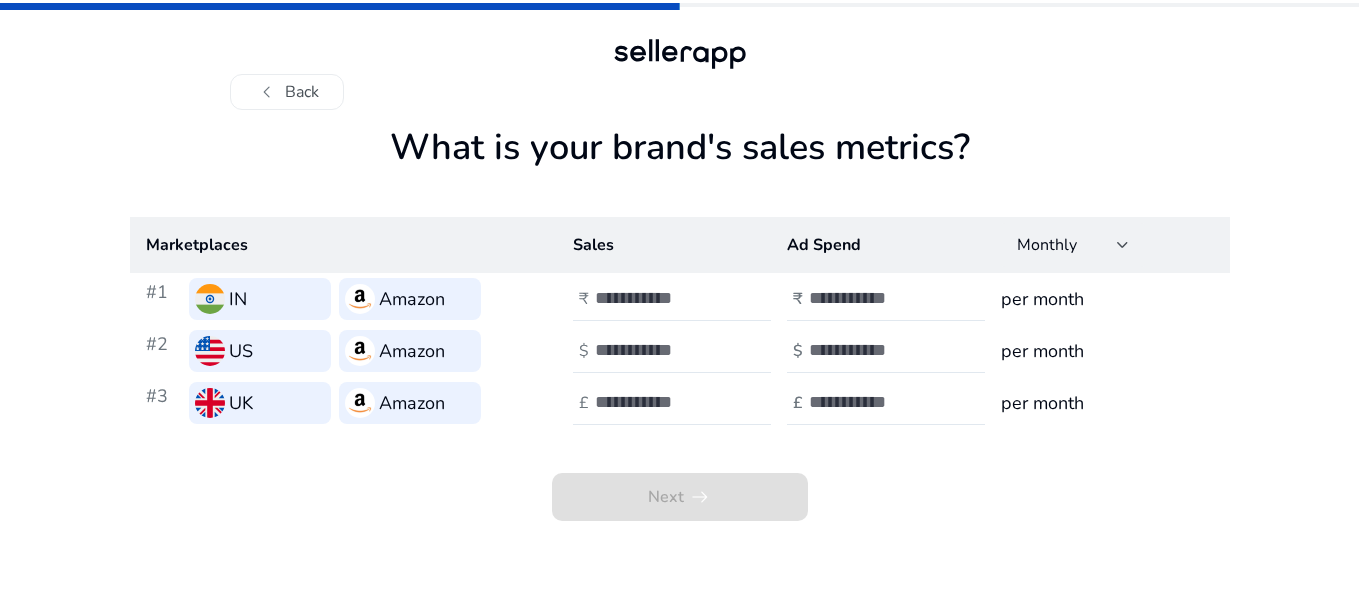 scroll, scrollTop: 0, scrollLeft: 0, axis: both 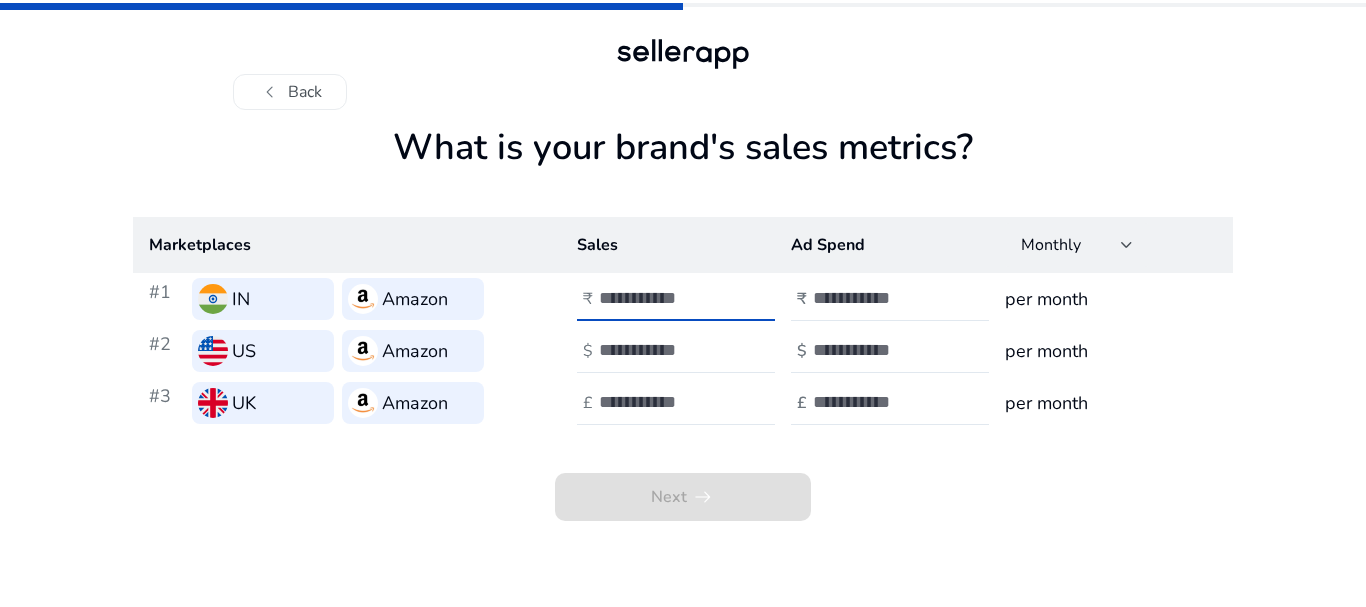 click at bounding box center (666, 298) 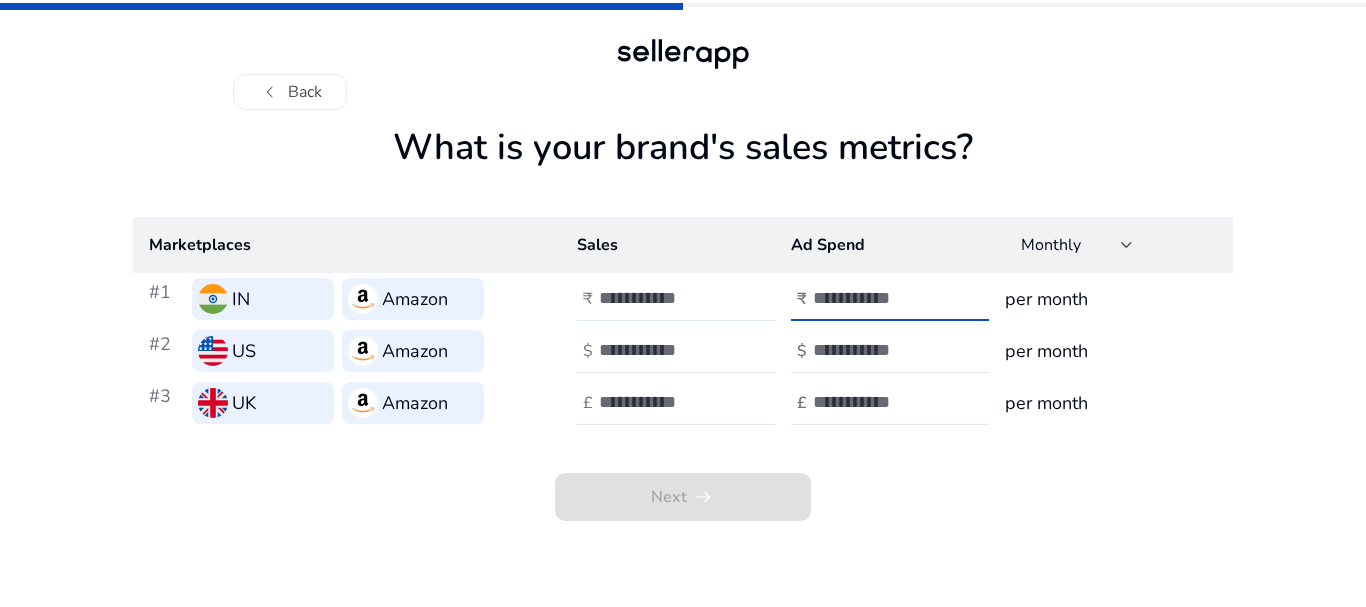 click at bounding box center [880, 298] 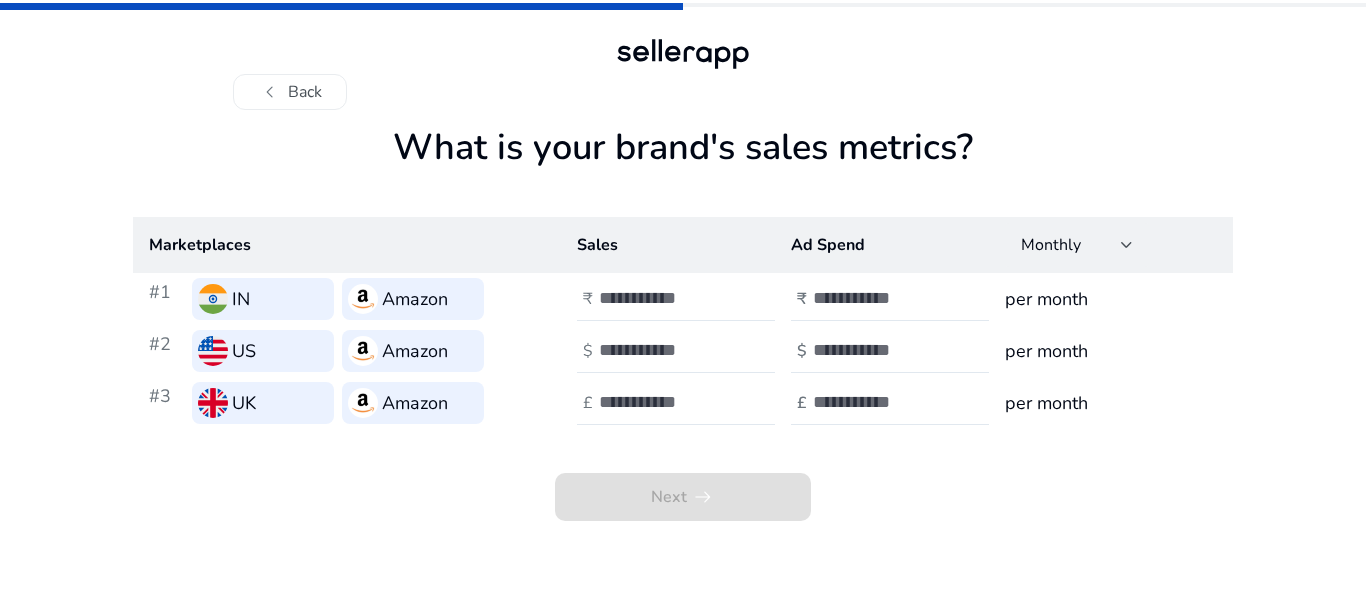 click on "Amazon" 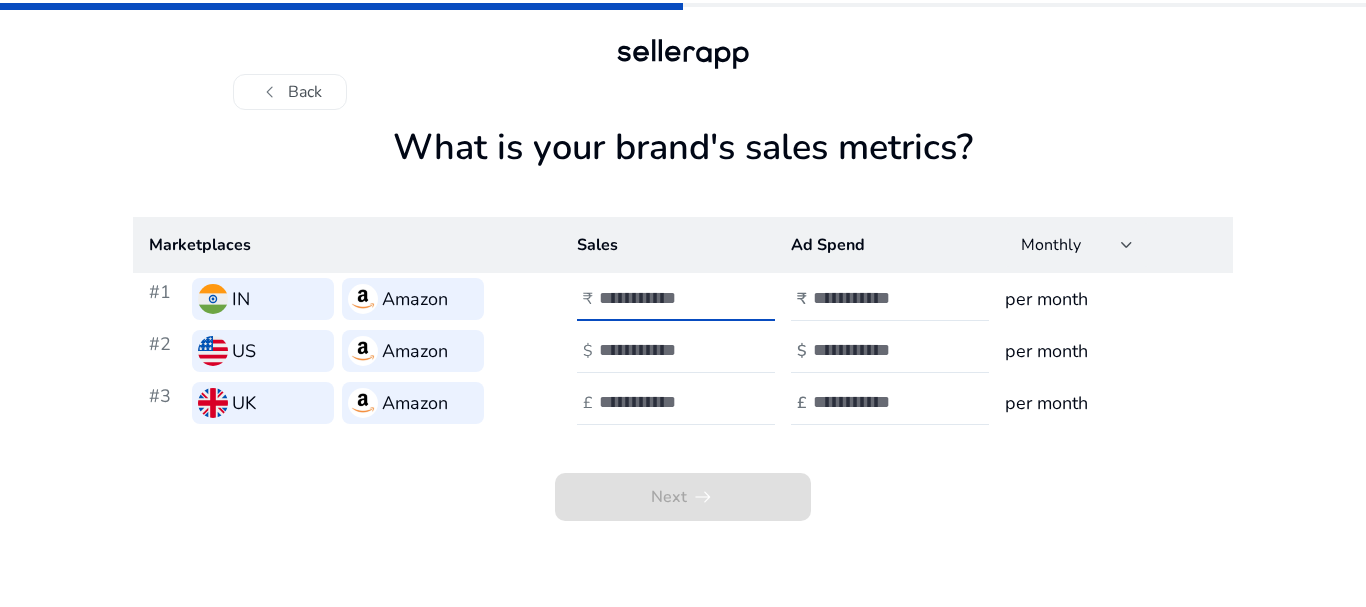 click at bounding box center [666, 298] 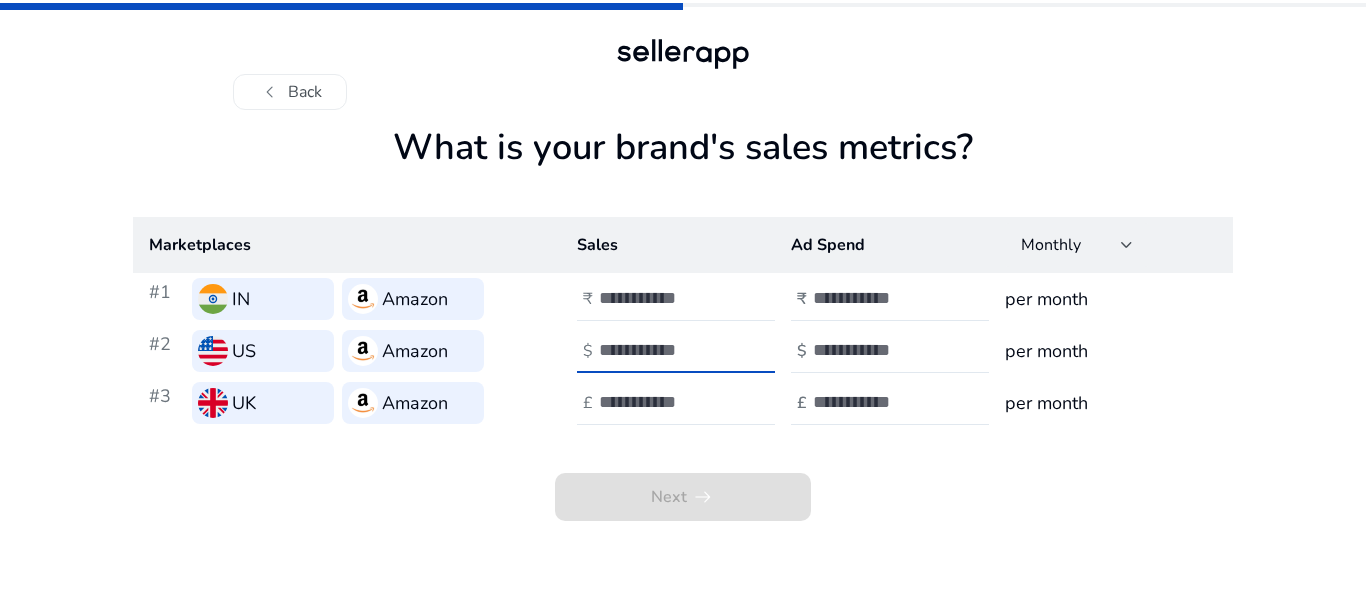 click on "*" at bounding box center (666, 350) 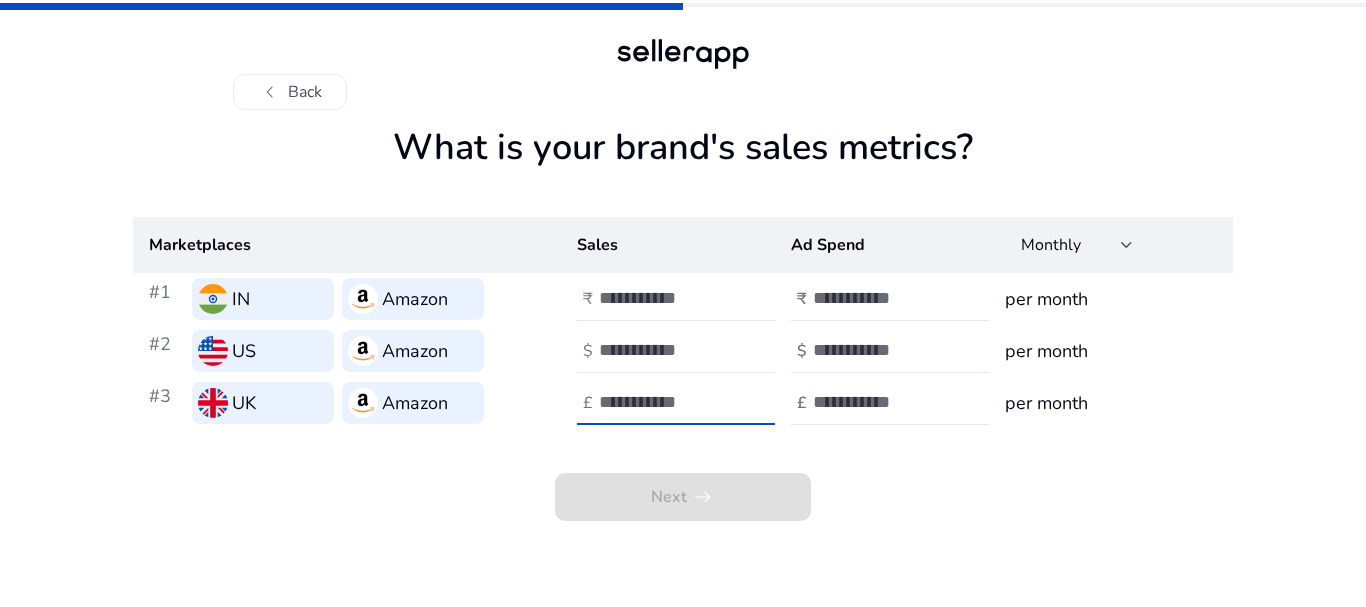 click on "*" at bounding box center (666, 402) 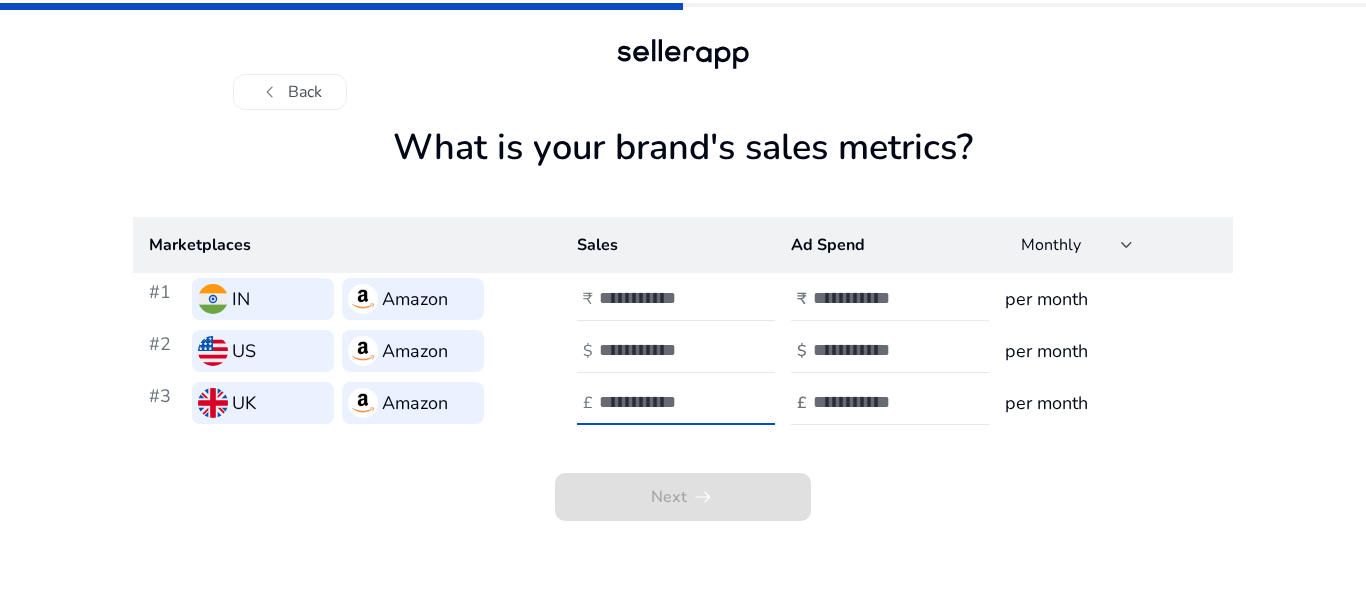 click at bounding box center [880, 298] 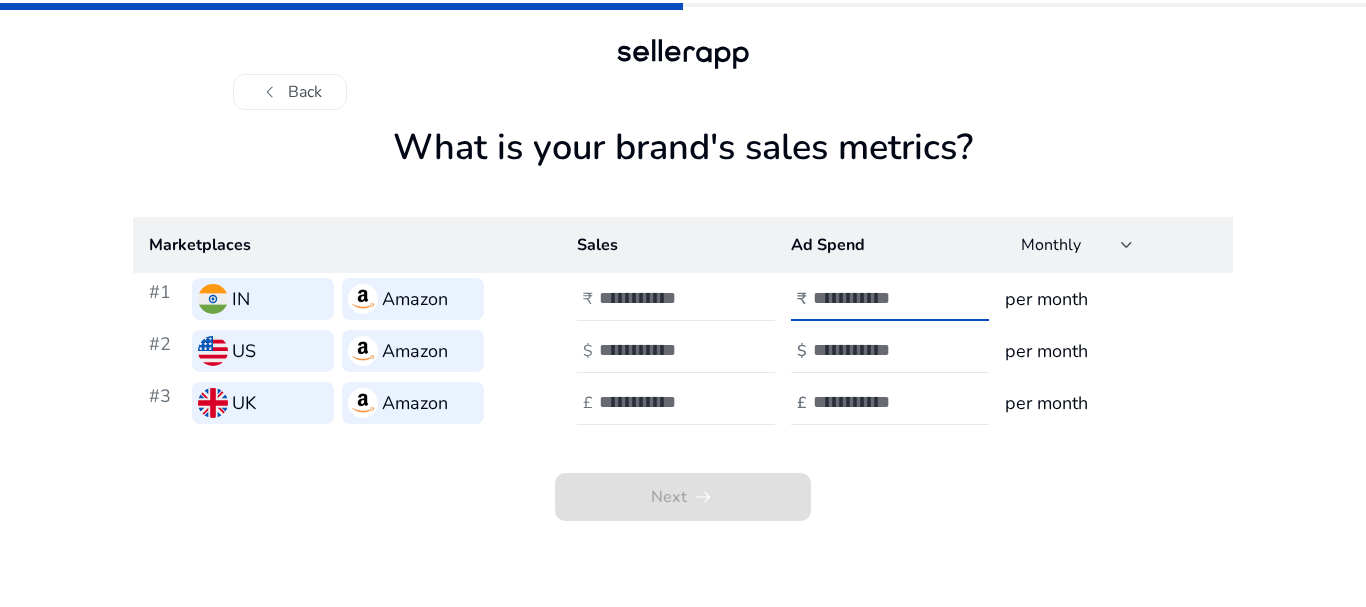 click on "per month" 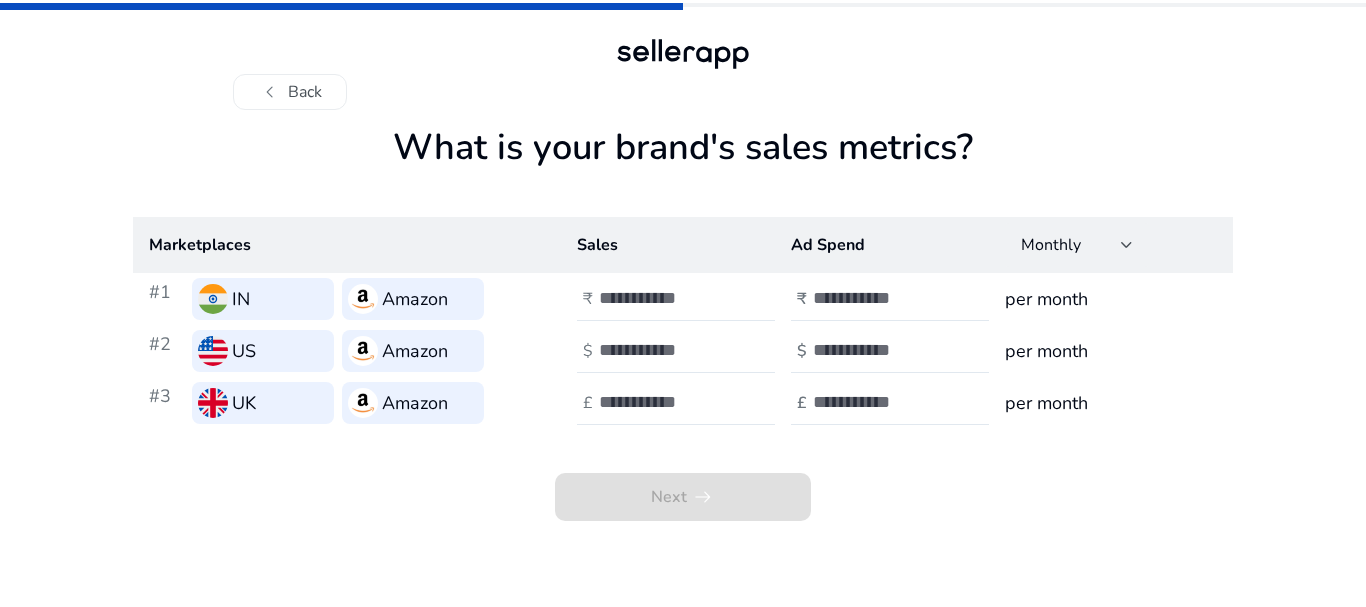 click on "What is your brand's sales metrics?" 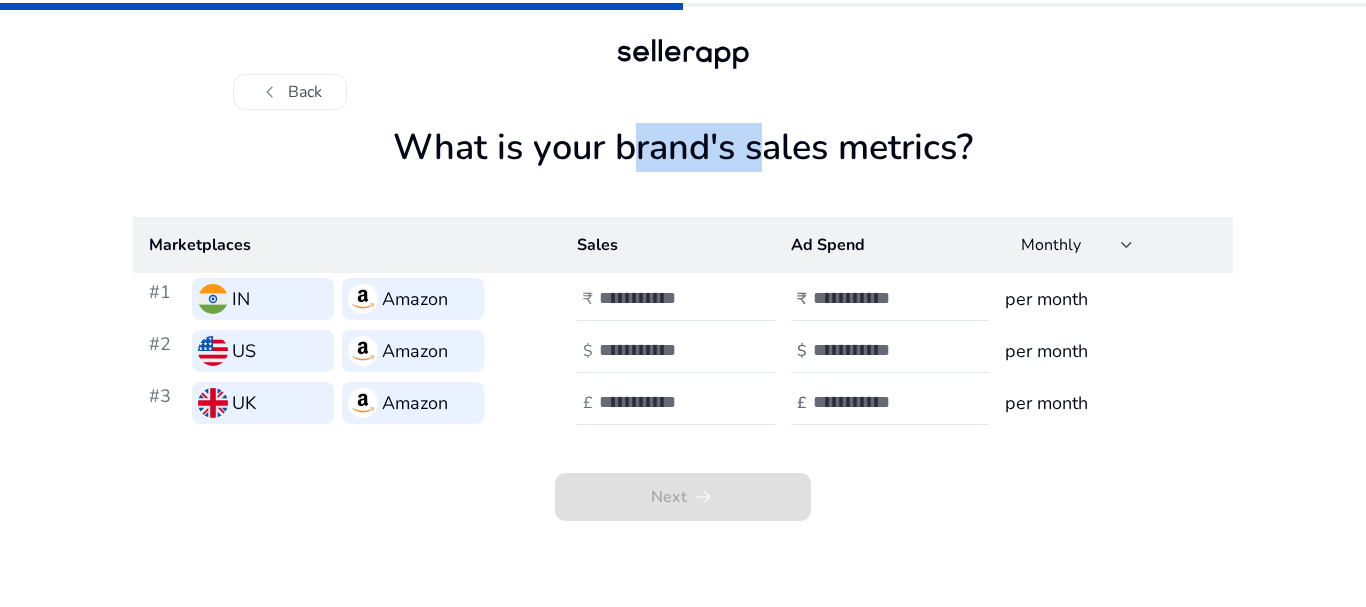 click on "What is your brand's sales metrics?" 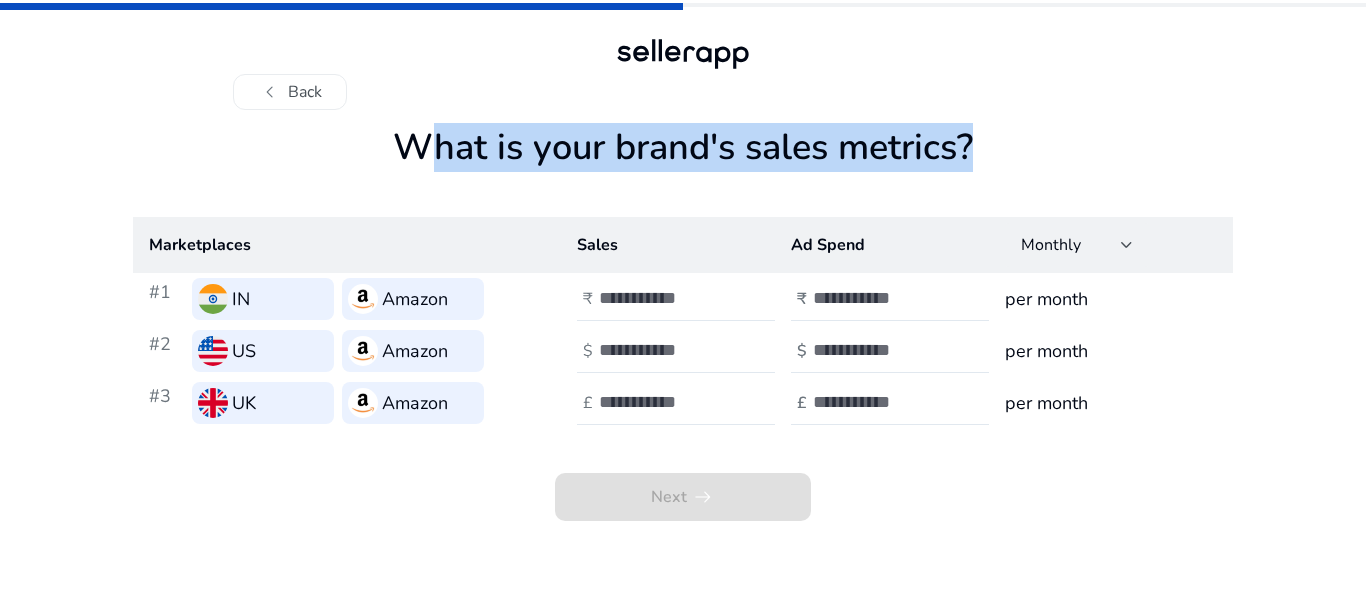click on "What is your brand's sales metrics?" 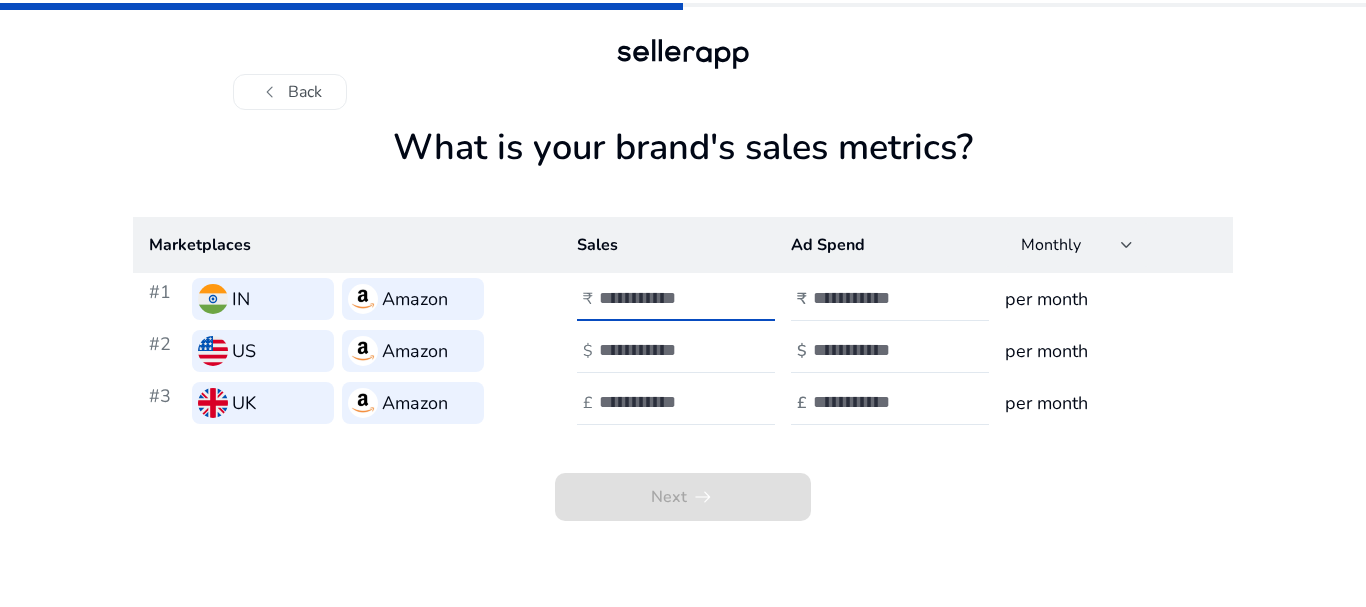 click on "*" at bounding box center (666, 298) 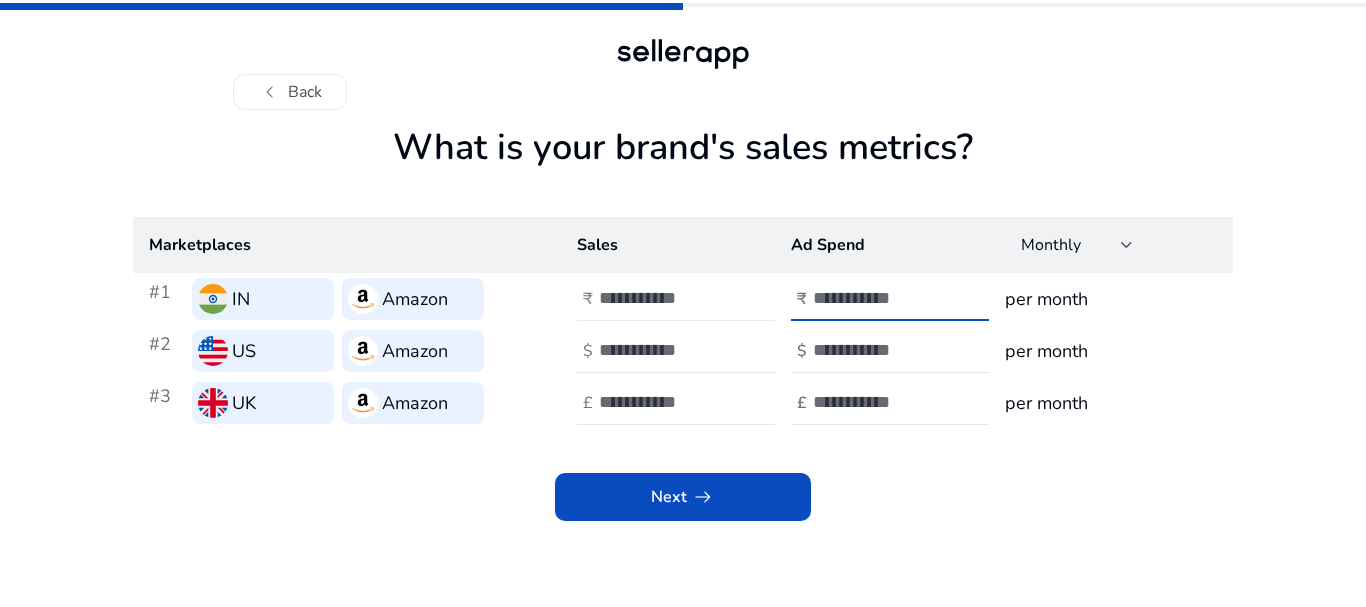 type on "*" 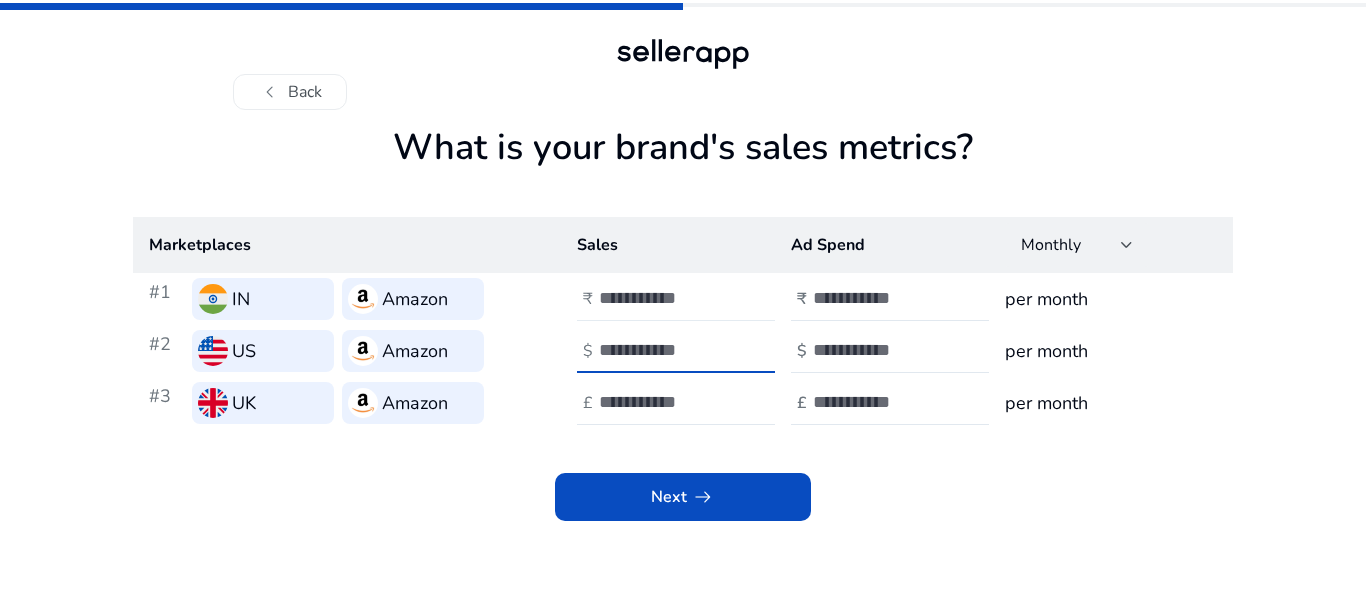 type on "*" 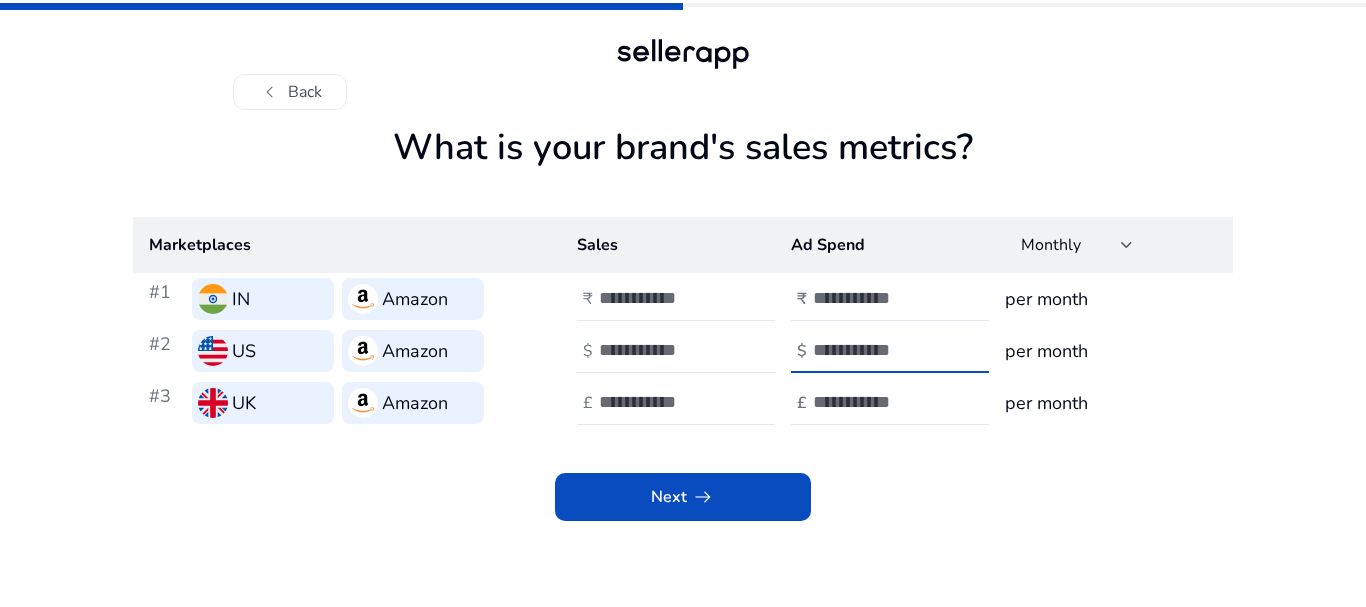type on "*" 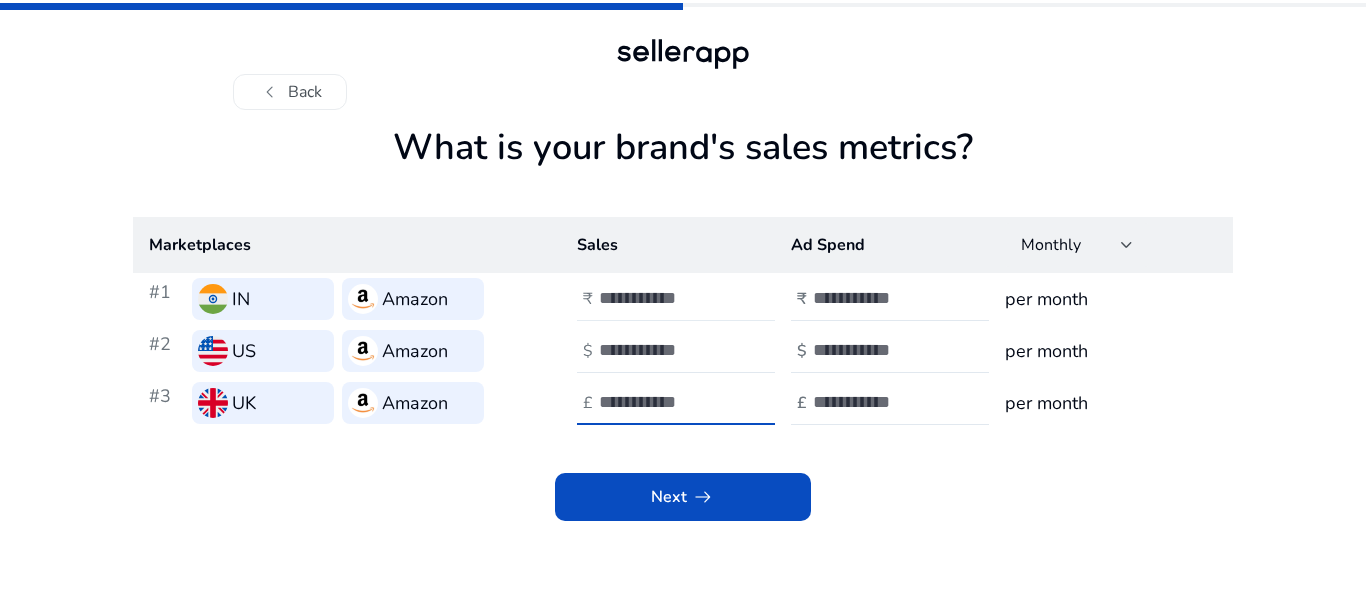type on "*" 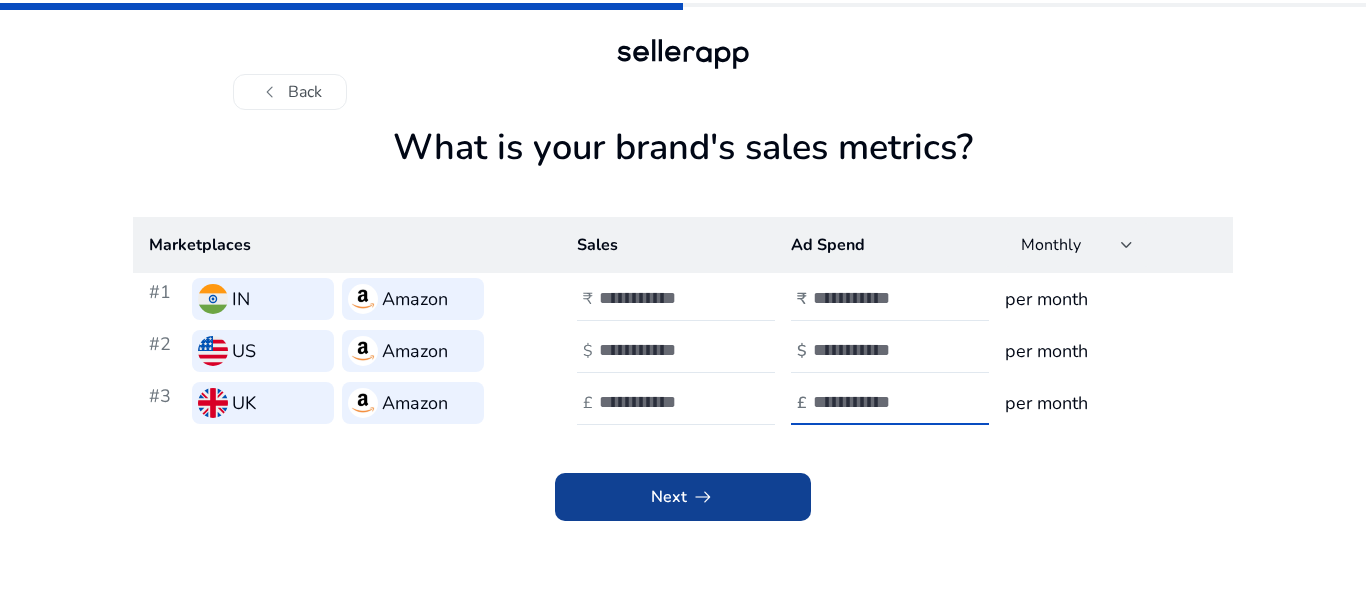 type on "*" 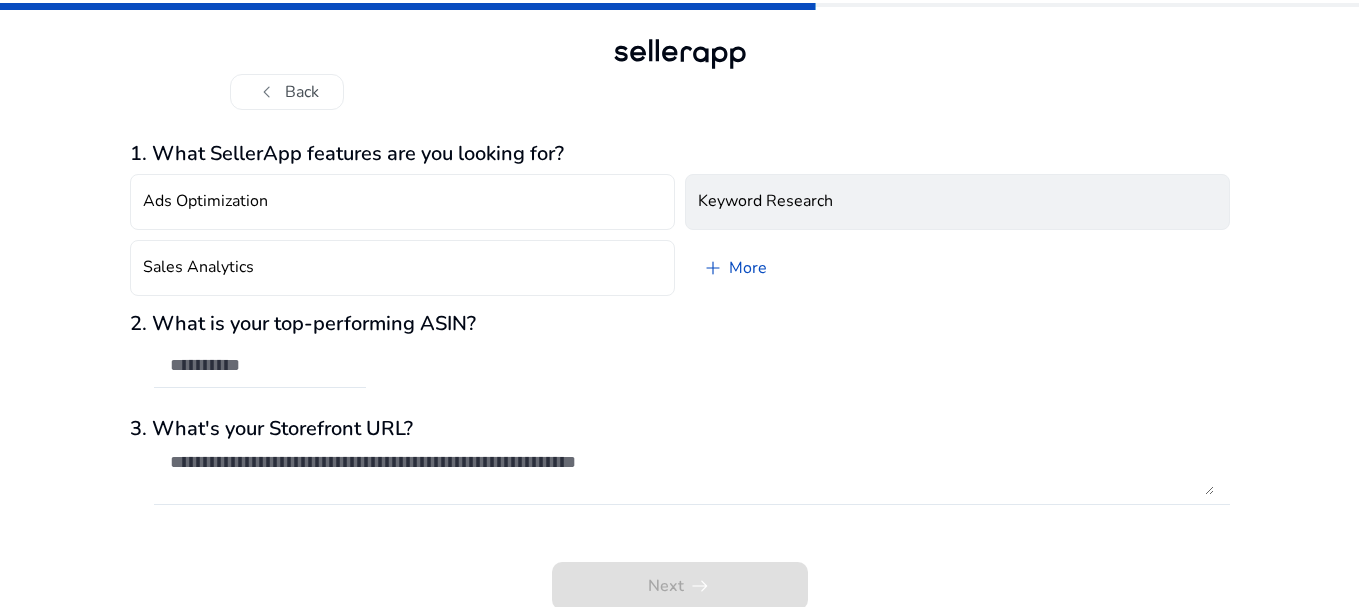 click on "Keyword Research" 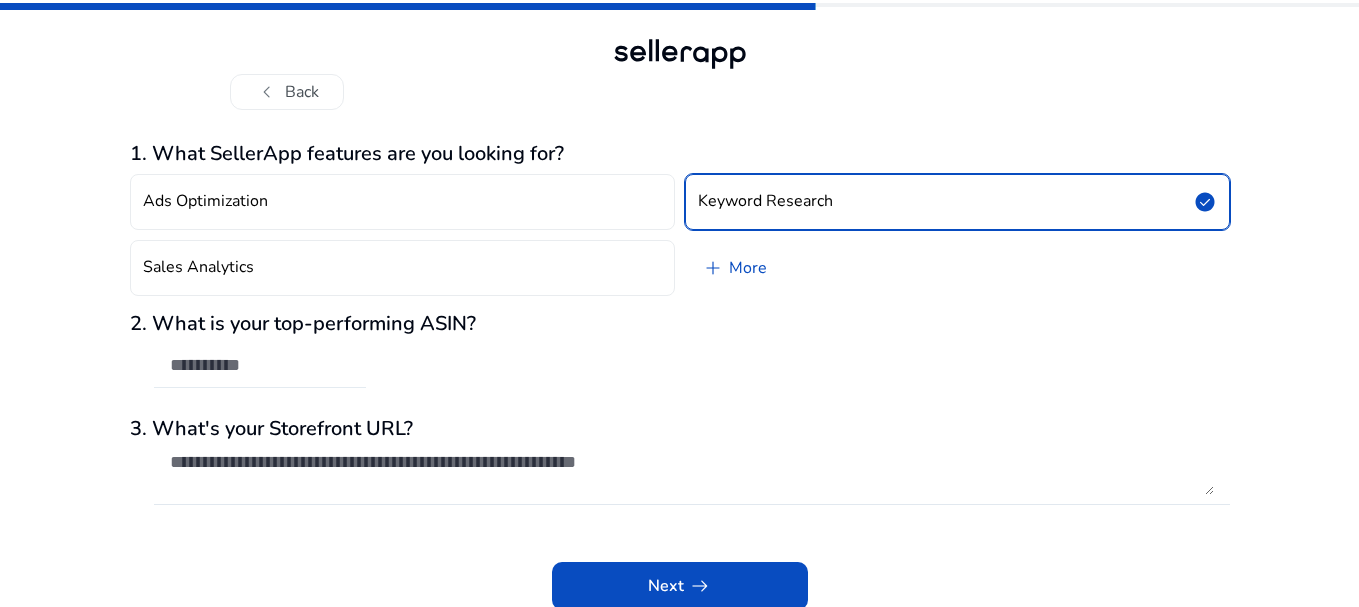 click at bounding box center [260, 365] 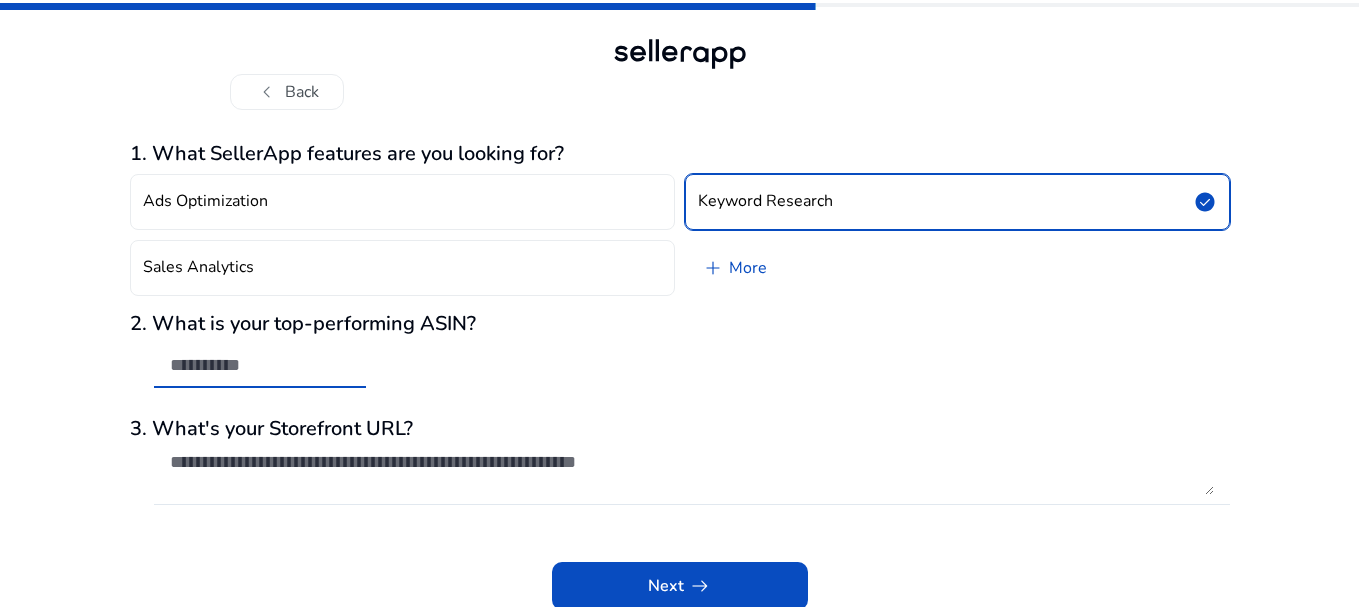 scroll, scrollTop: 3, scrollLeft: 0, axis: vertical 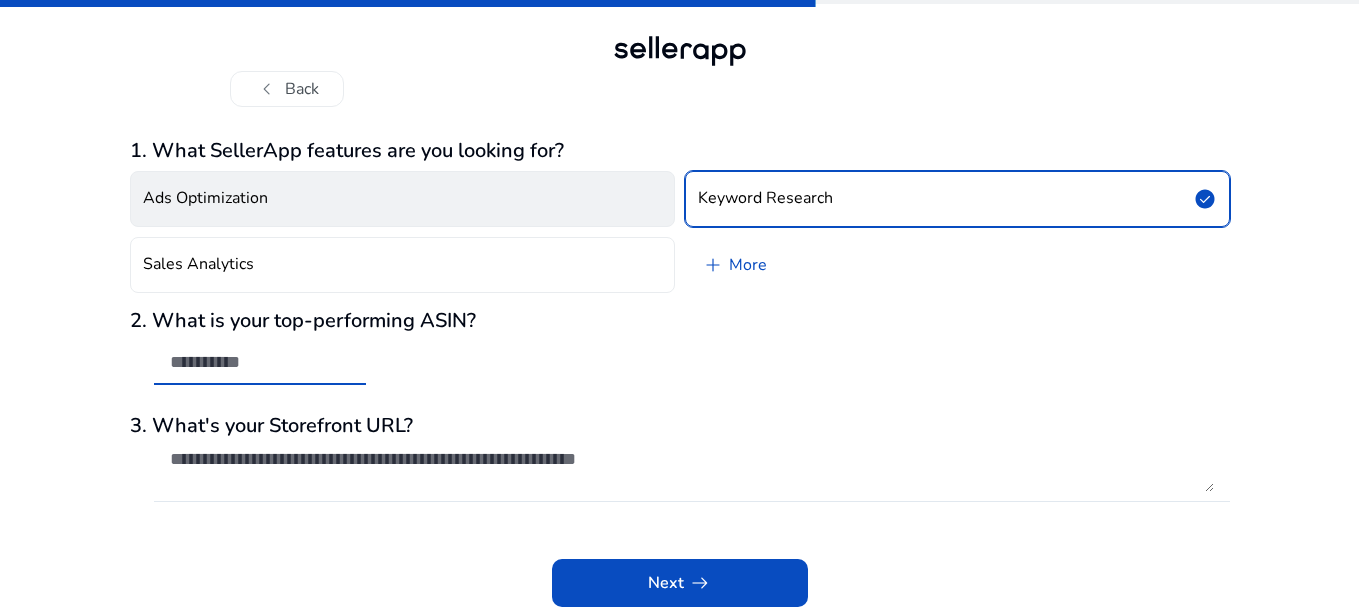 click on "Ads Optimization" 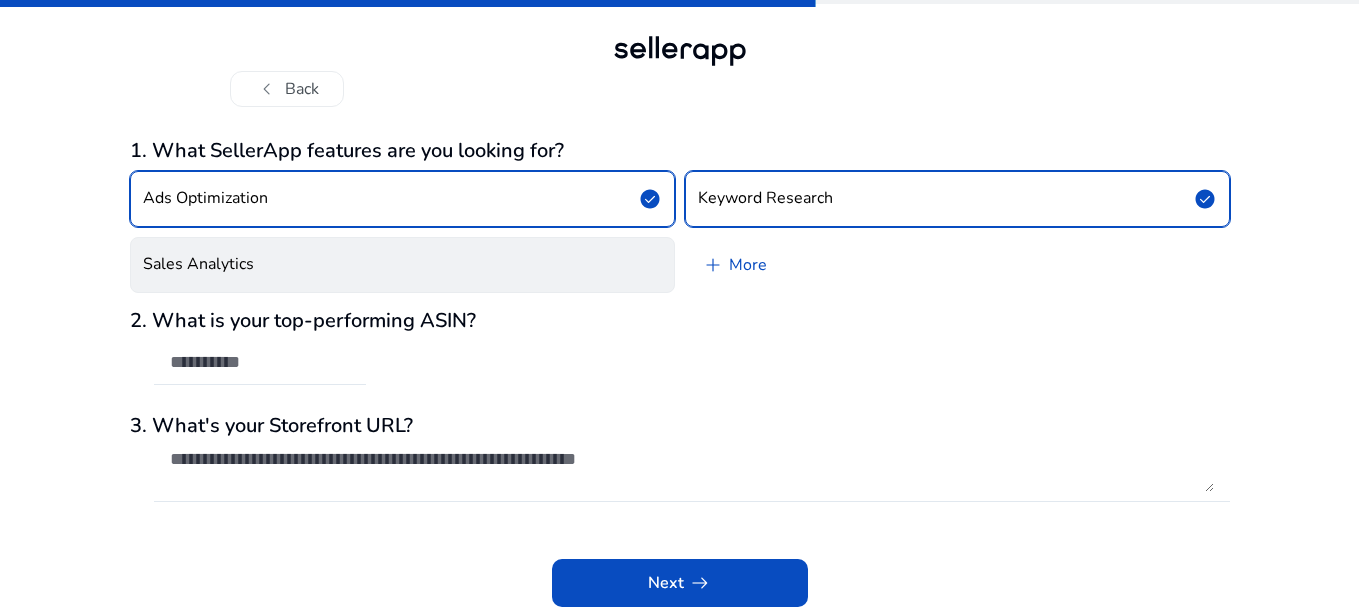 type 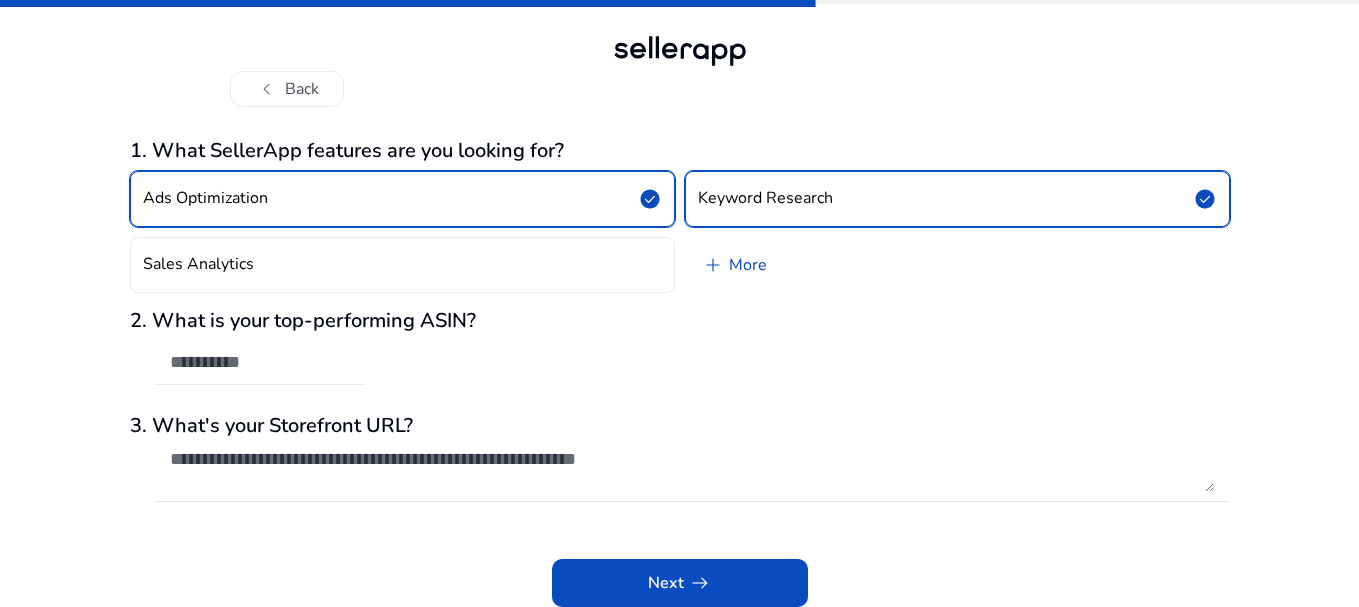 click 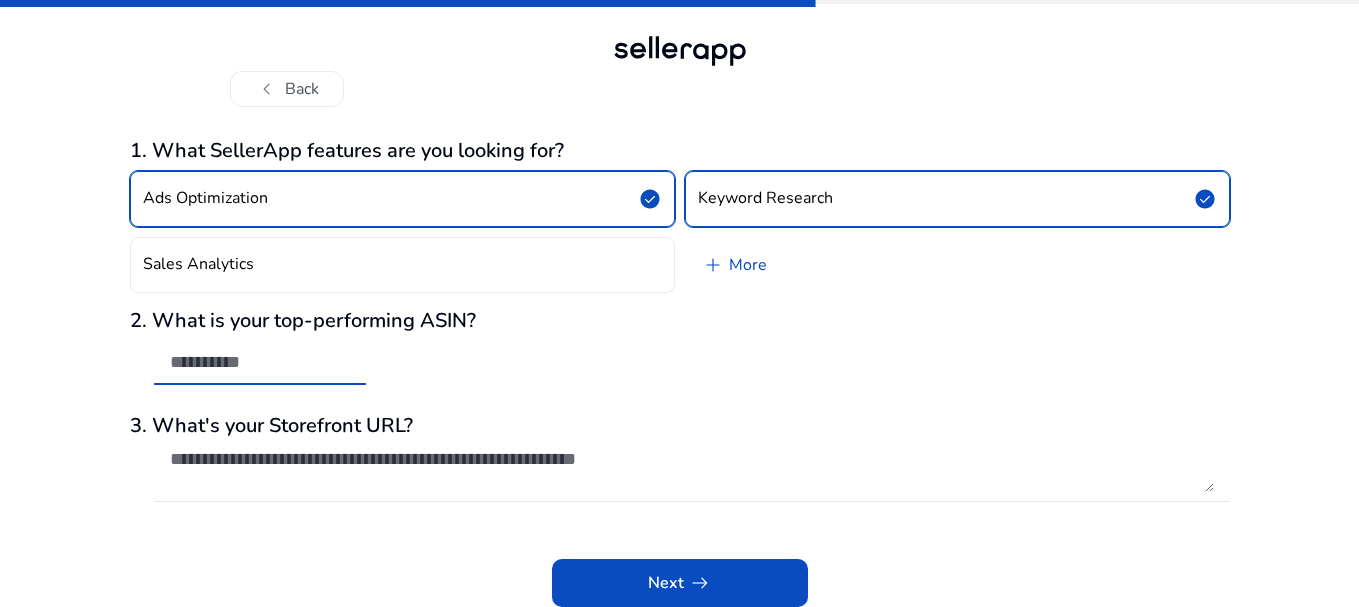 paste on "**********" 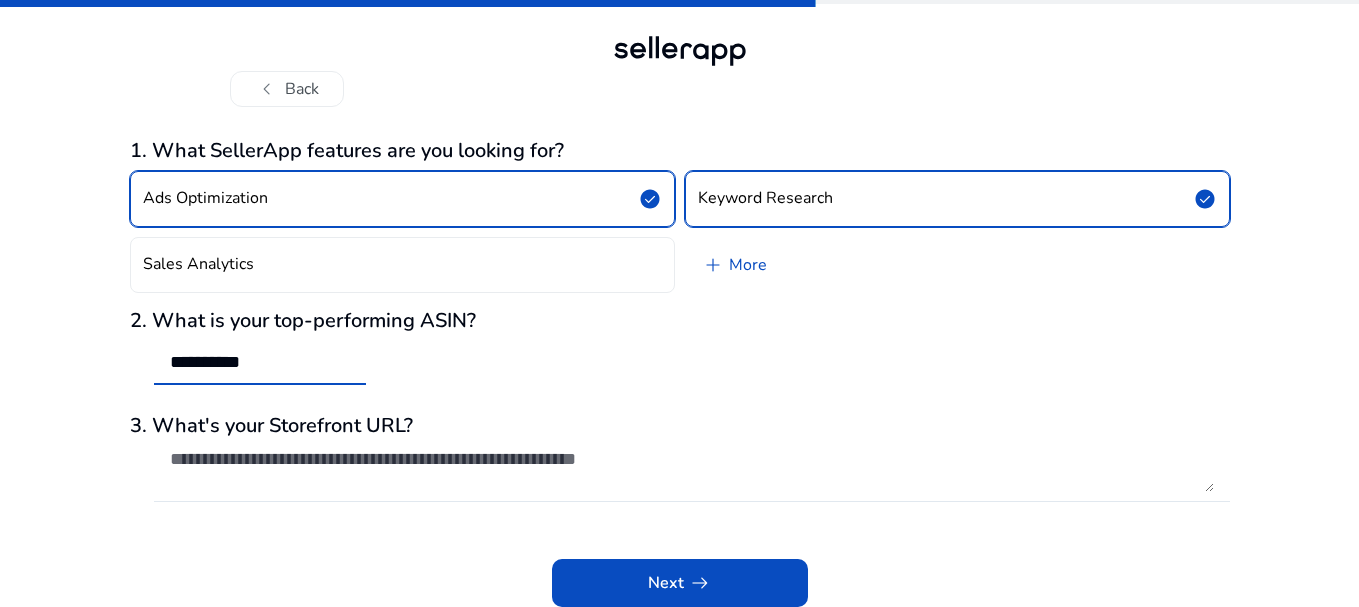 type on "**********" 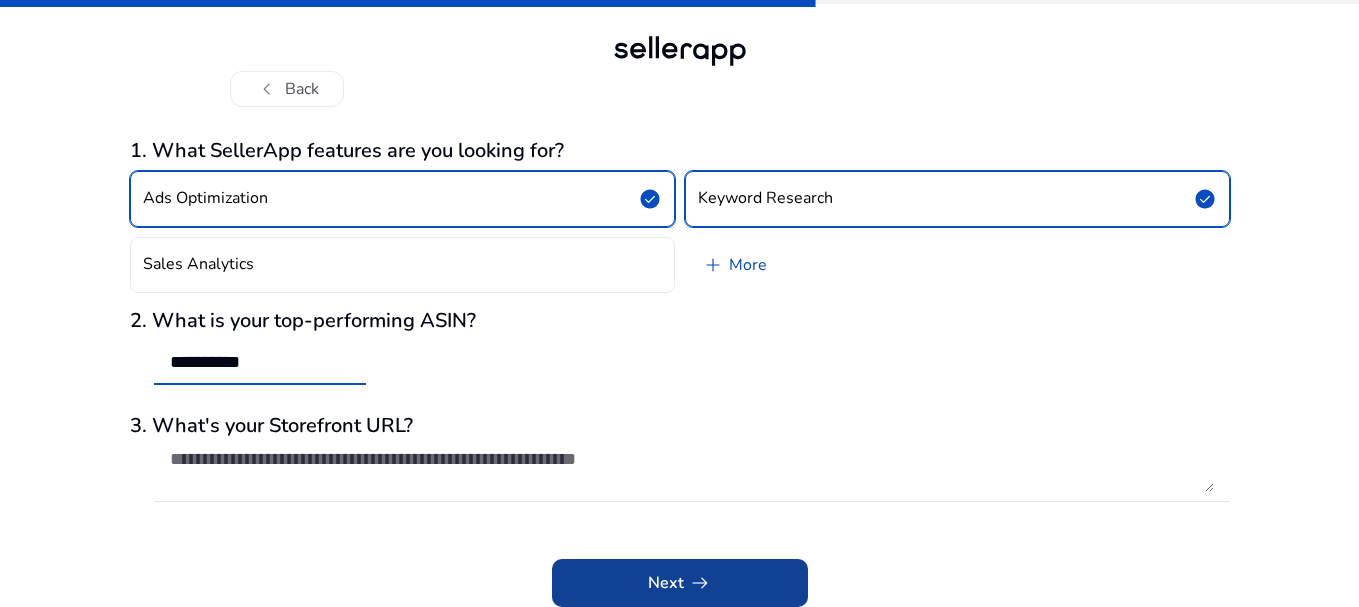 click 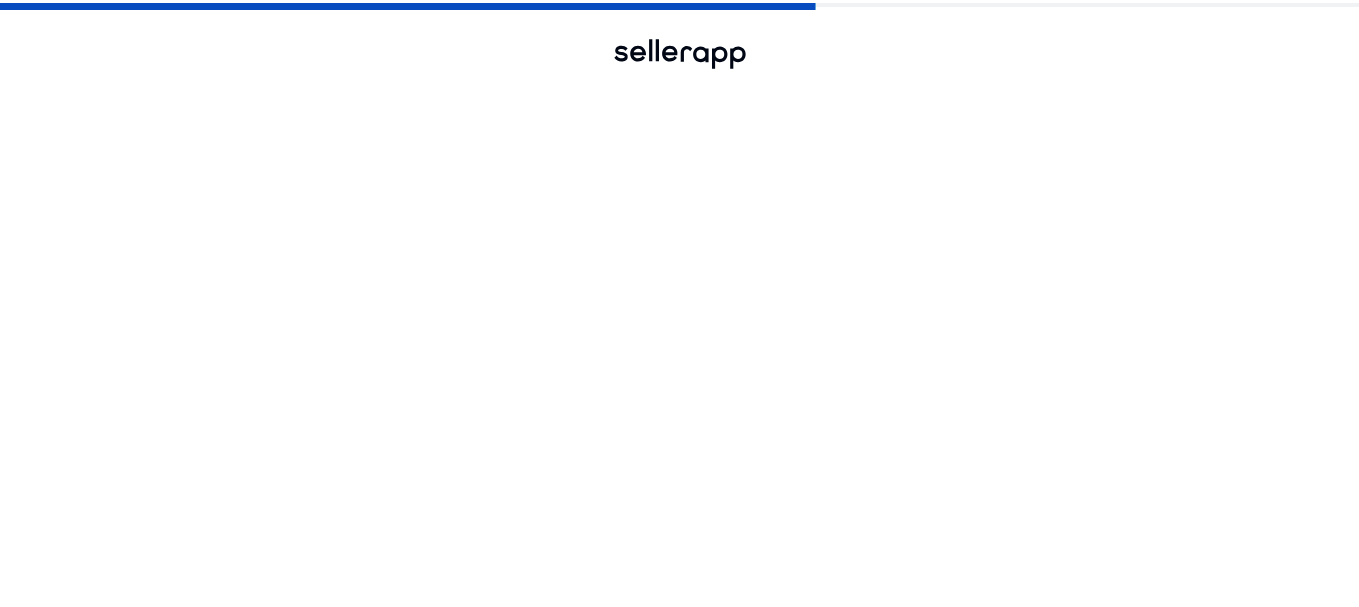 scroll, scrollTop: 0, scrollLeft: 0, axis: both 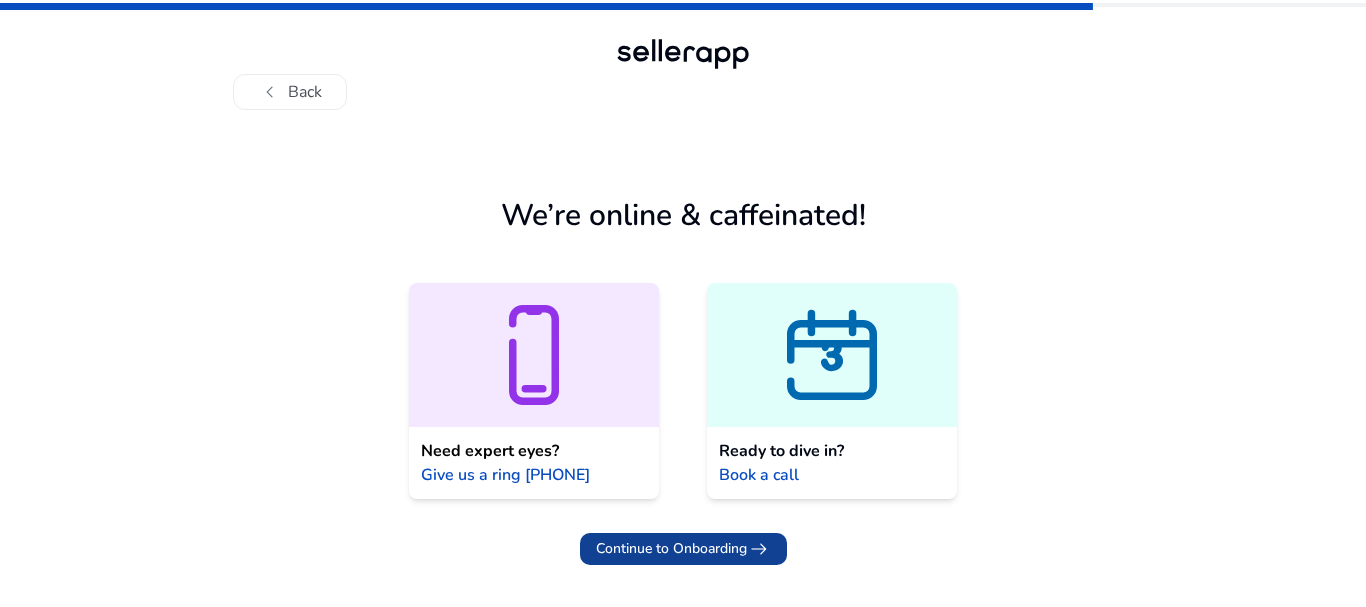 click on "Continue to Onboarding" 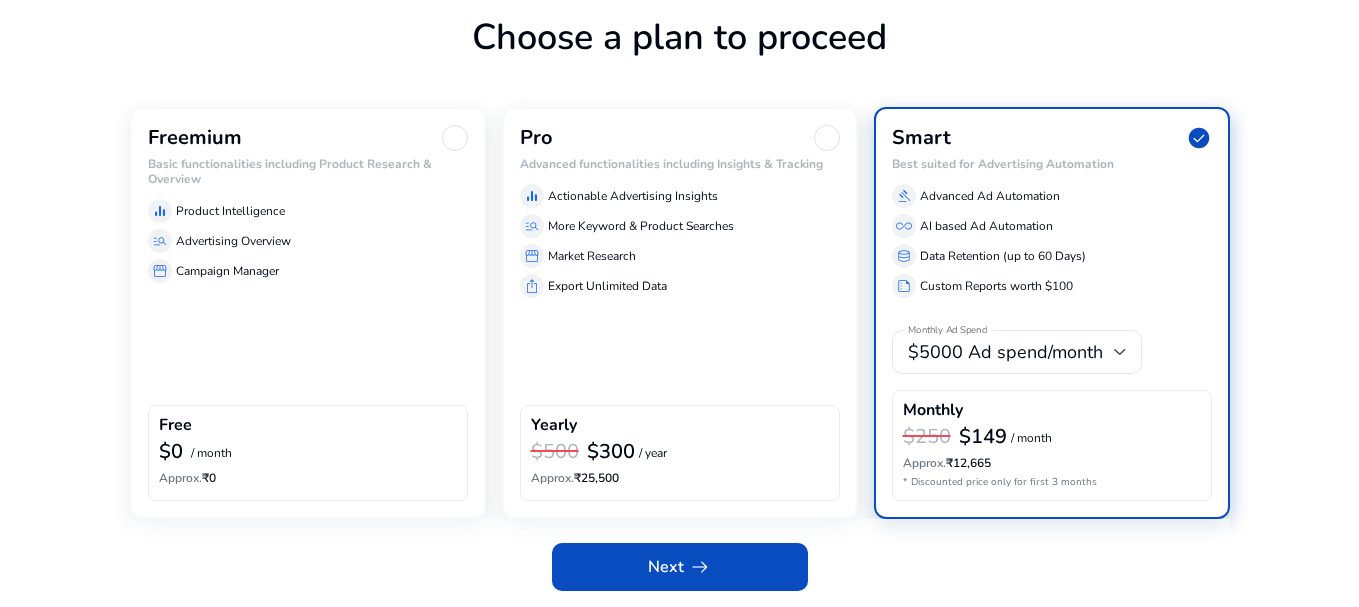 scroll, scrollTop: 0, scrollLeft: 0, axis: both 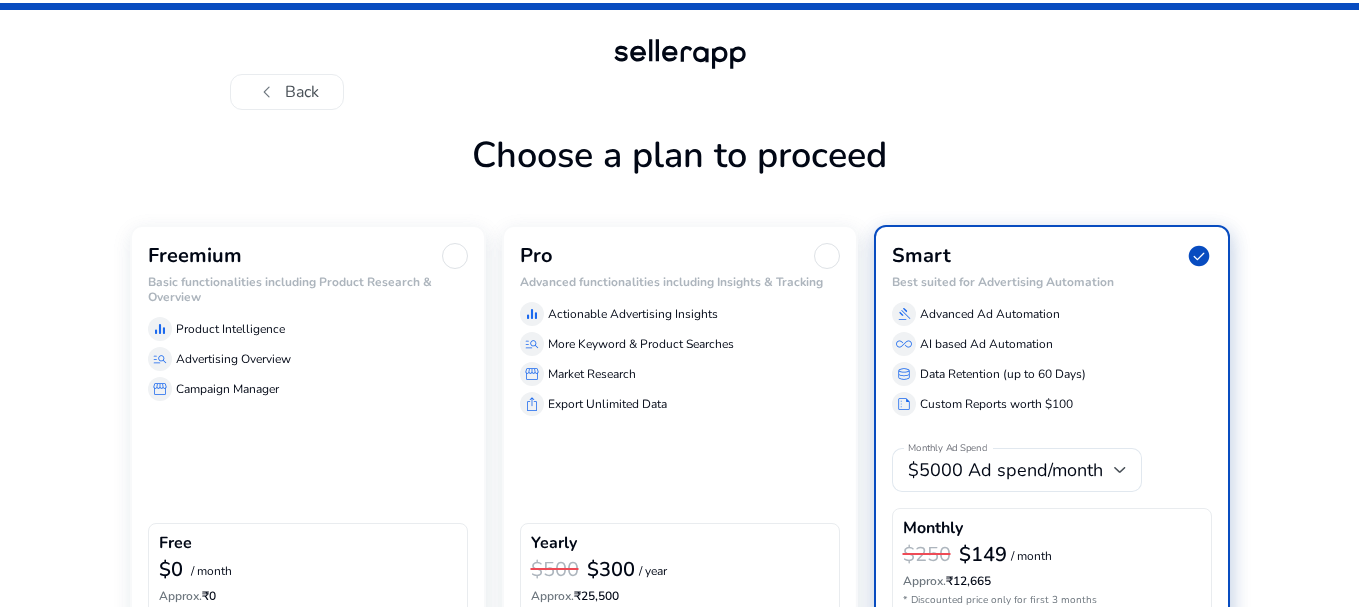 click on "storefront  Campaign Manager" 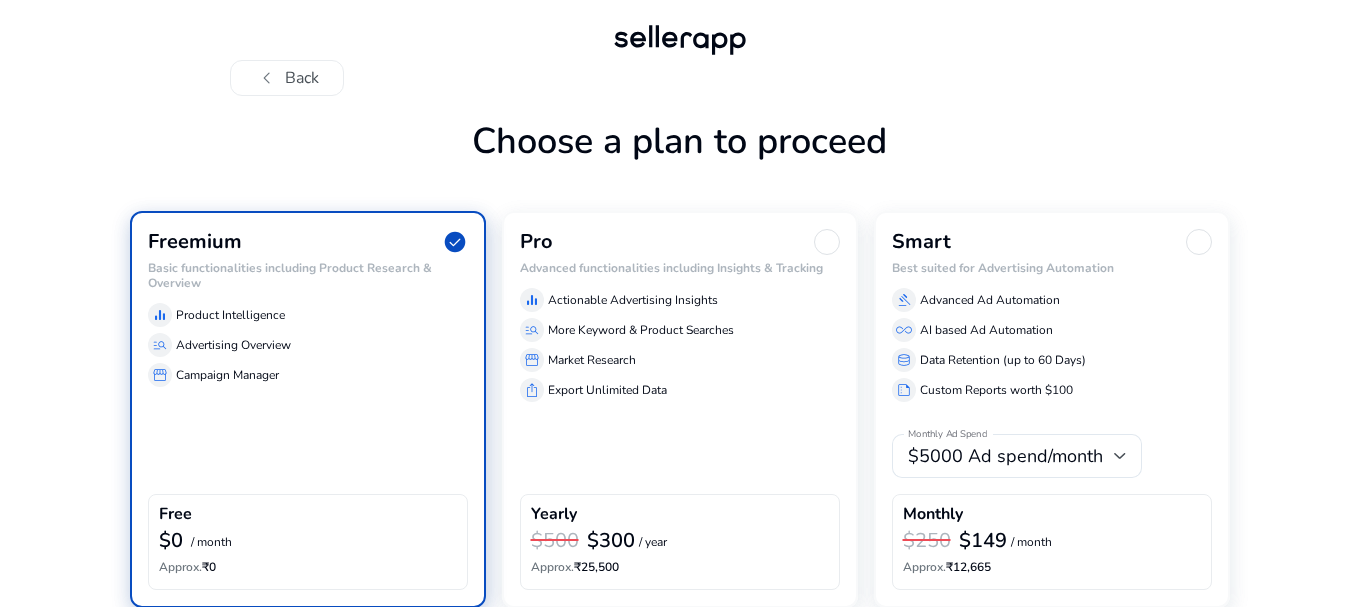 scroll, scrollTop: 103, scrollLeft: 0, axis: vertical 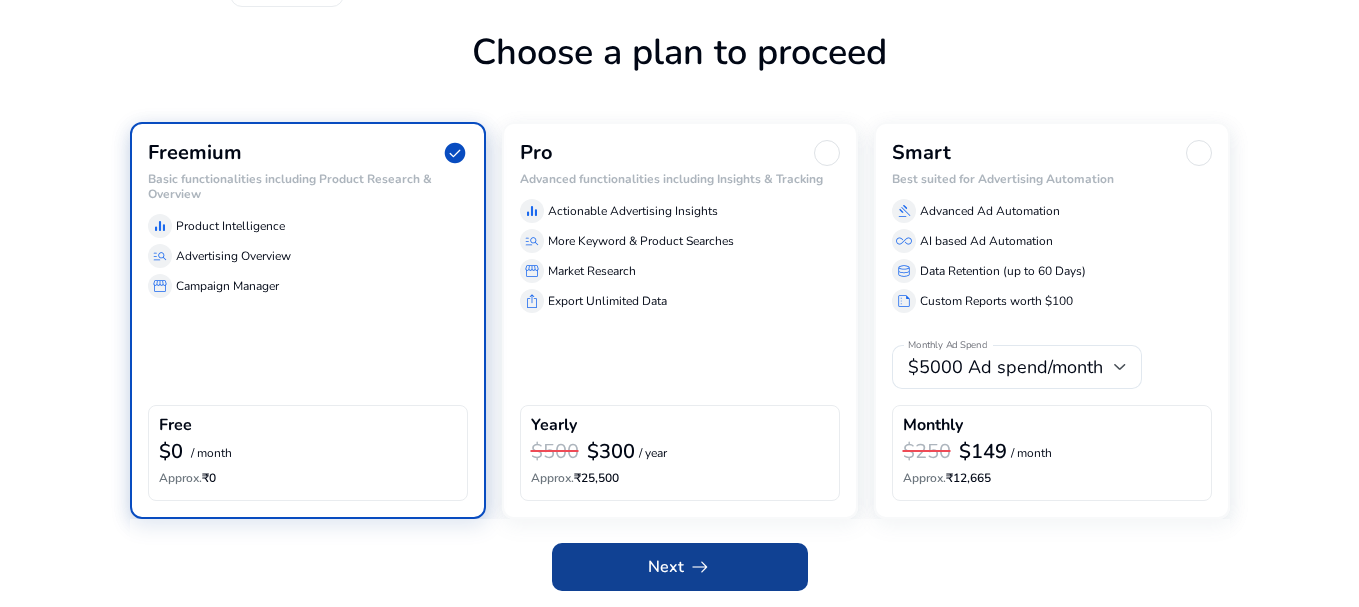 click on "arrow_right_alt" 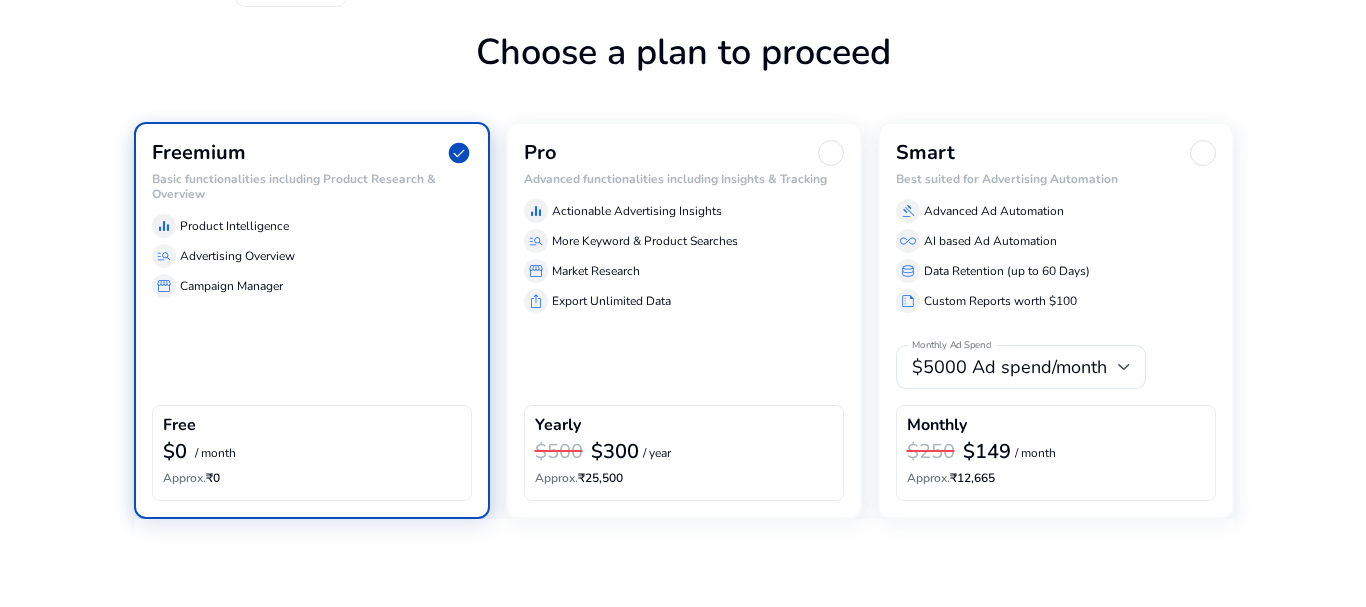 scroll, scrollTop: 0, scrollLeft: 0, axis: both 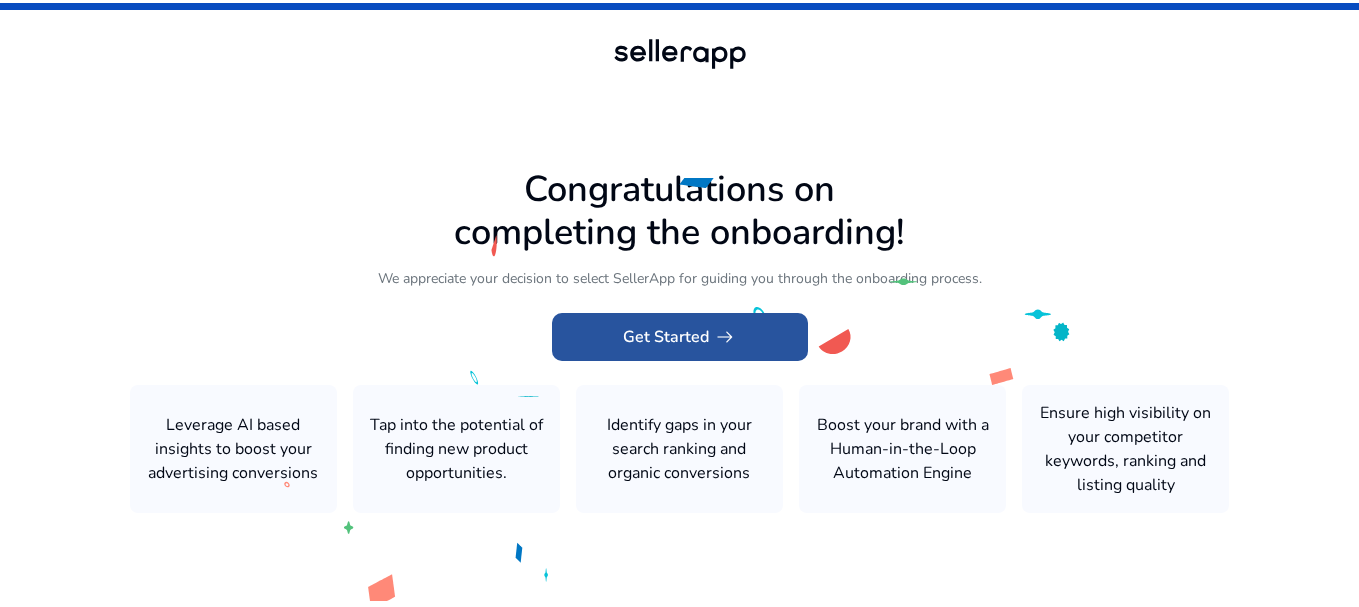click on "Get Started   arrow_right_alt" 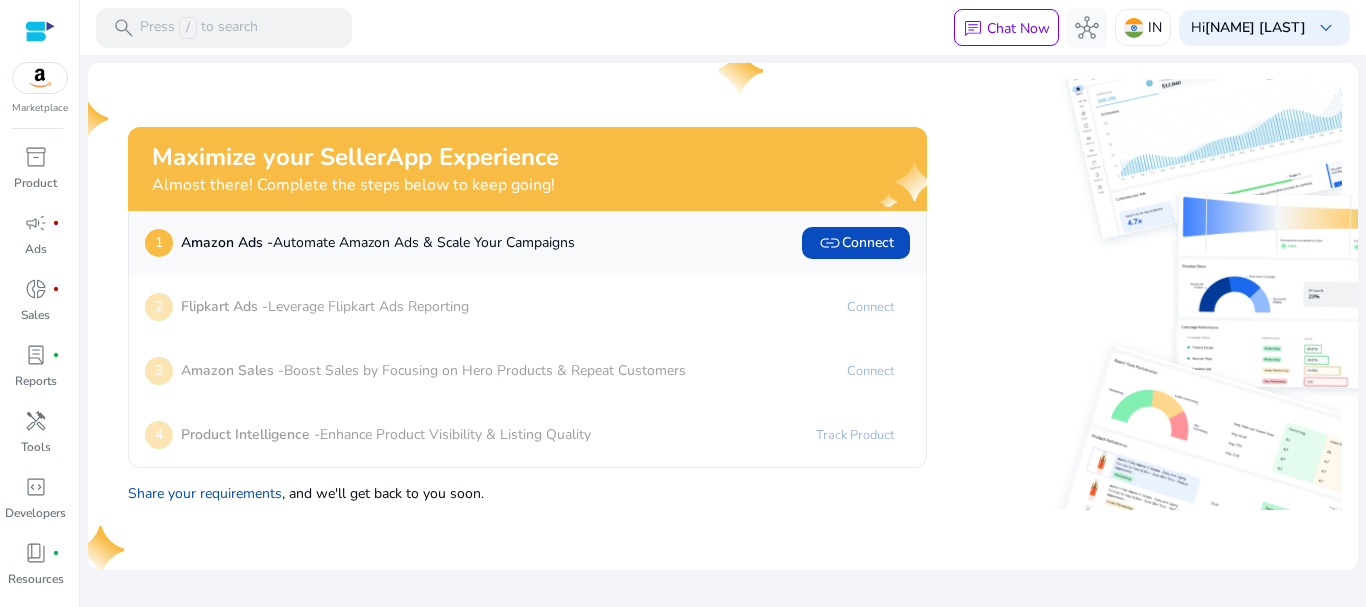 scroll, scrollTop: 0, scrollLeft: 0, axis: both 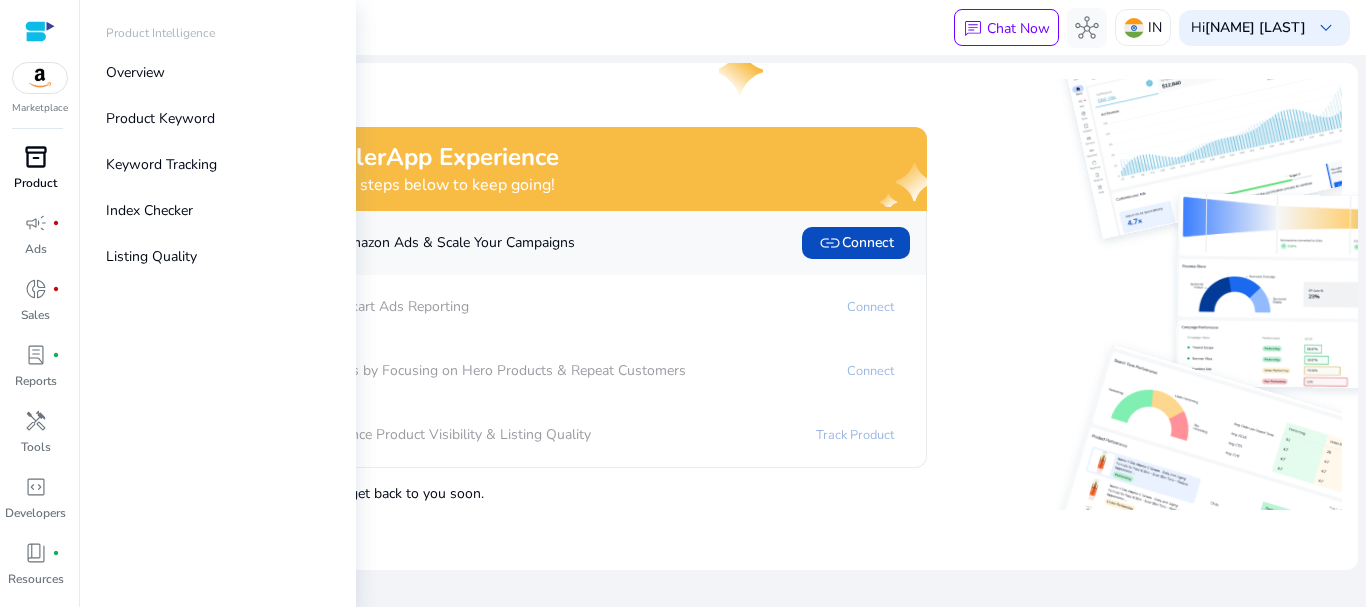 click on "Product" at bounding box center [35, 183] 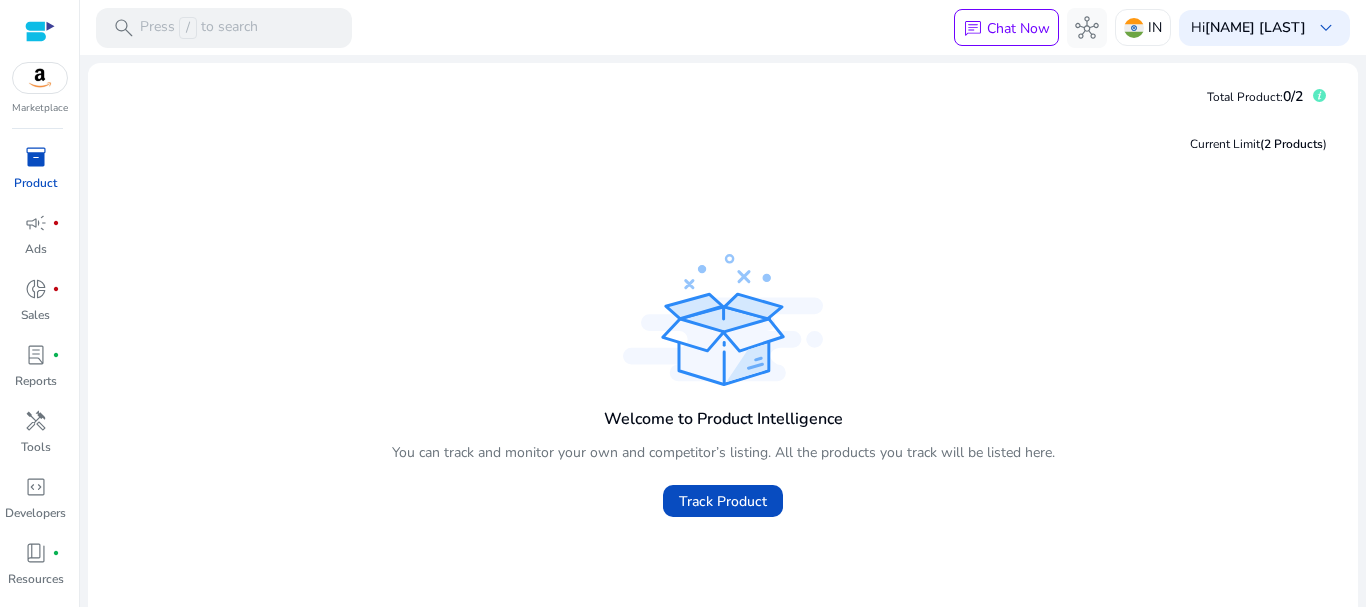 click at bounding box center (40, 78) 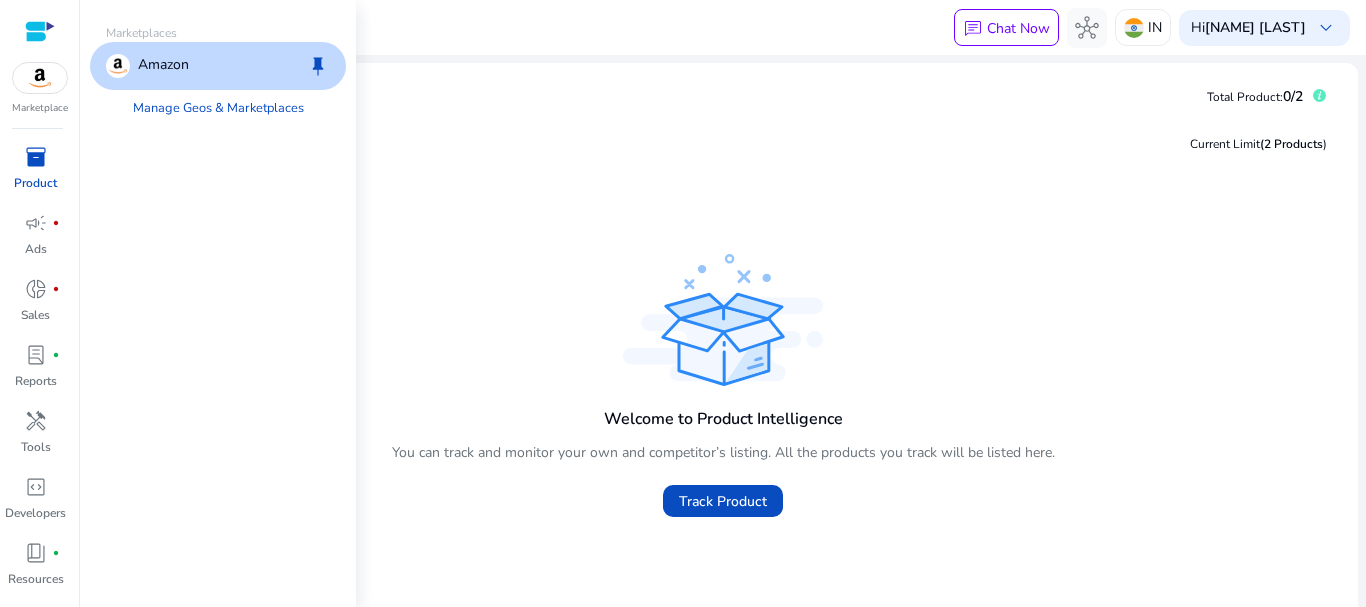 click at bounding box center [40, 78] 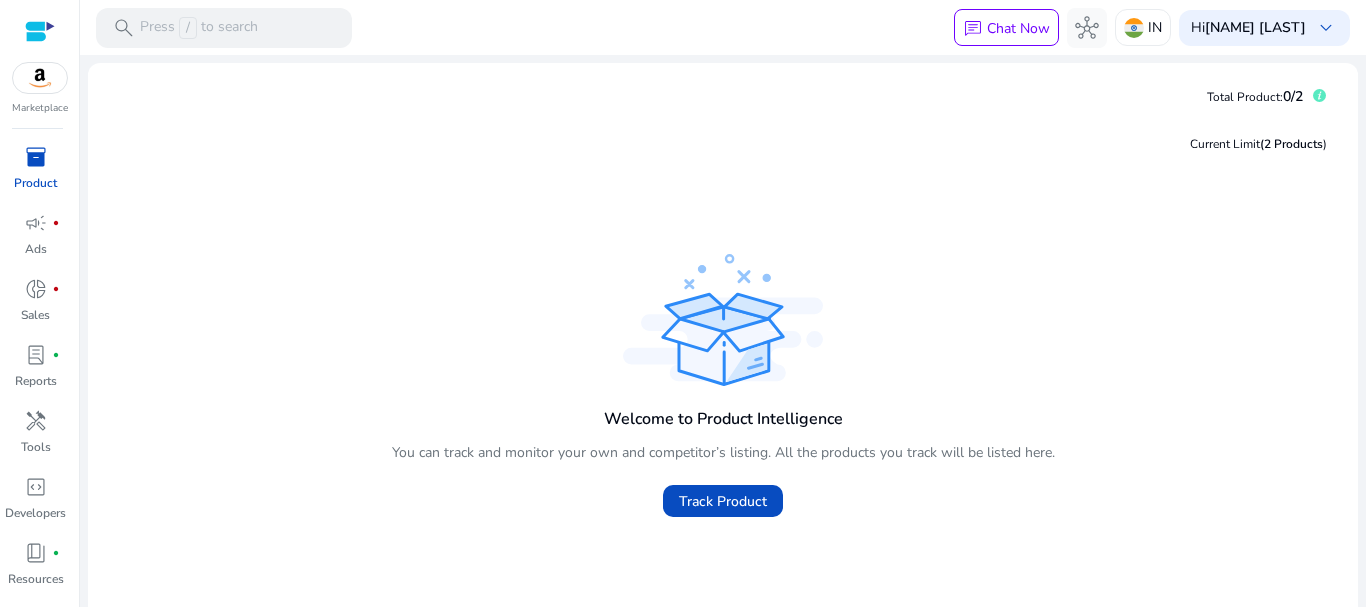 click at bounding box center (40, 31) 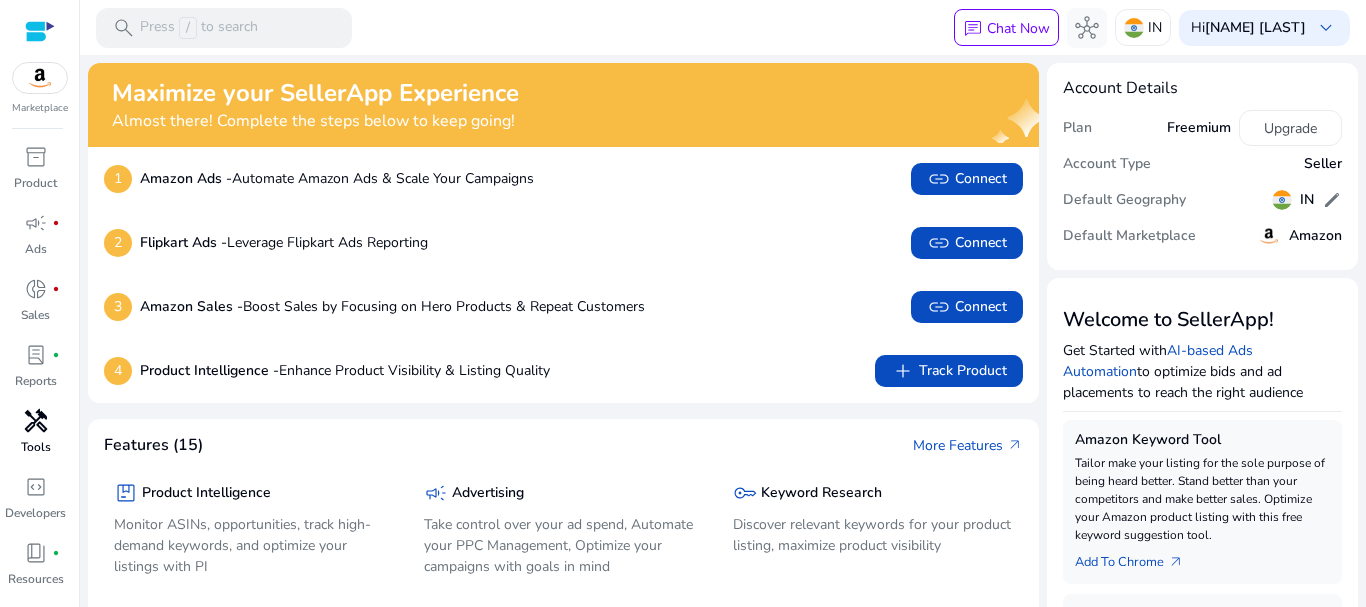 click on "Tools" at bounding box center [36, 447] 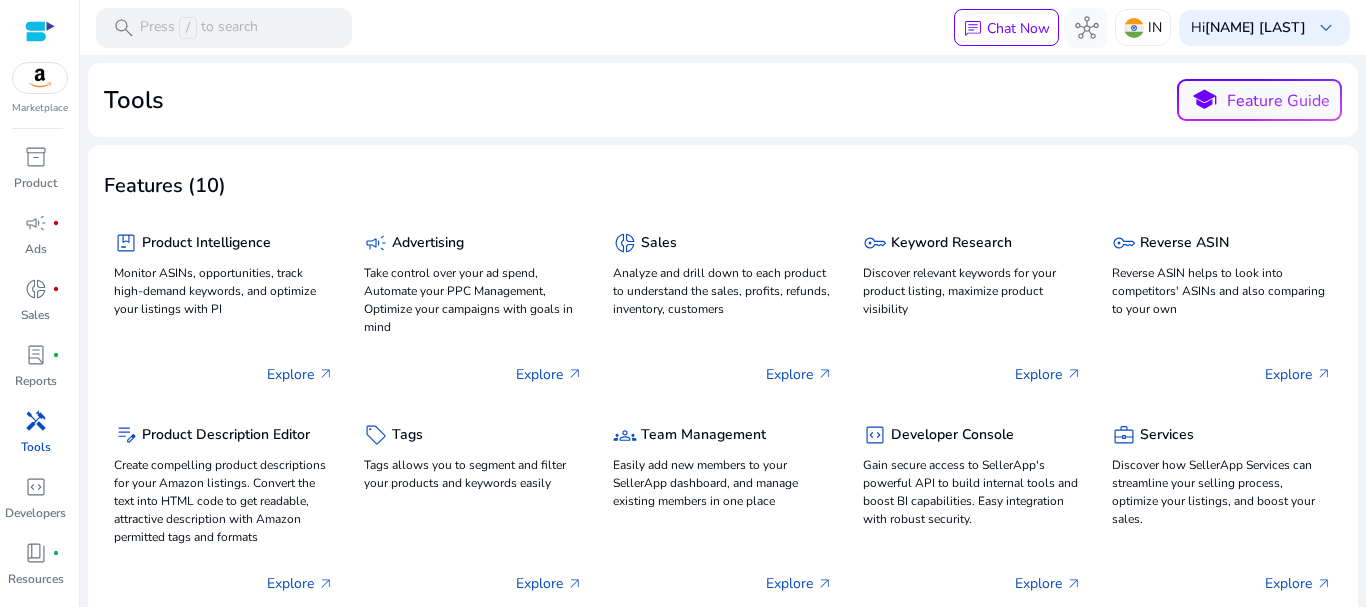 click on "Hi [NAME]" at bounding box center (723, 27) 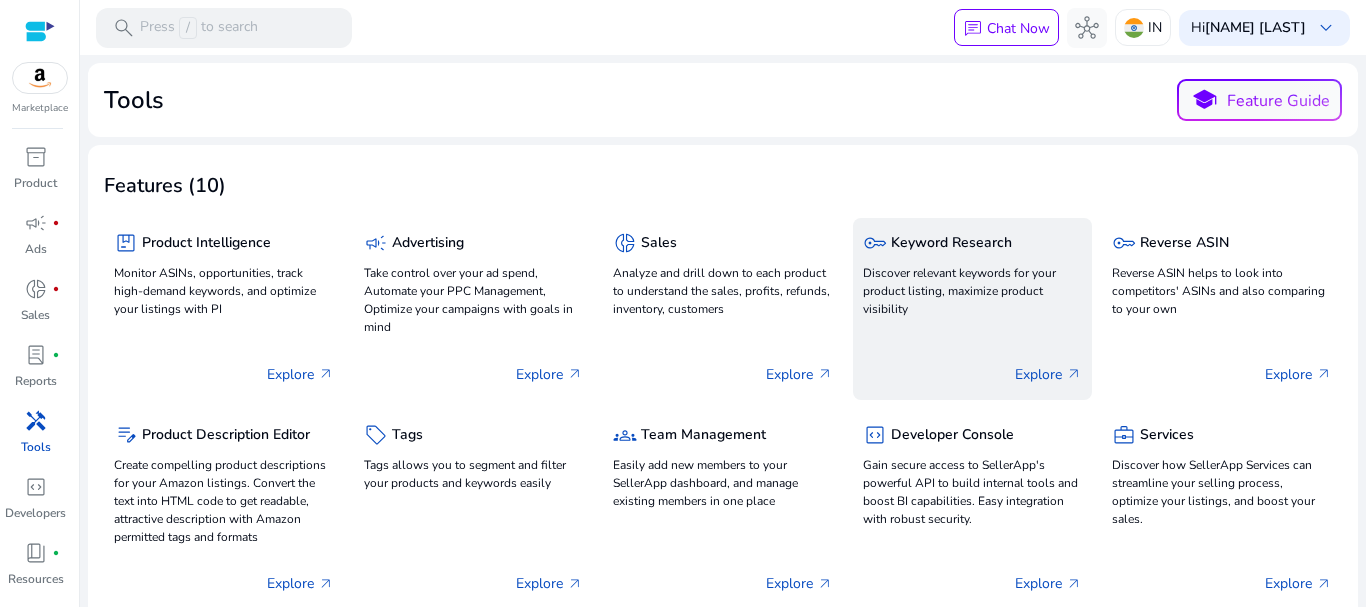 click on "Discover relevant keywords for your product listing, maximize product visibility" 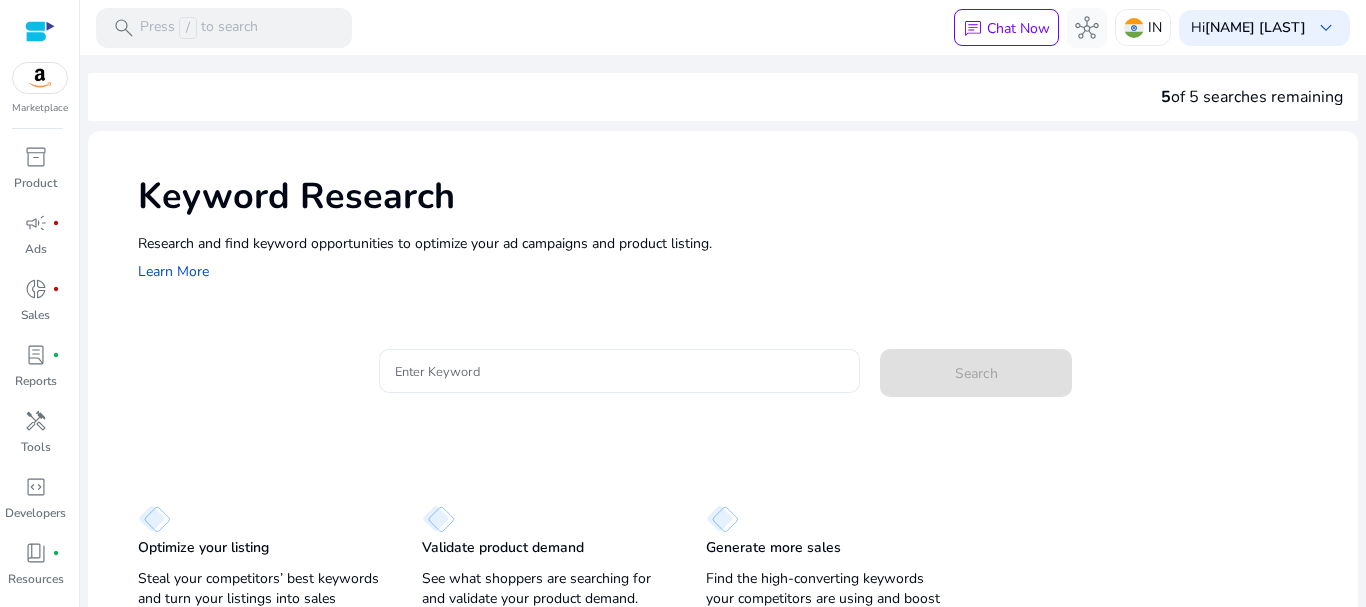 click on "Enter Keyword" at bounding box center [620, 371] 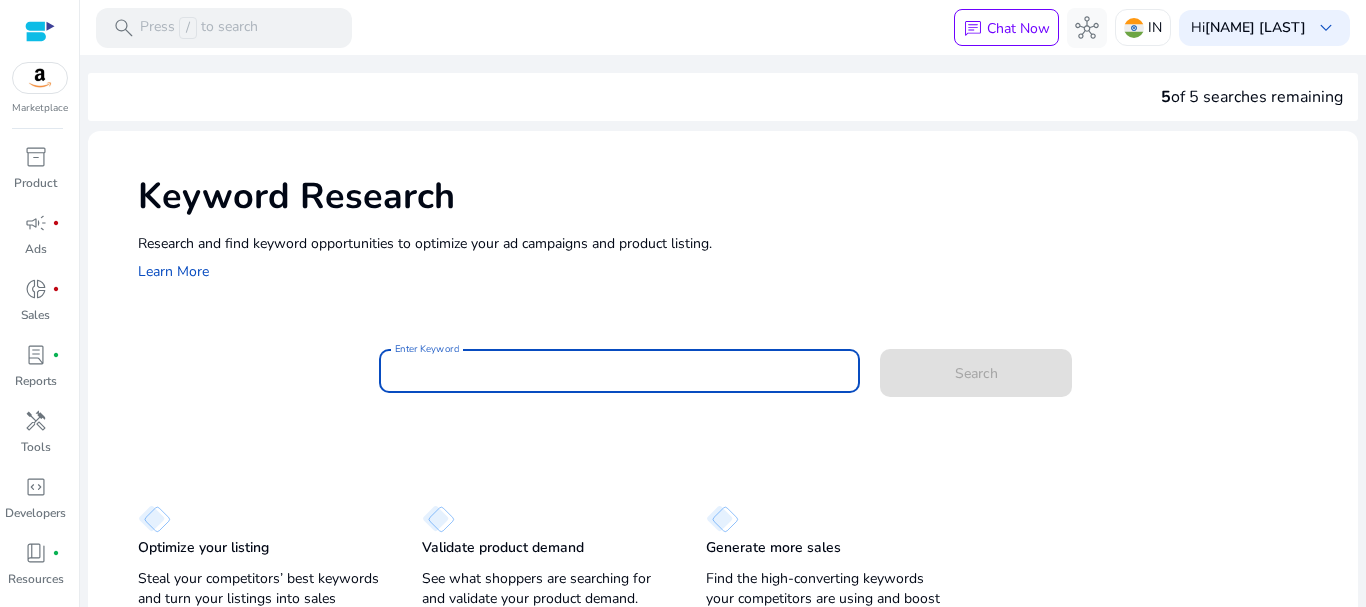 paste on "**********" 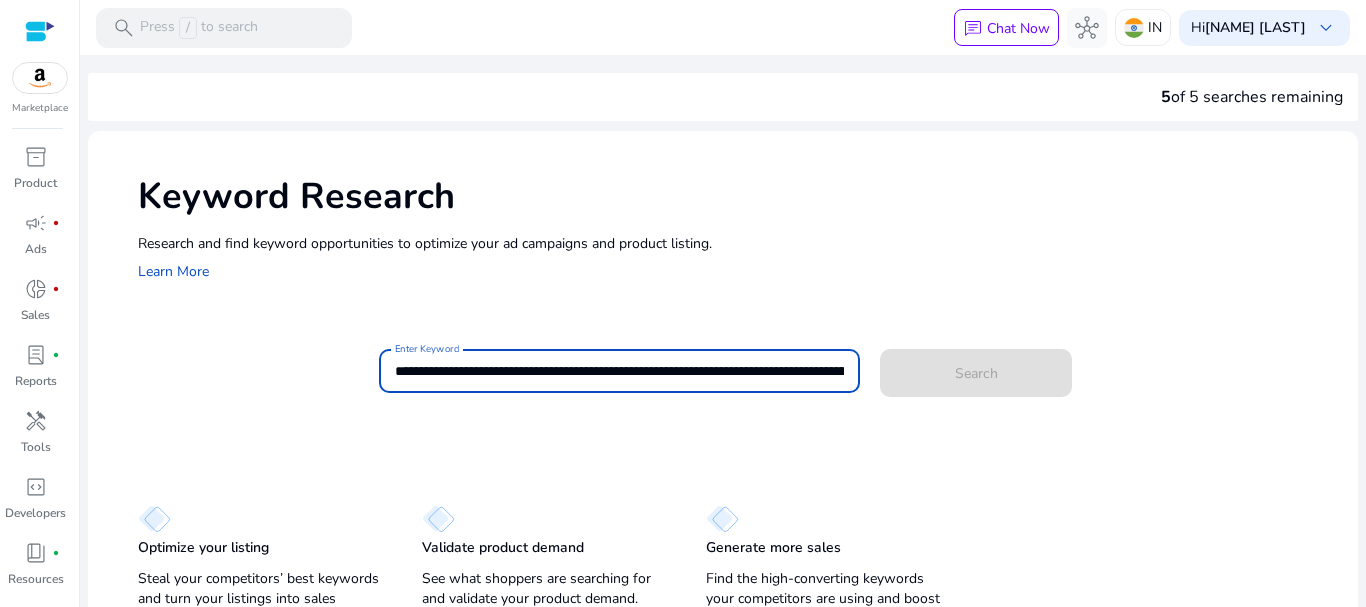scroll, scrollTop: 0, scrollLeft: 183, axis: horizontal 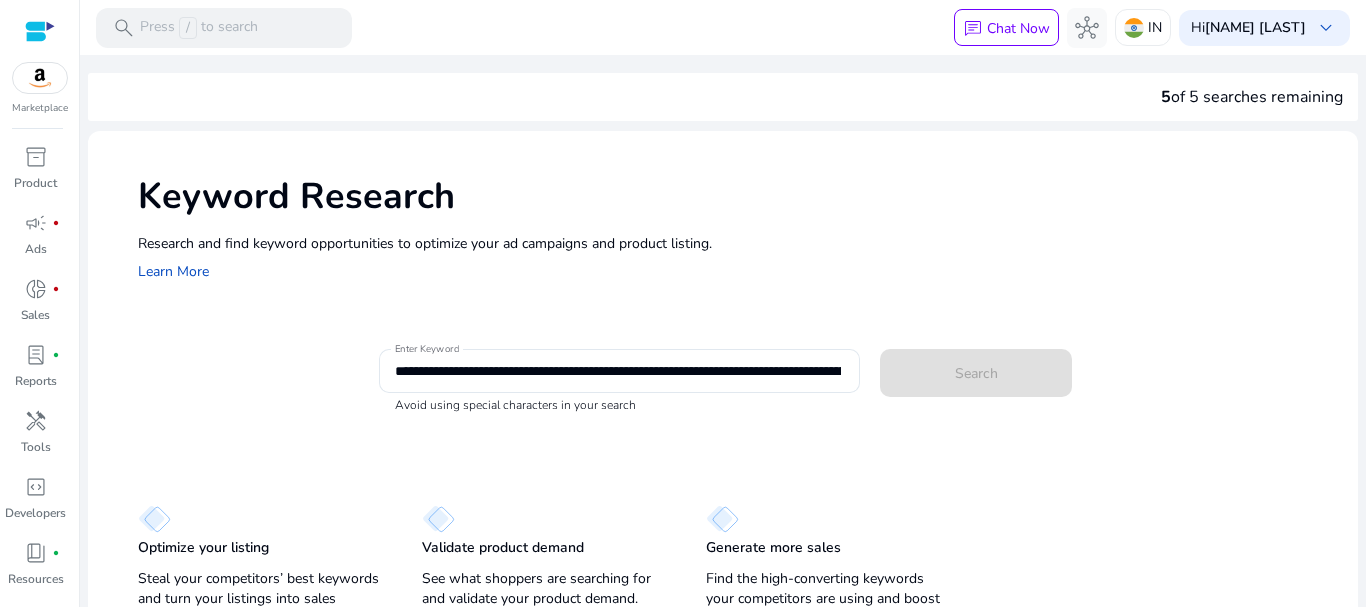 click on "Search" 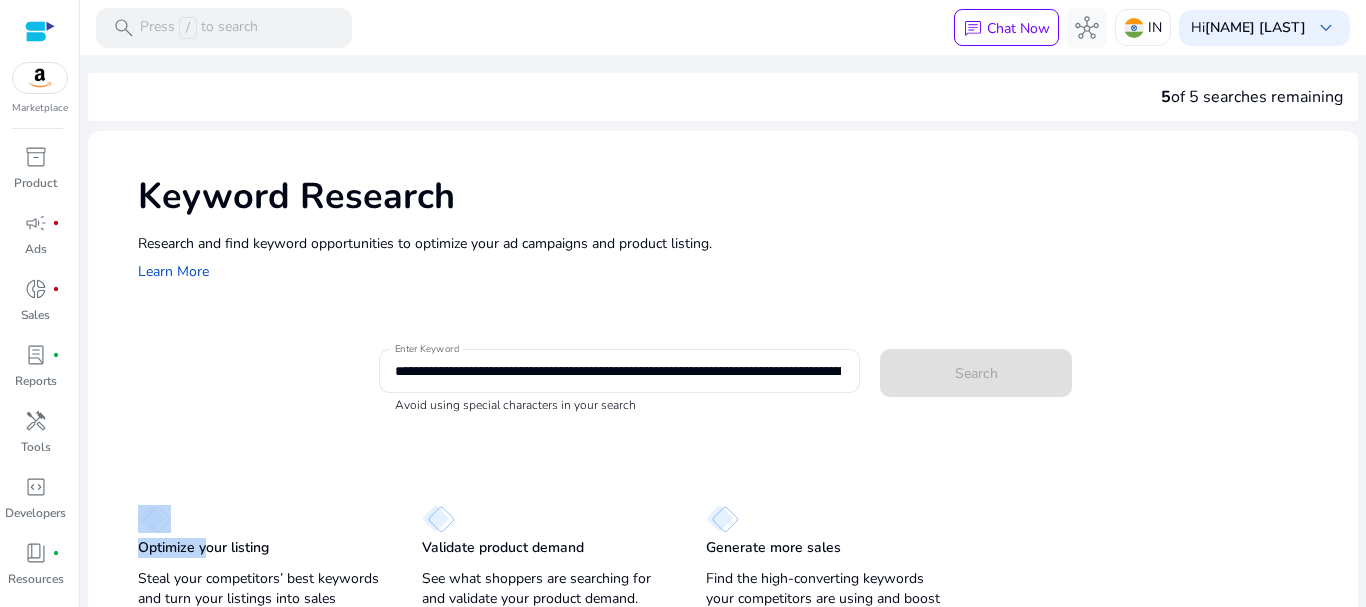 click on "Search" 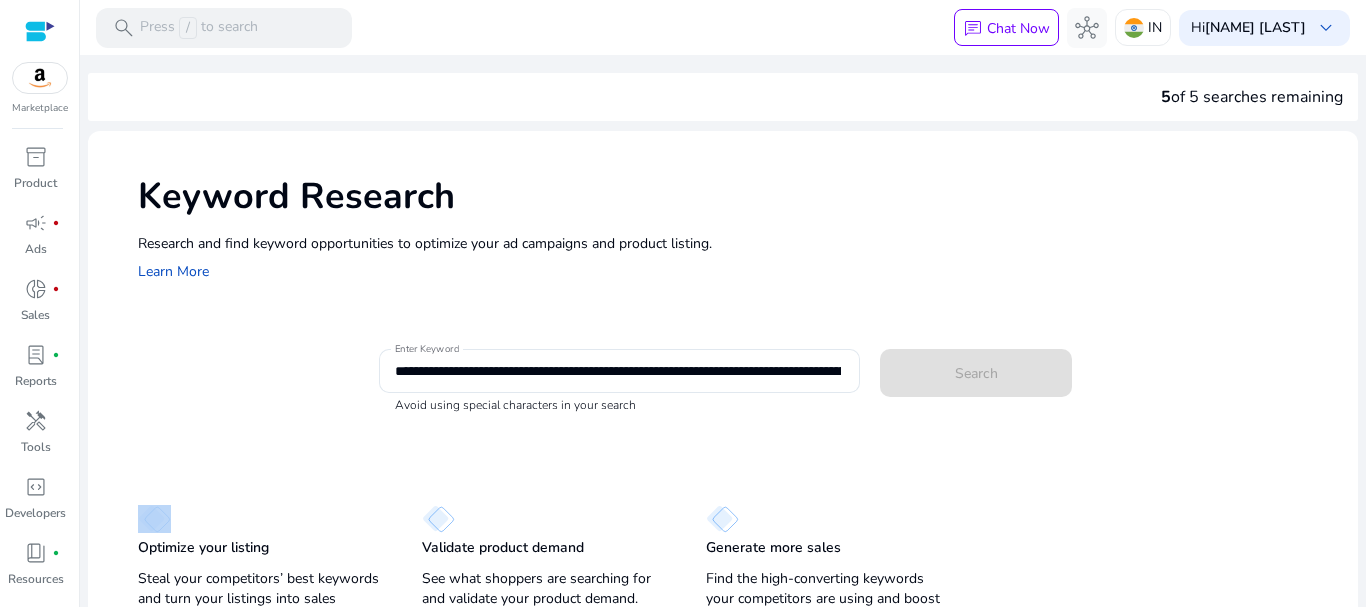 click on "Search" 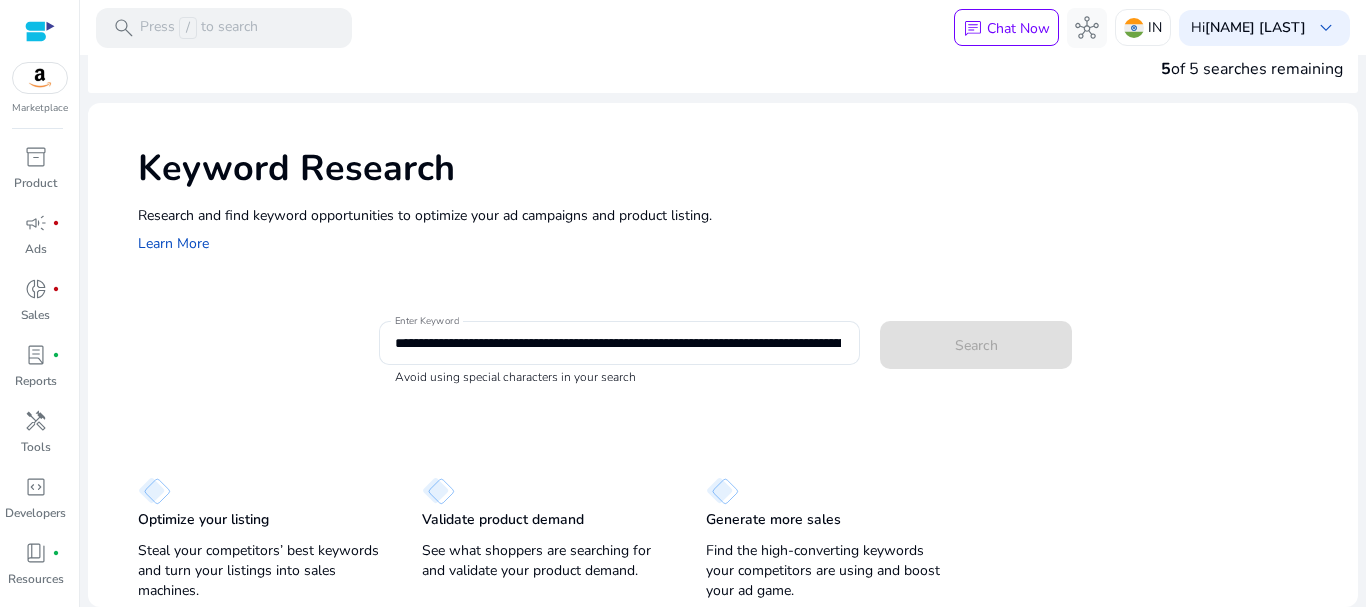 click on "Search" 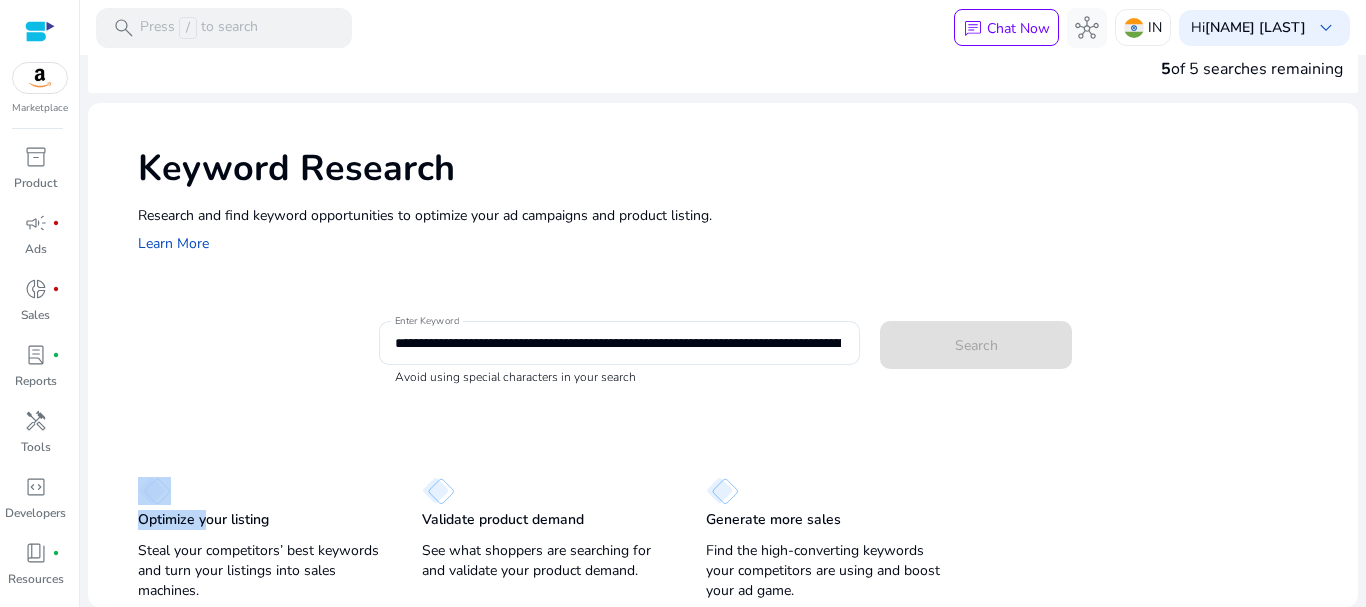 click on "Search" 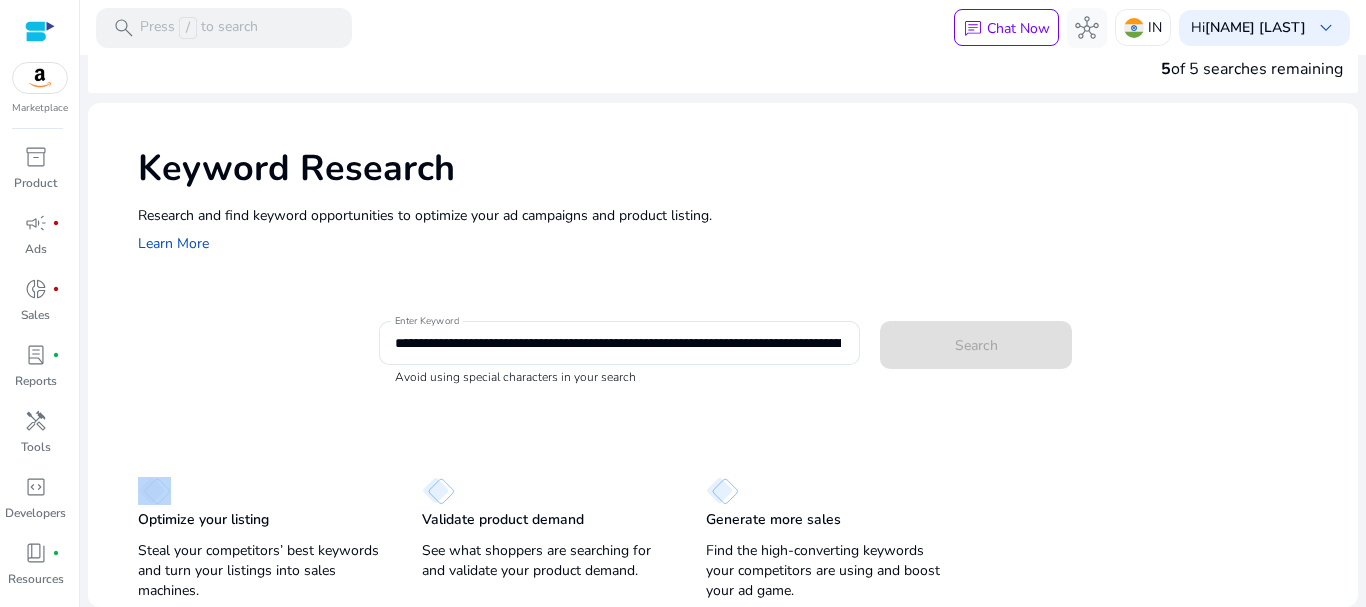 click on "Search" 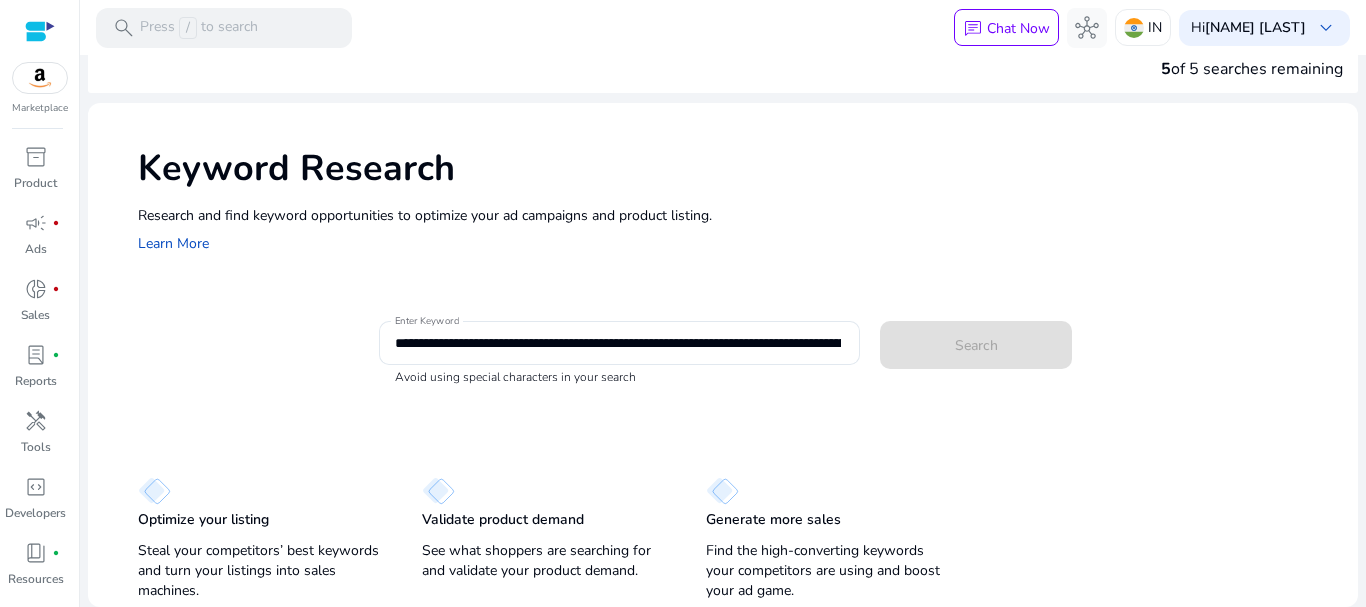 click on "Validate product demand" 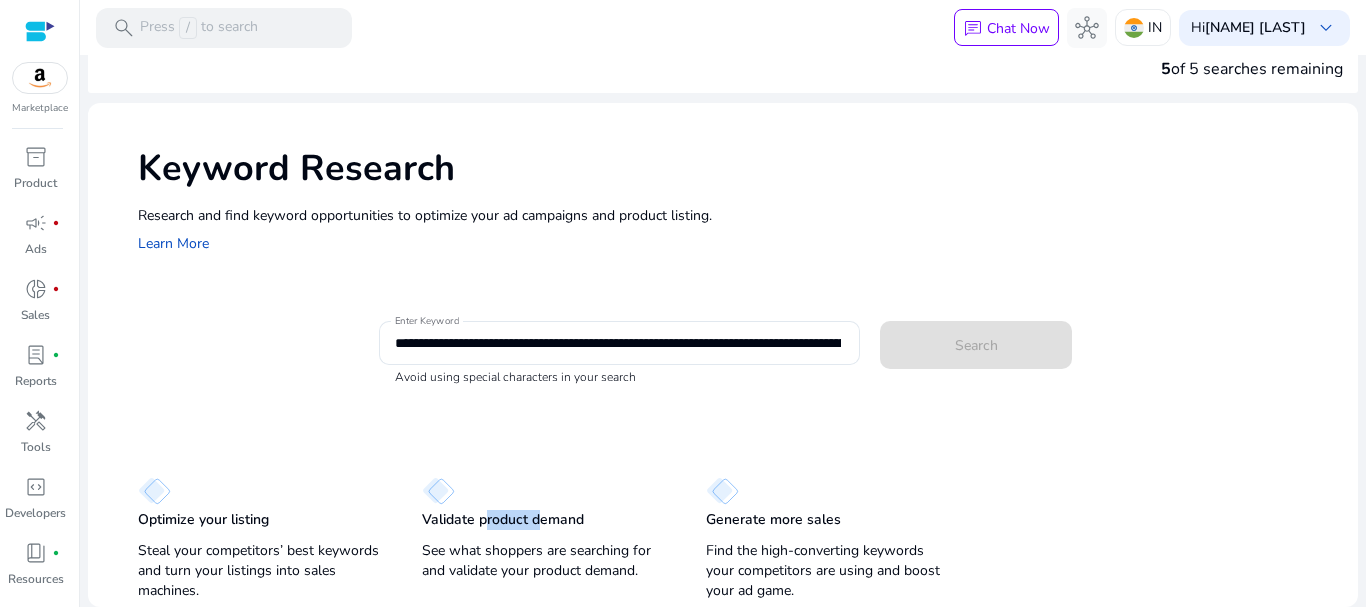 click on "Validate product demand" 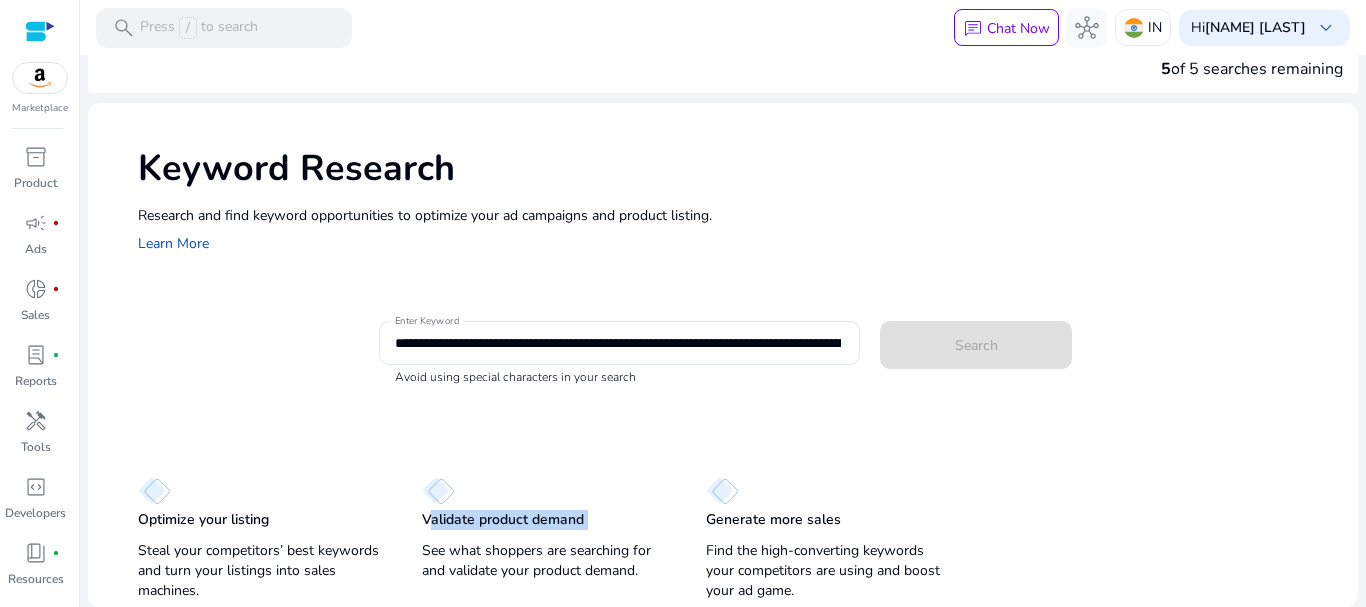 click on "Validate product demand" 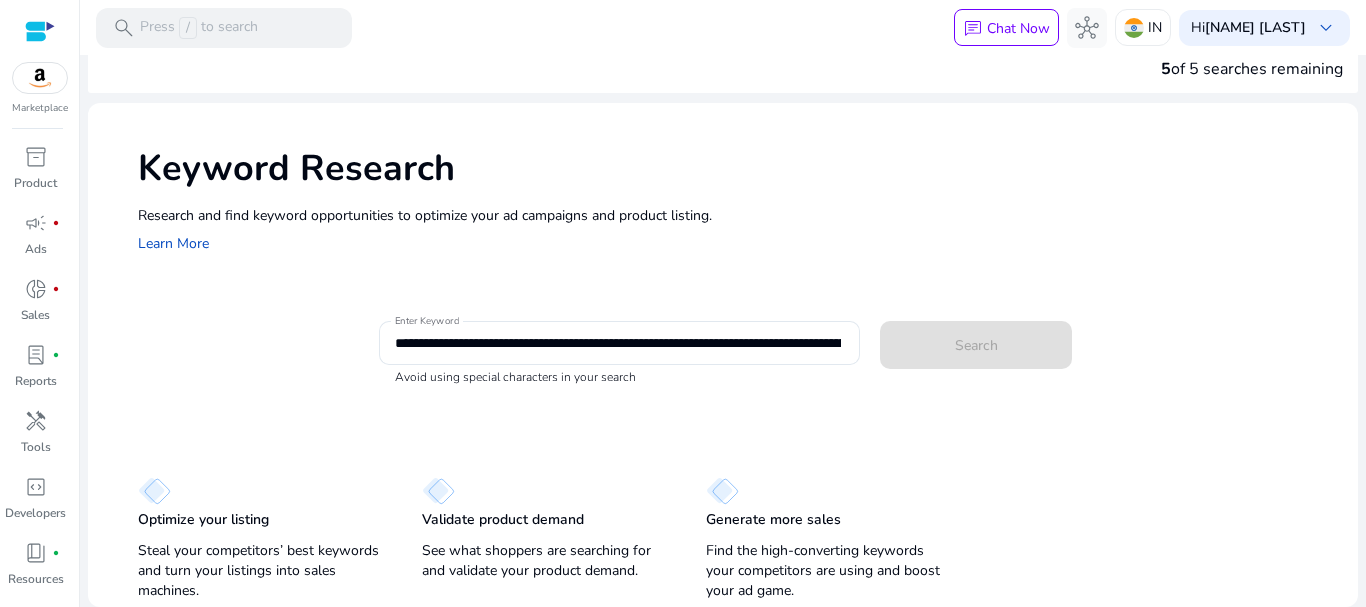 click on "Search" 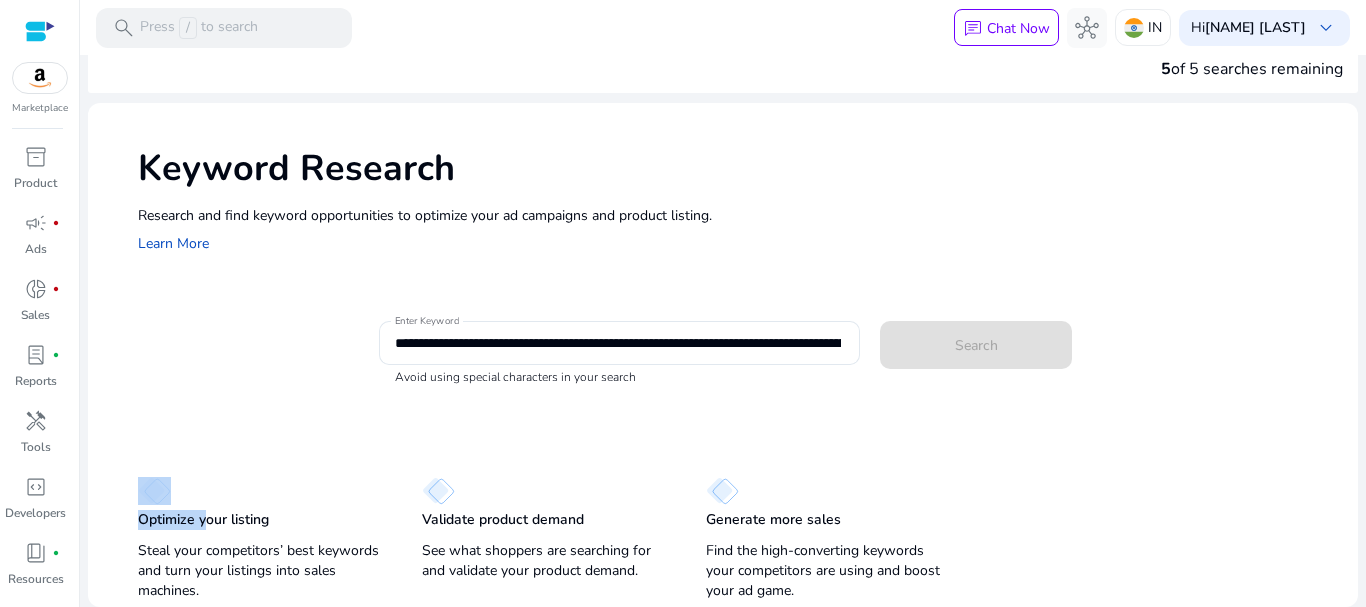 click on "Search" 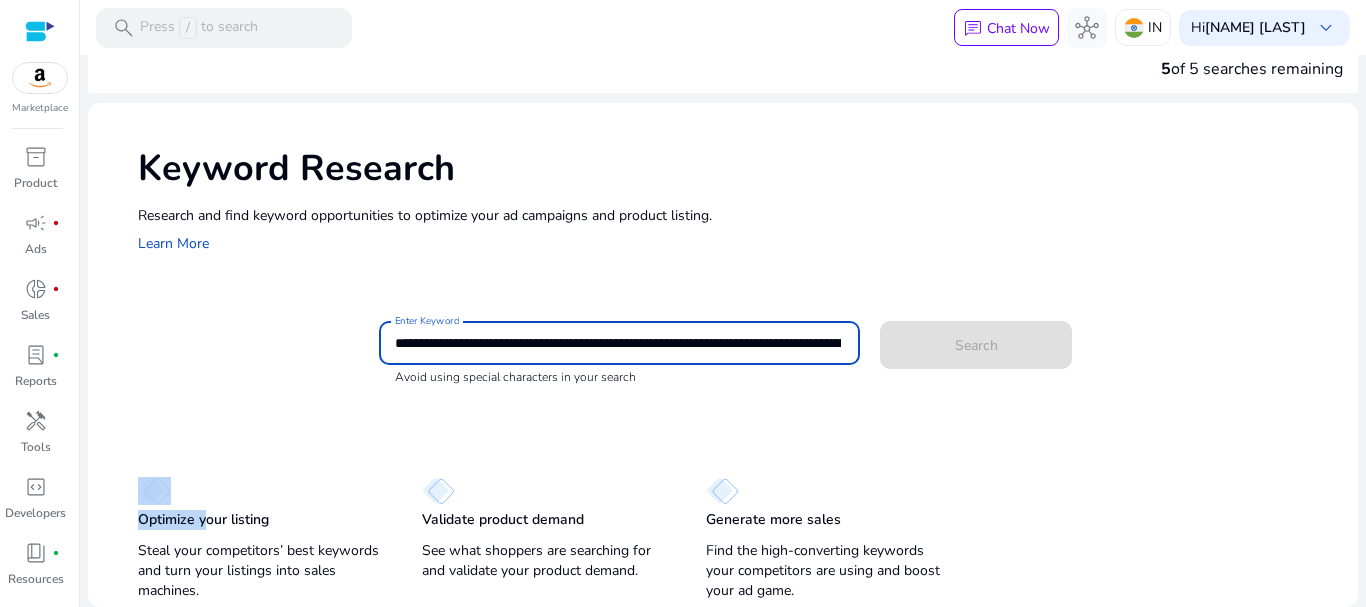 click on "**********" at bounding box center (618, 343) 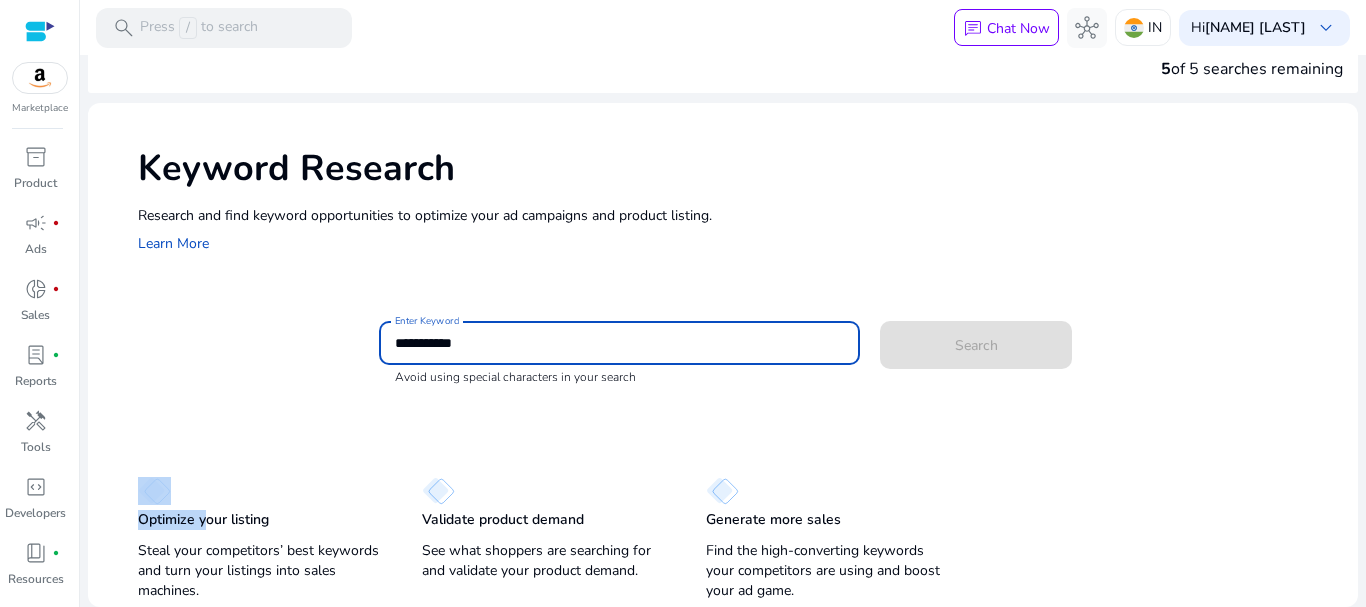 scroll, scrollTop: 0, scrollLeft: 0, axis: both 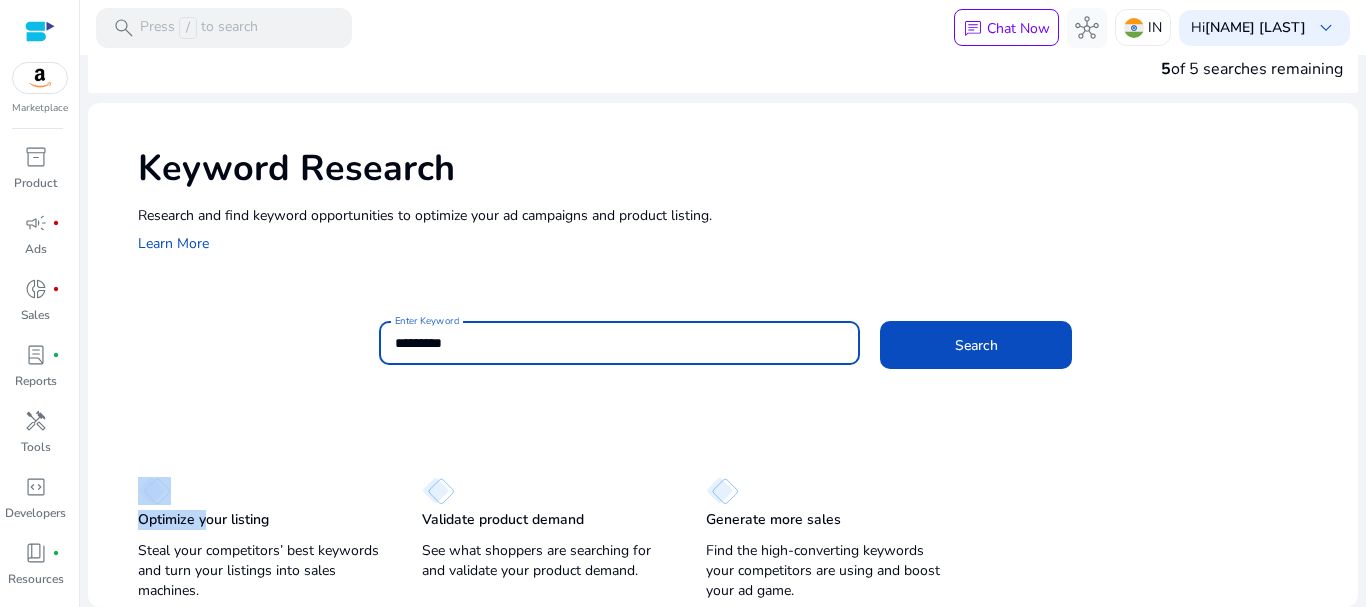type on "*********" 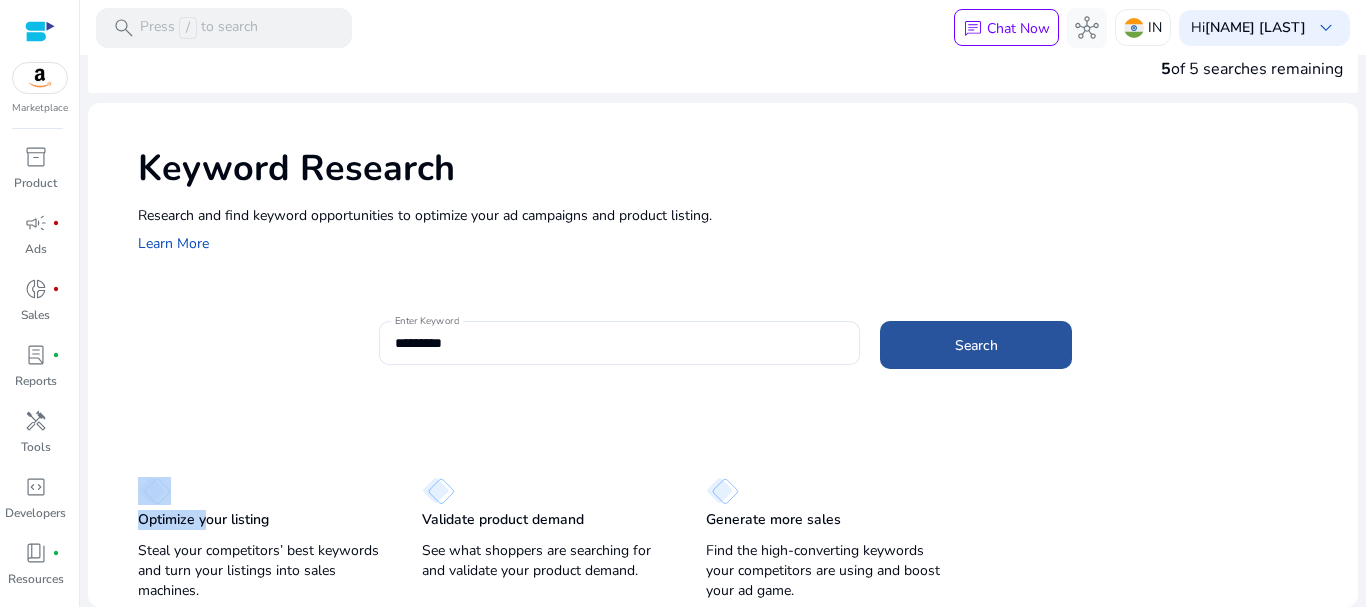 click 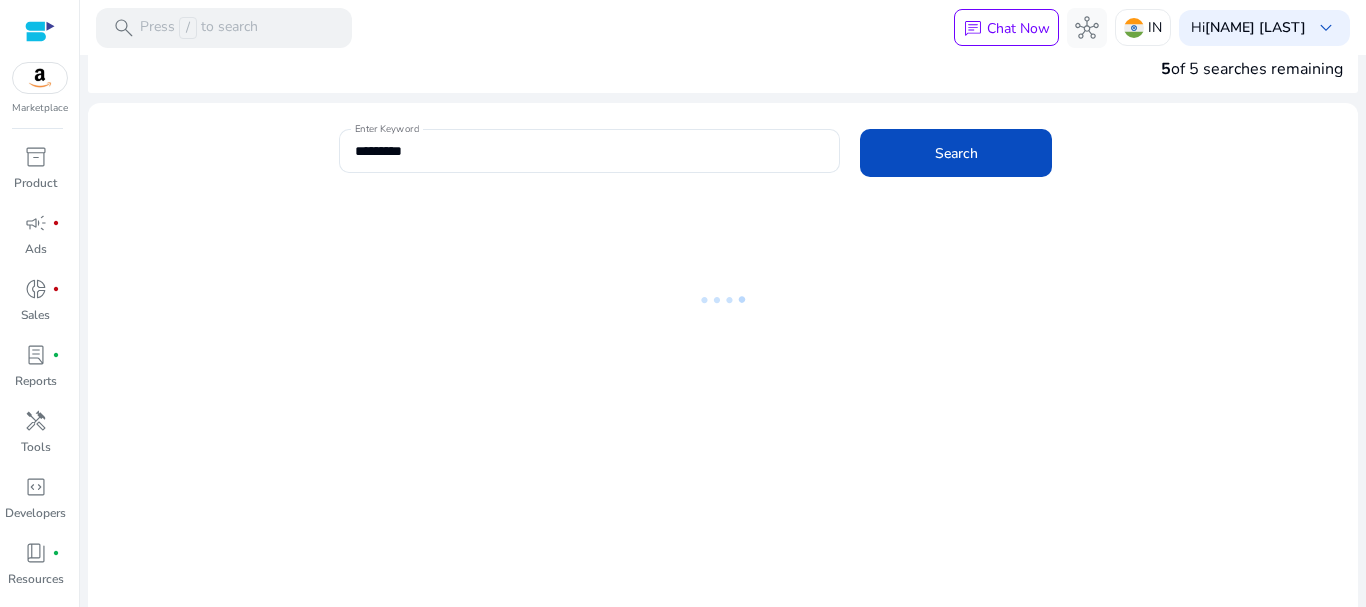 scroll, scrollTop: 83, scrollLeft: 0, axis: vertical 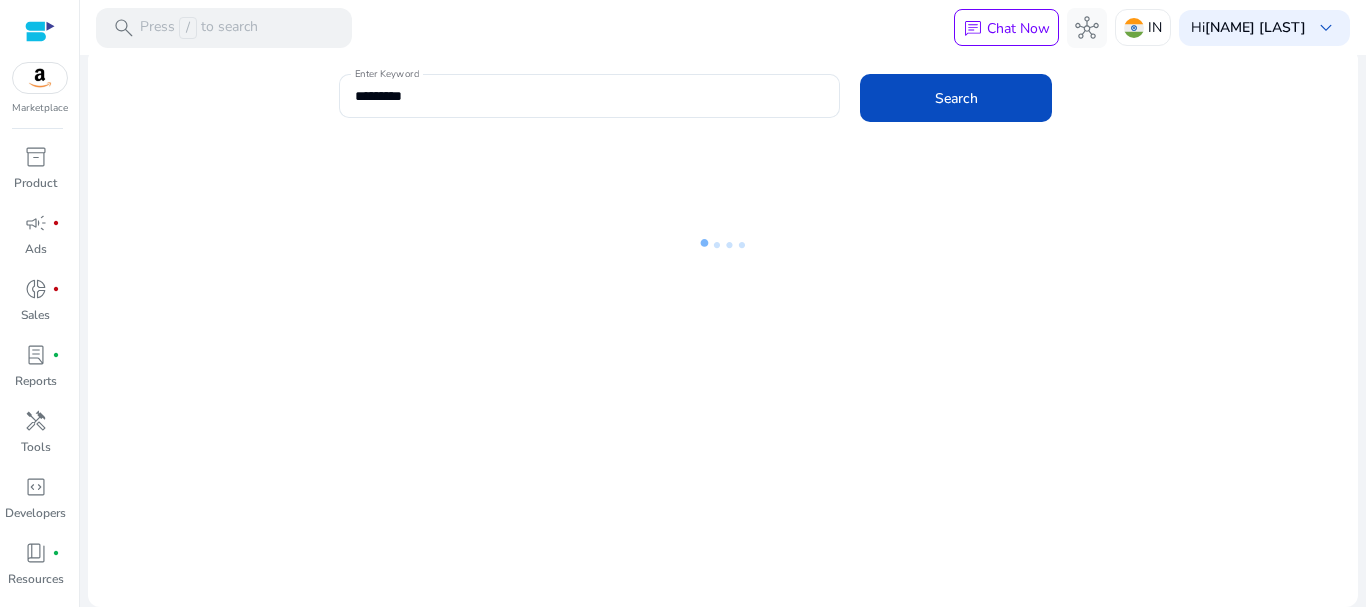 type 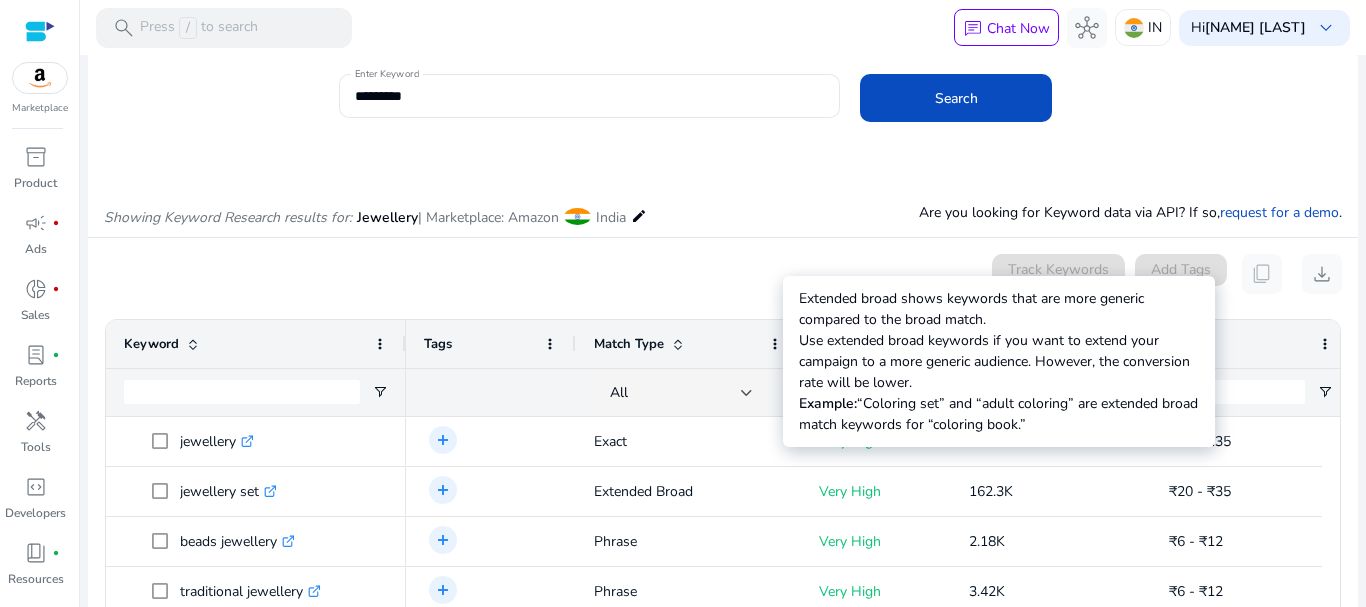 scroll, scrollTop: 238, scrollLeft: 0, axis: vertical 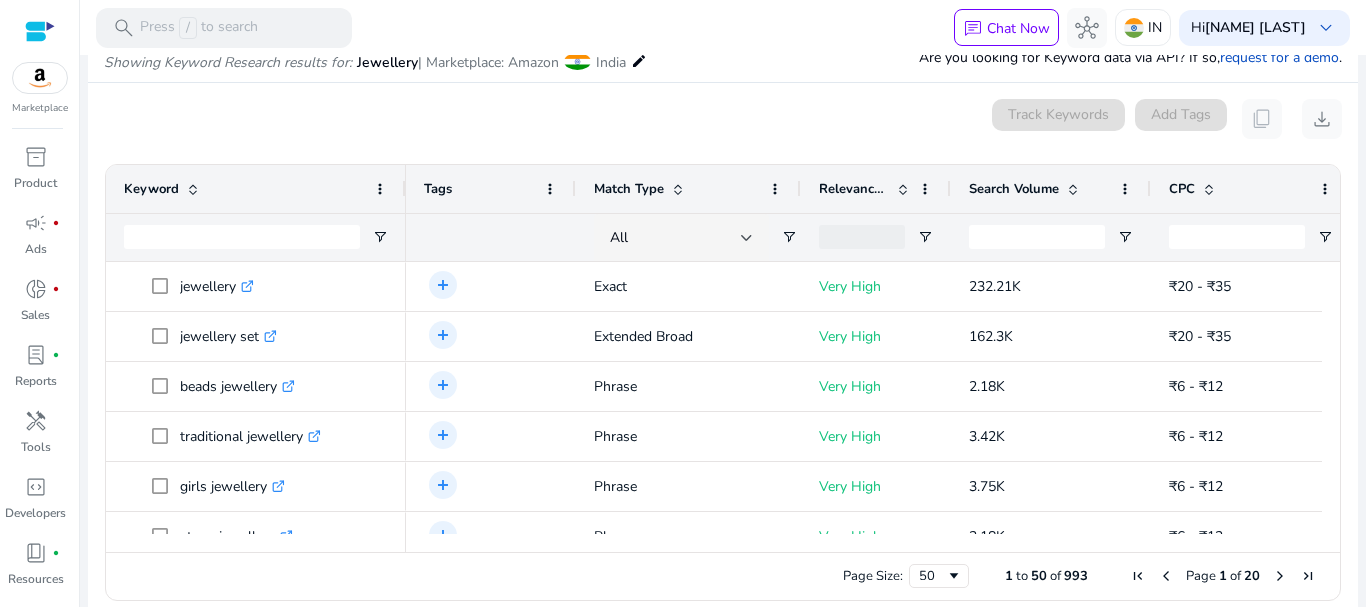 click at bounding box center [723, 82] 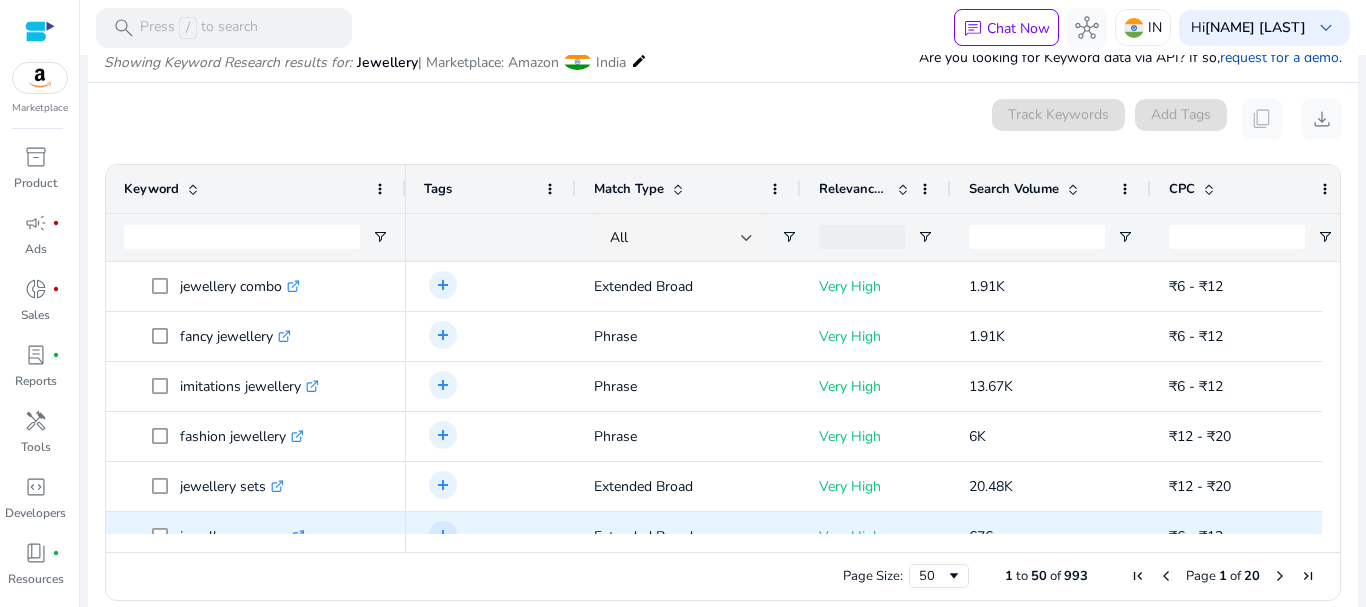scroll, scrollTop: 572, scrollLeft: 0, axis: vertical 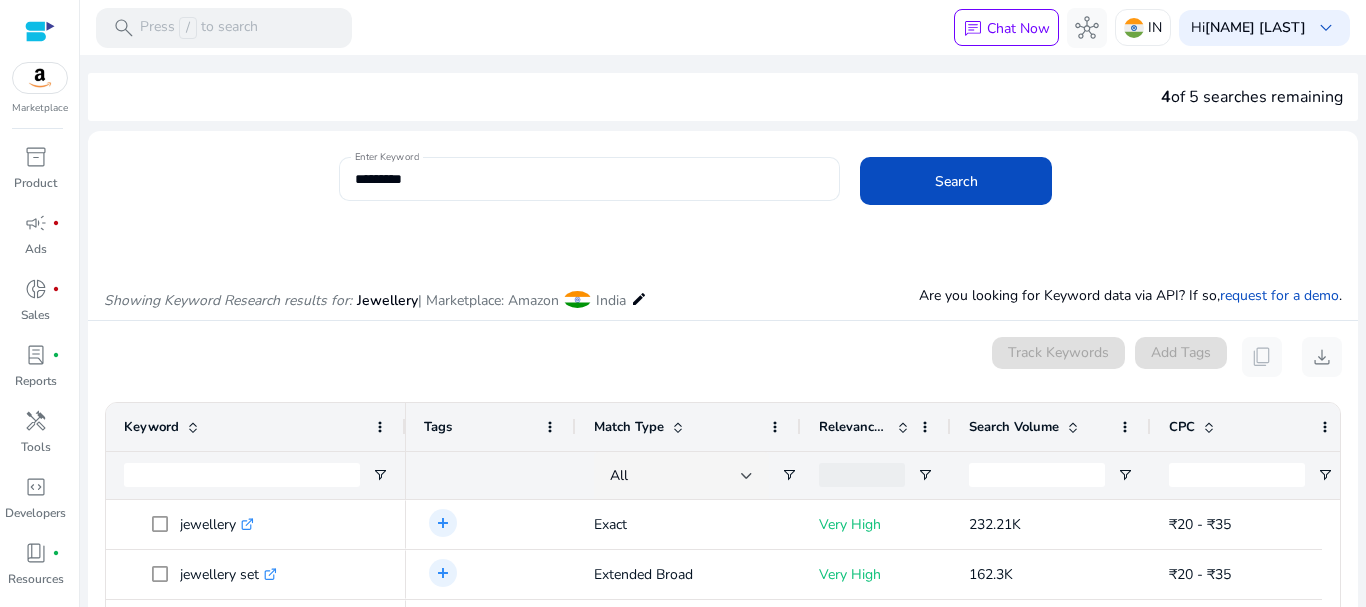 click on "*********" at bounding box center [588, 179] 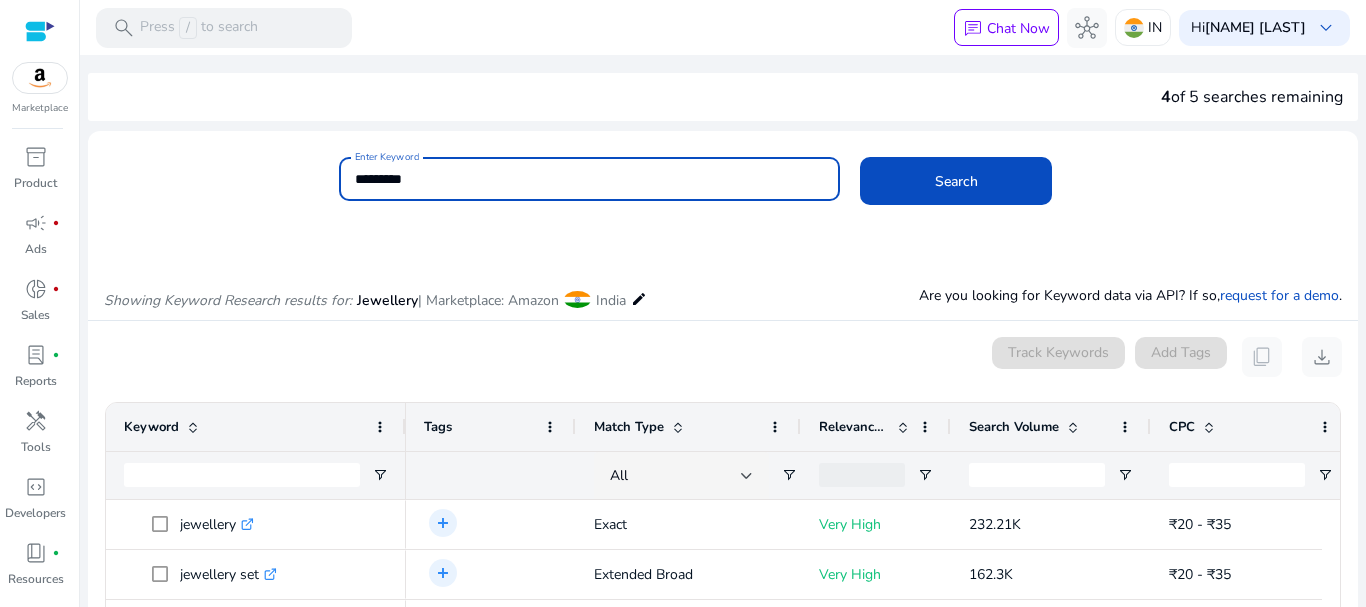 click on "*********" at bounding box center (588, 179) 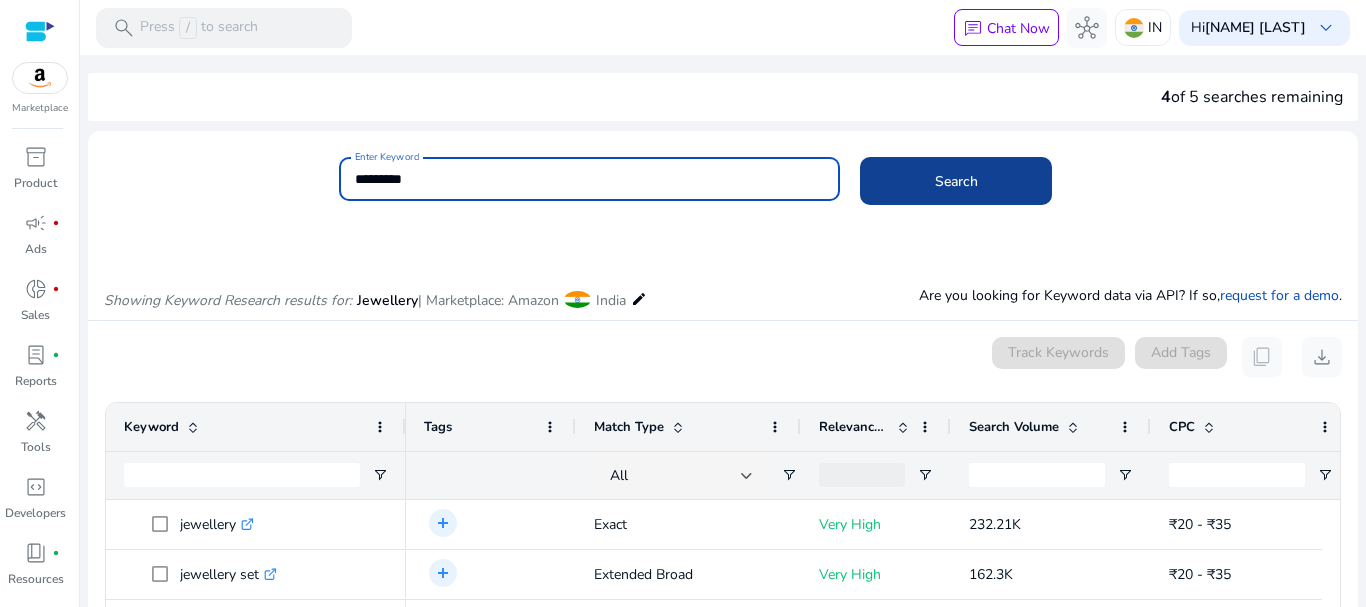 paste on "********" 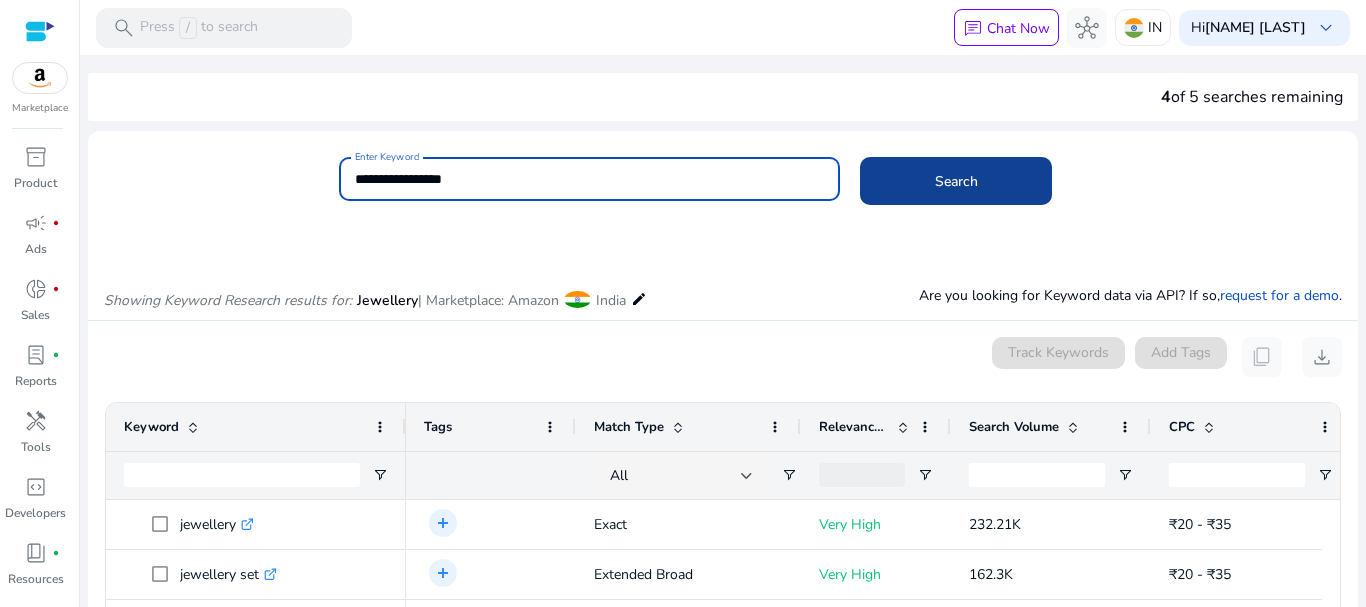 type on "**********" 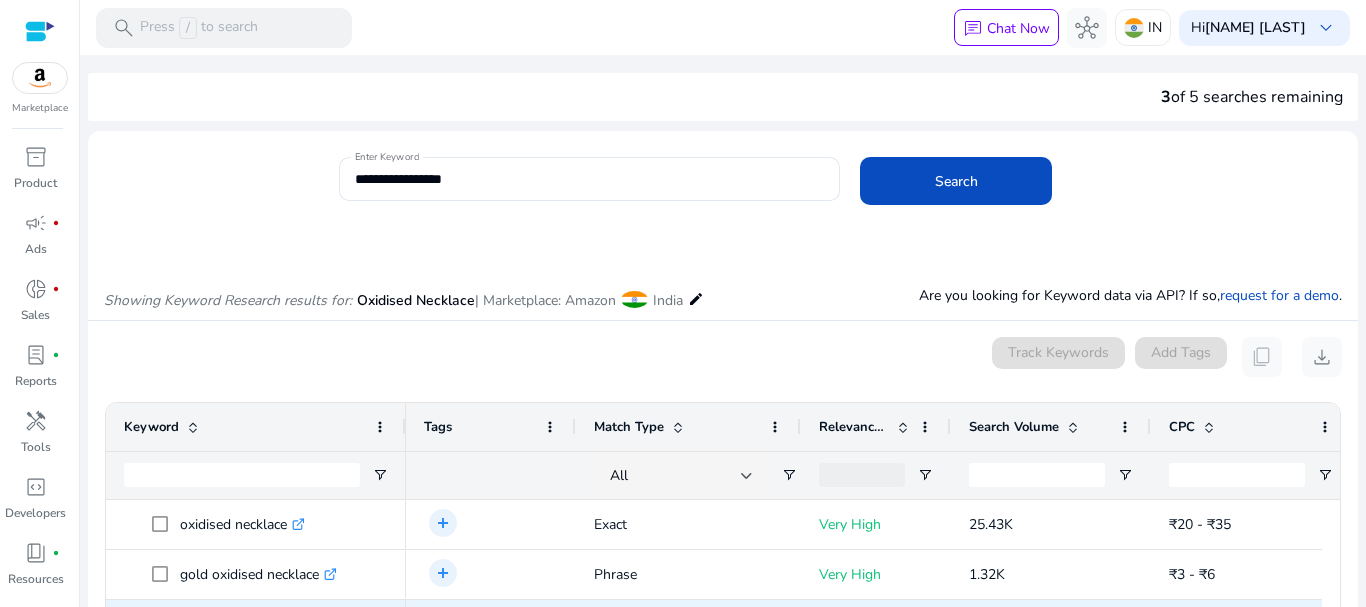 scroll, scrollTop: 238, scrollLeft: 0, axis: vertical 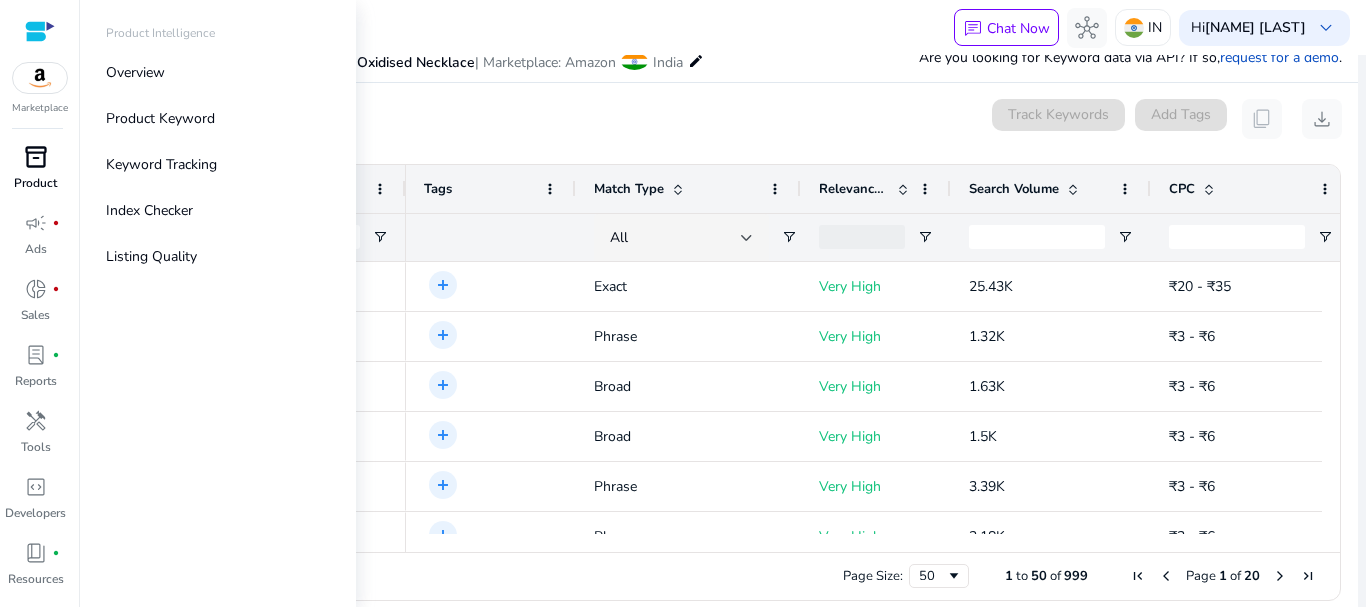 click on "Product" at bounding box center (35, 183) 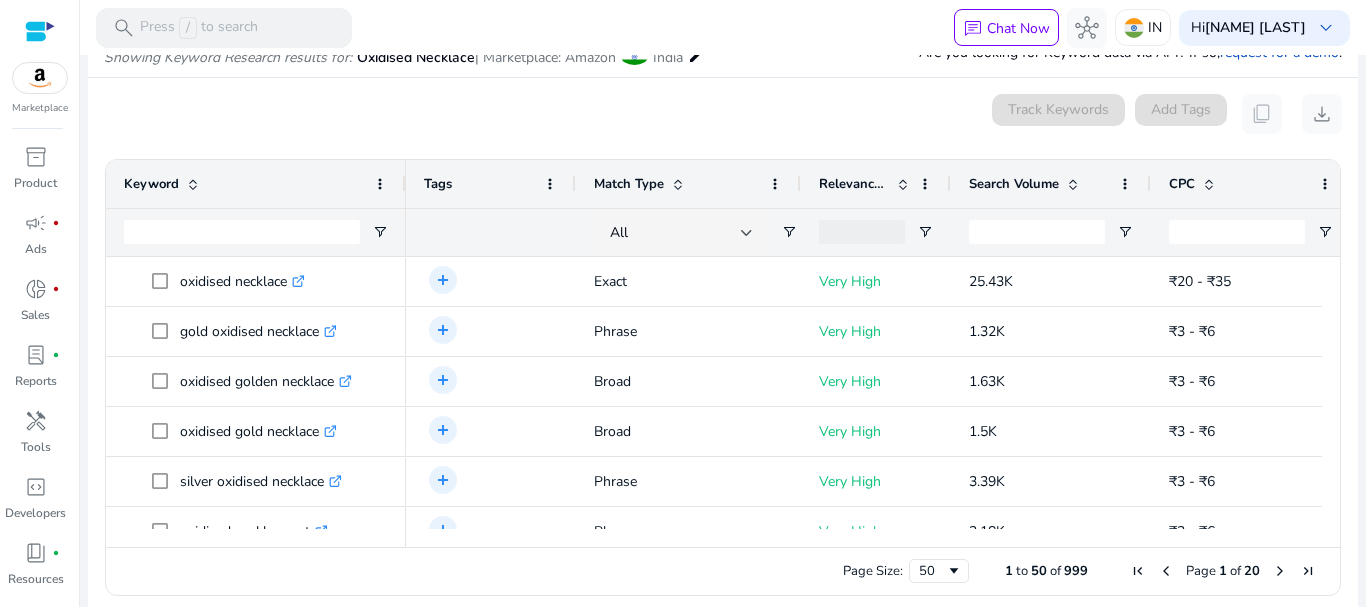 scroll, scrollTop: 258, scrollLeft: 0, axis: vertical 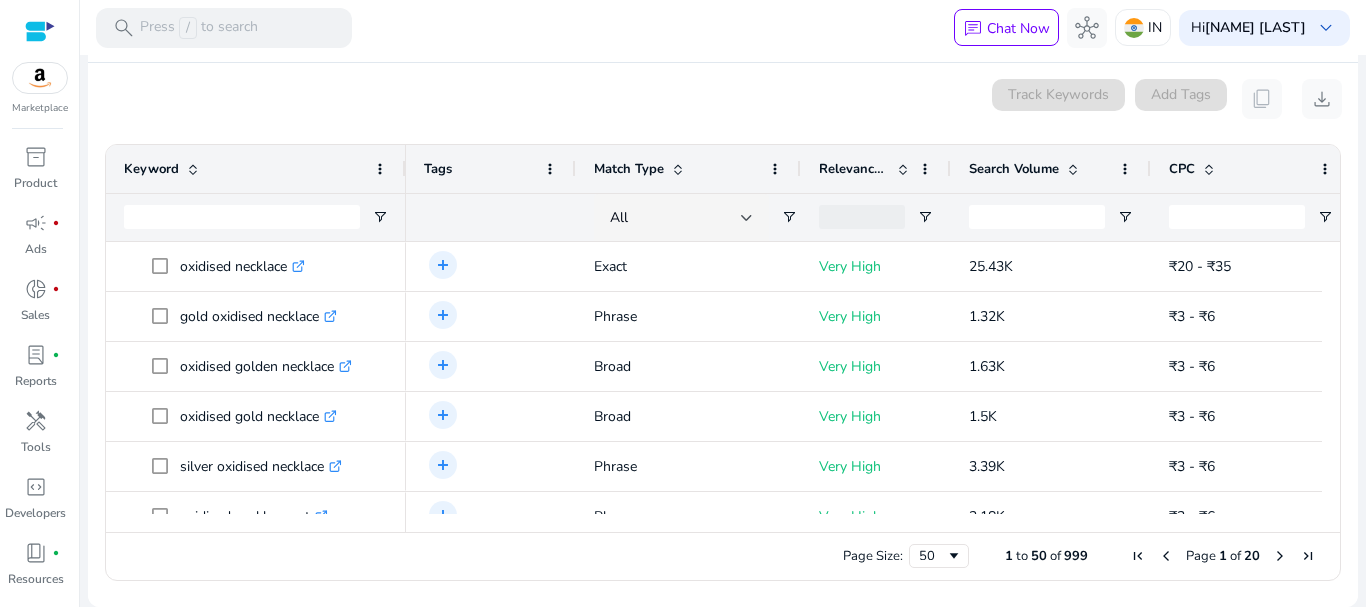 click on "0 keyword(s) selected   Track Keywords   Add Tags   content_copy   download  1 to 50 of 999. Page 1 of 20
Drag here to set row groups Drag here to set column labels
Keyword
Tags" at bounding box center [723, 335] 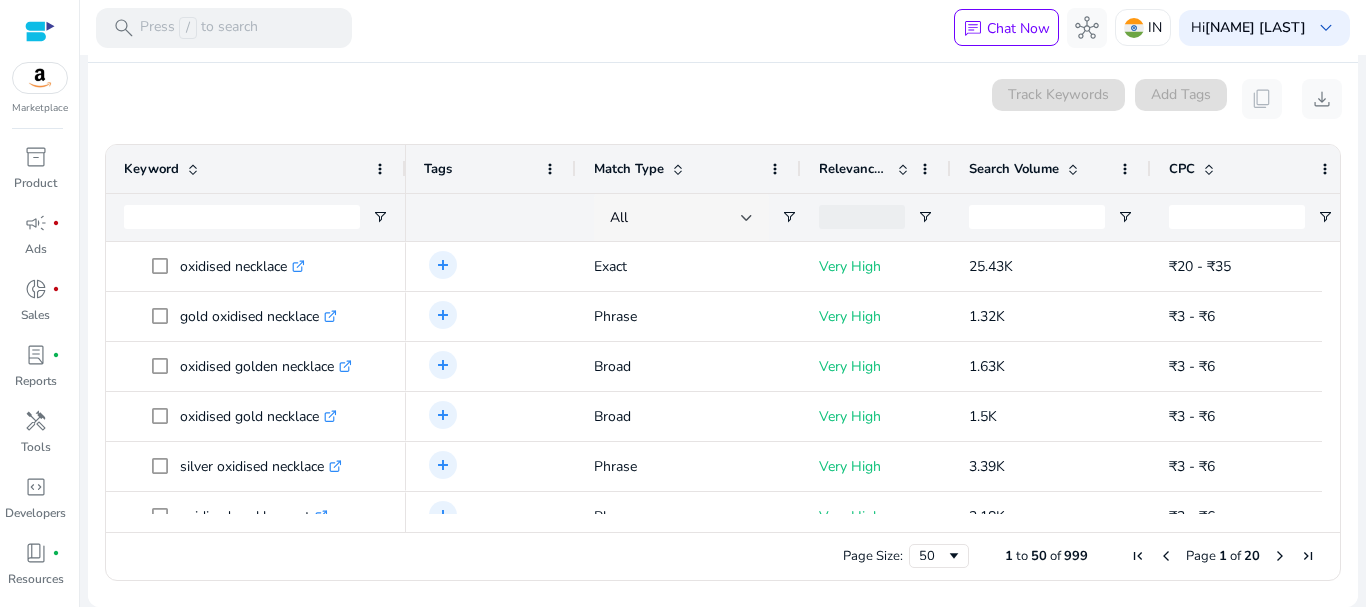 click at bounding box center [747, 218] 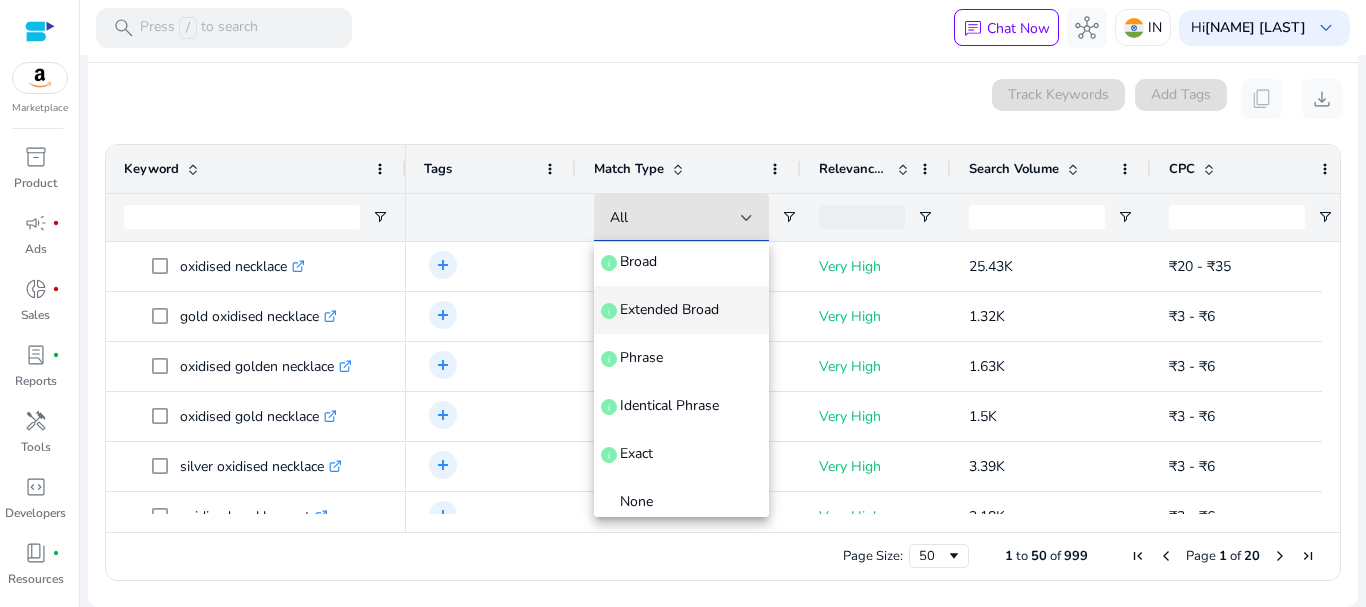 scroll, scrollTop: 77, scrollLeft: 0, axis: vertical 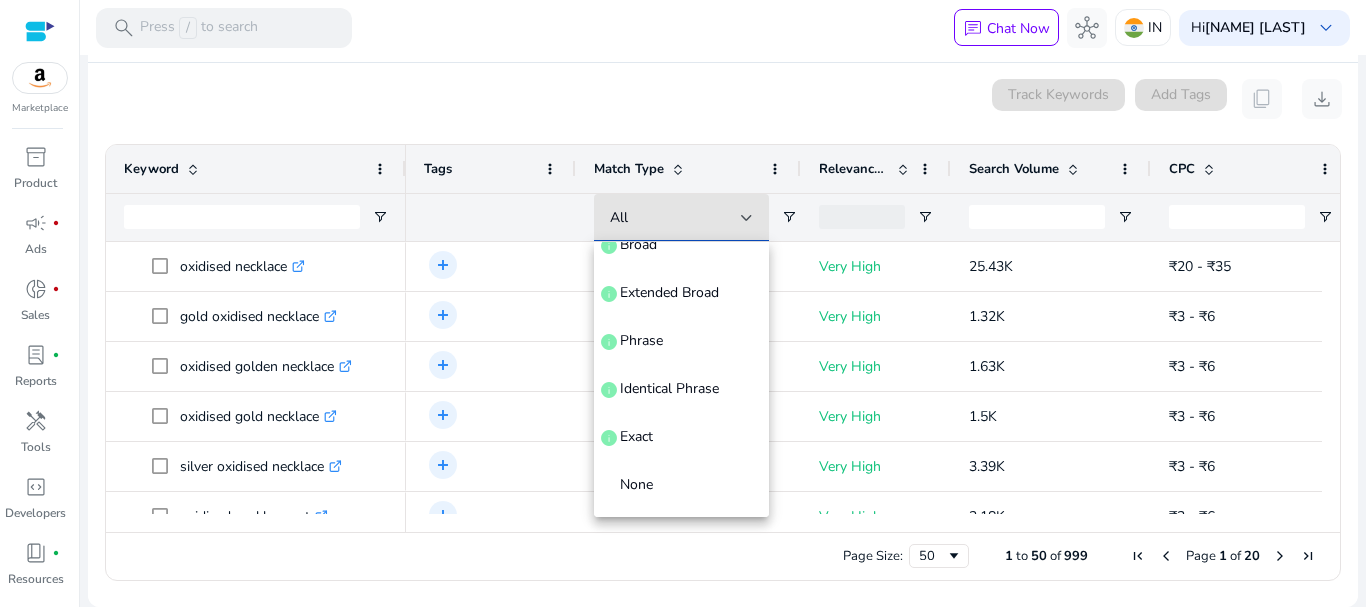 click at bounding box center (683, 303) 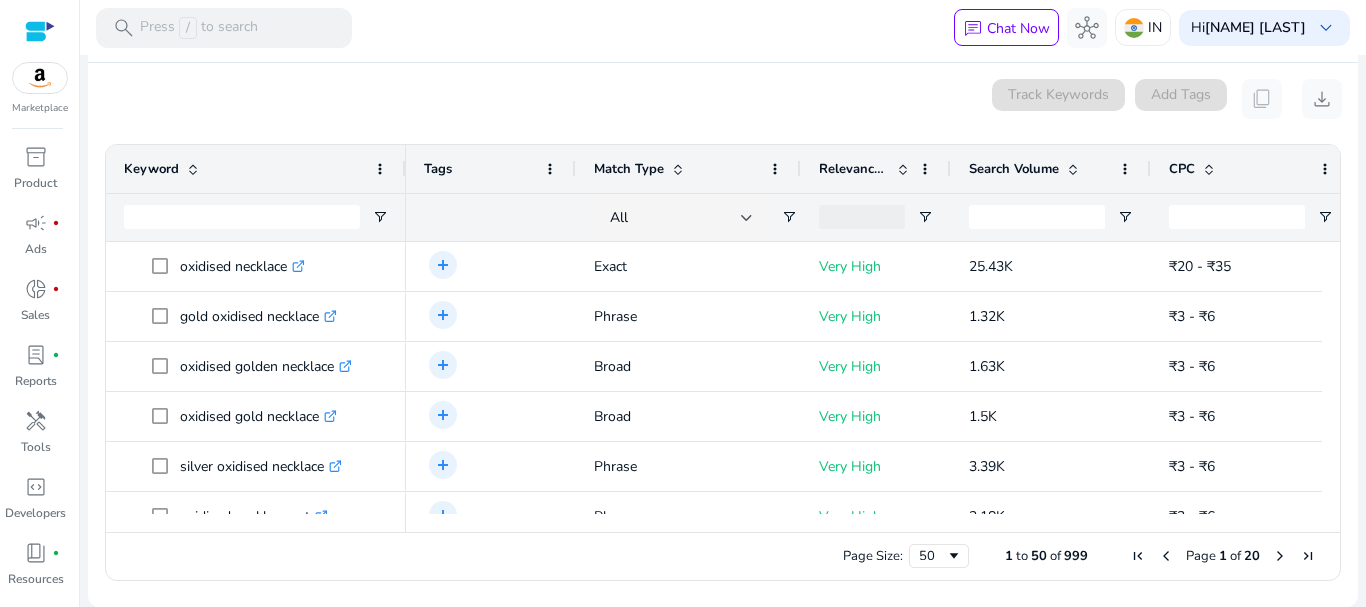 click at bounding box center [862, 217] 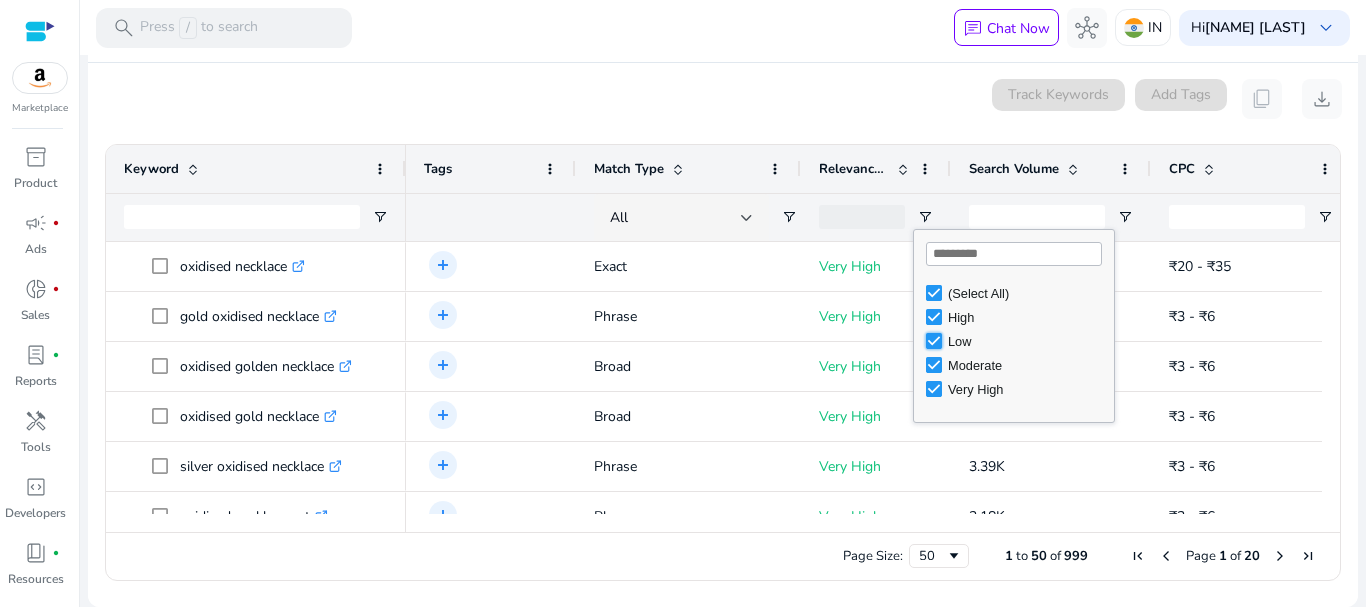 type on "**********" 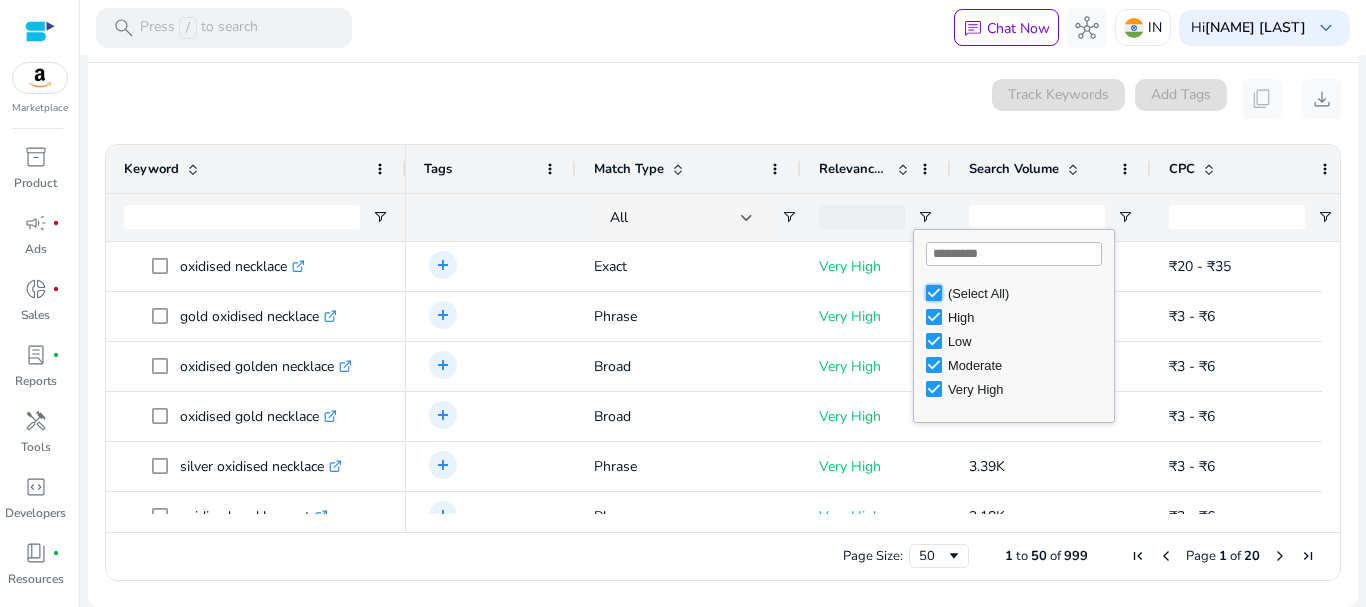 type on "***" 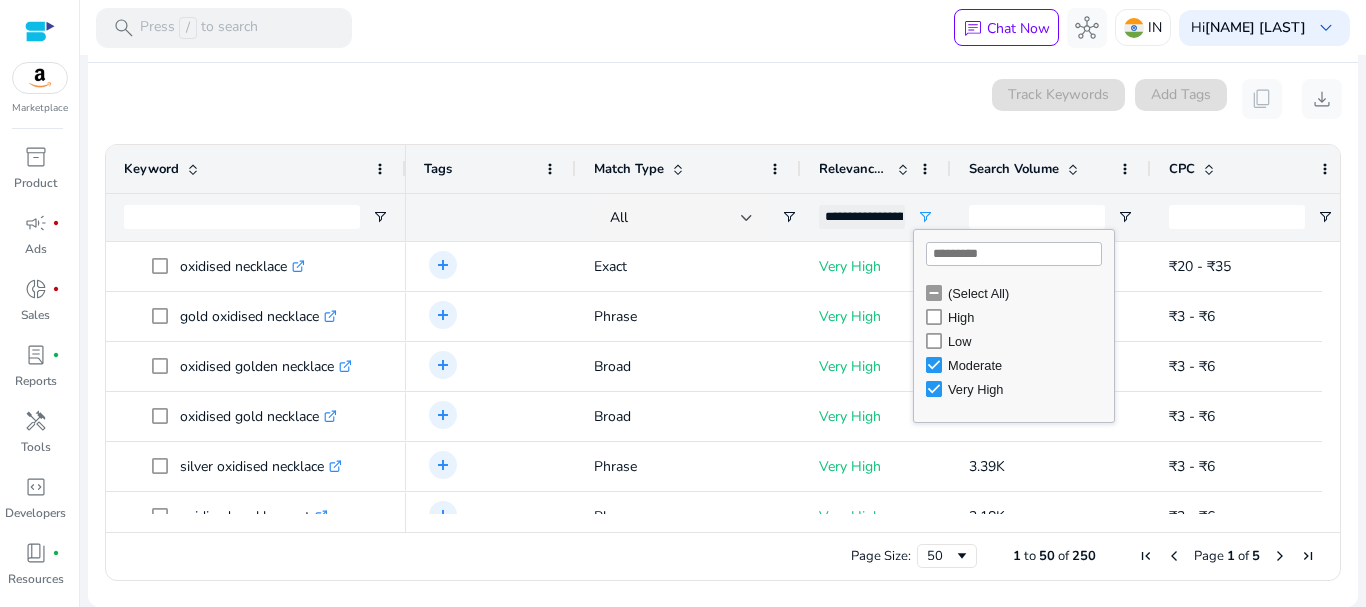 type on "**********" 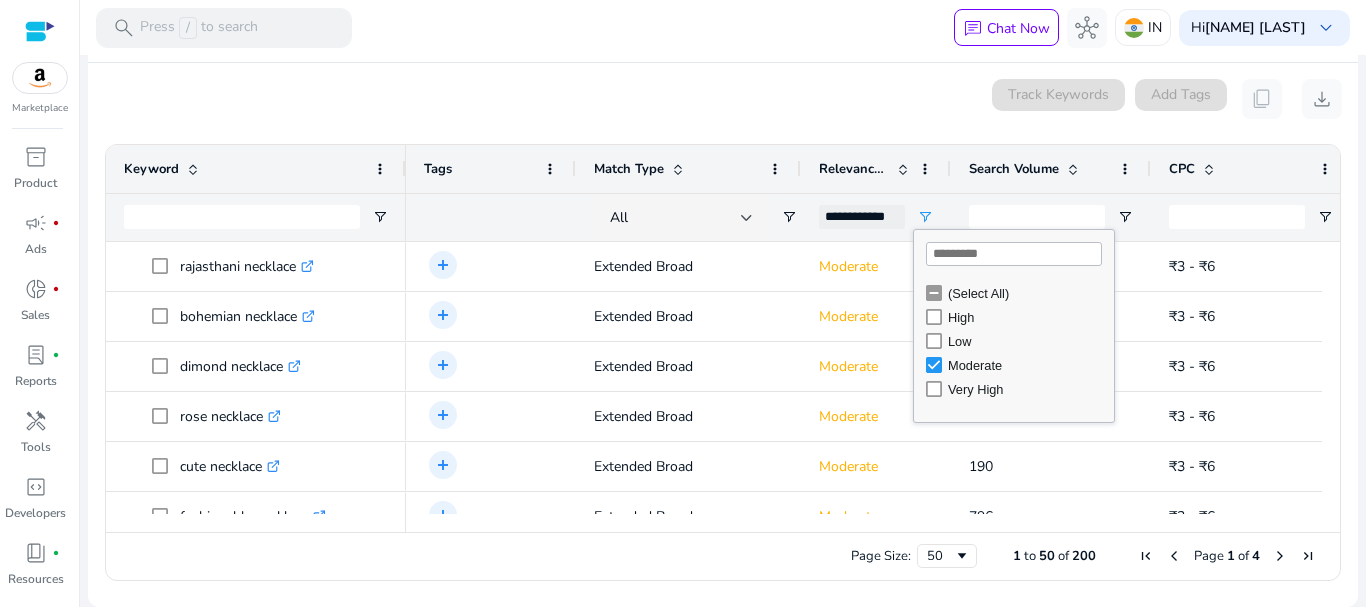 click on "0 keyword(s) selected   Track Keywords   Add Tags   content_copy   download" at bounding box center (723, 99) 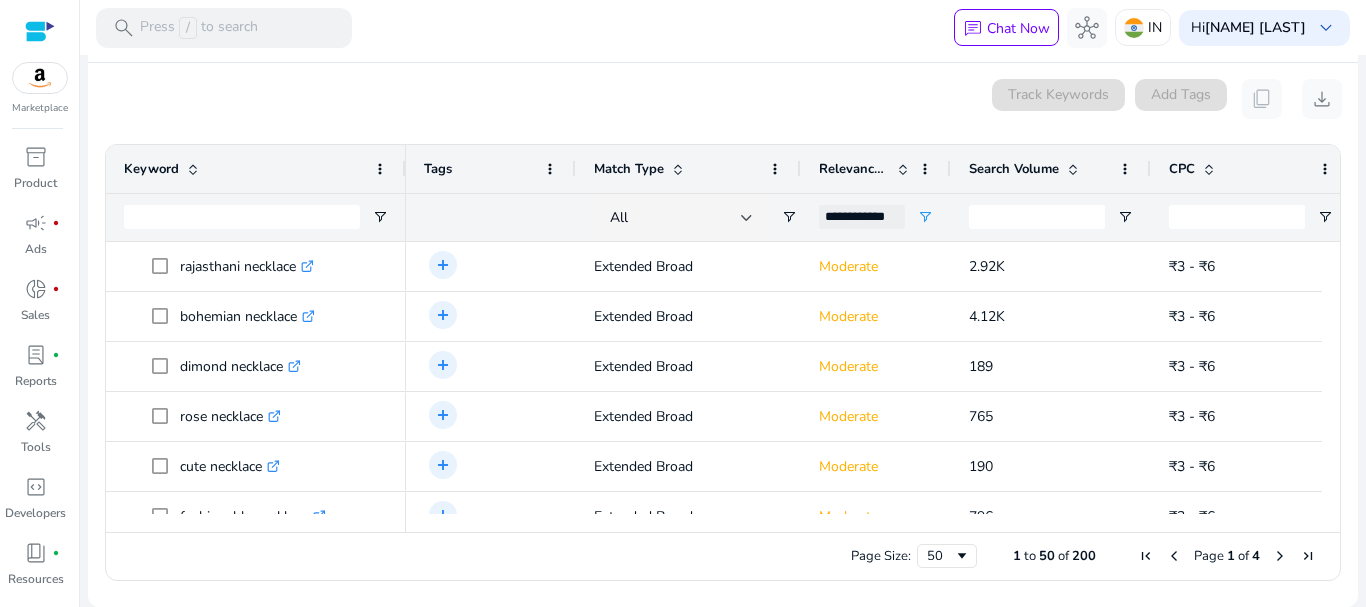 scroll, scrollTop: 0, scrollLeft: 323, axis: horizontal 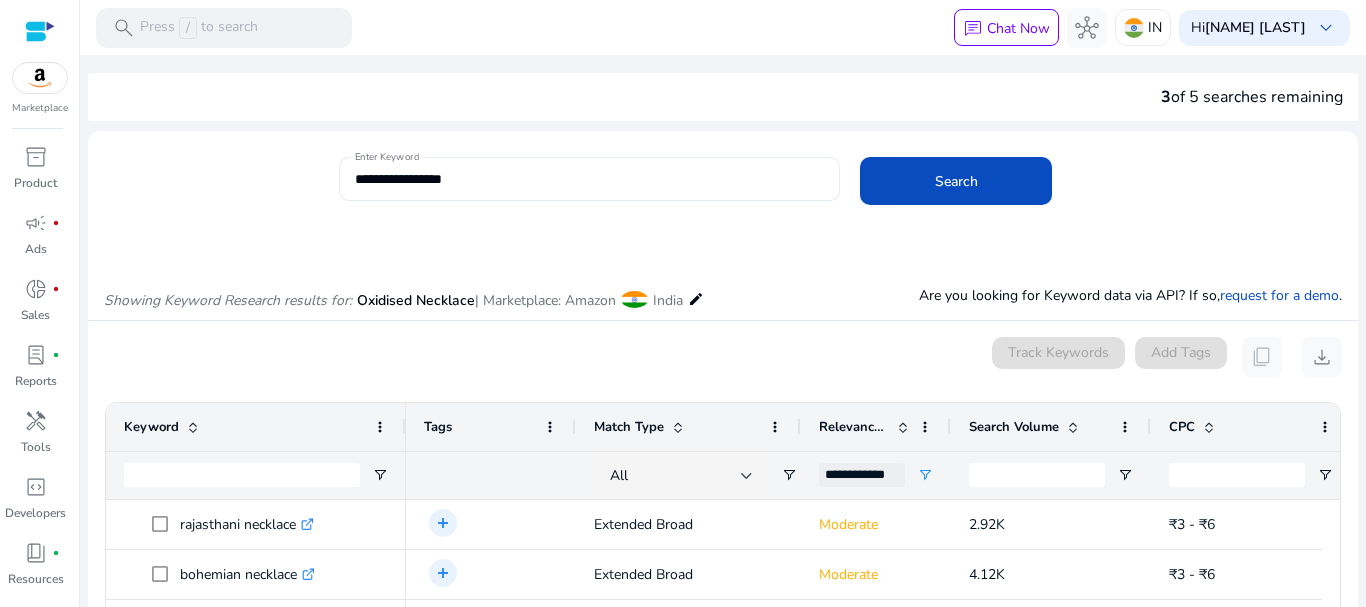 click on "**********" at bounding box center [588, 179] 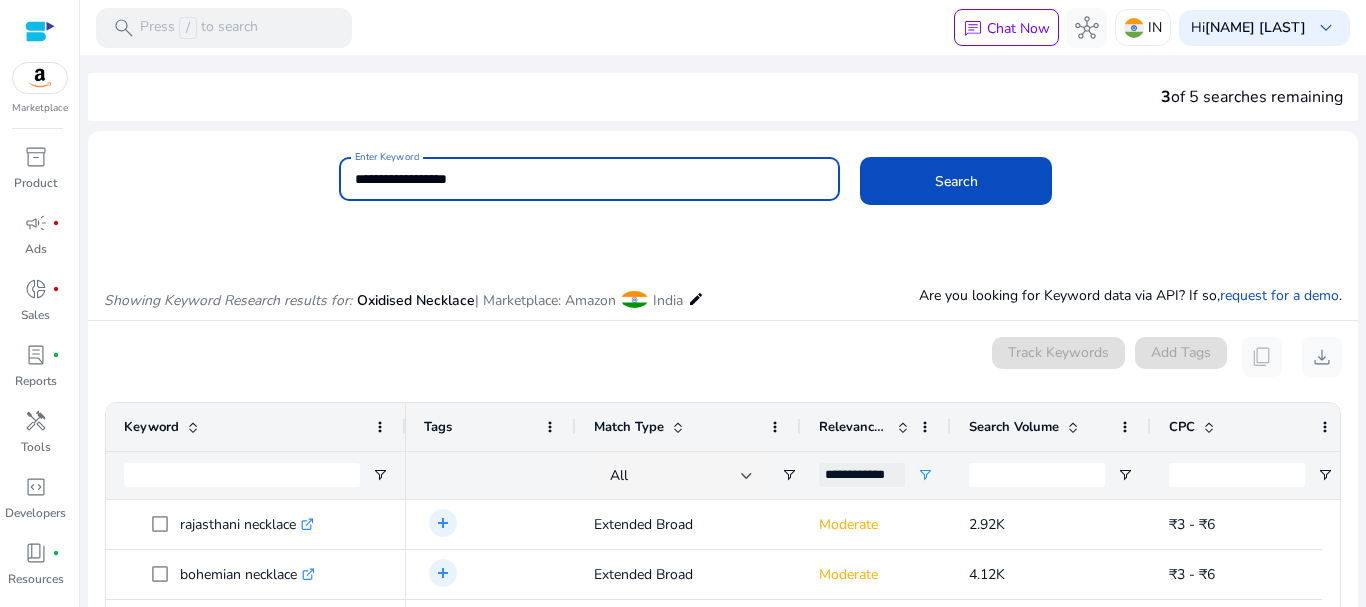 click on "**********" at bounding box center [588, 179] 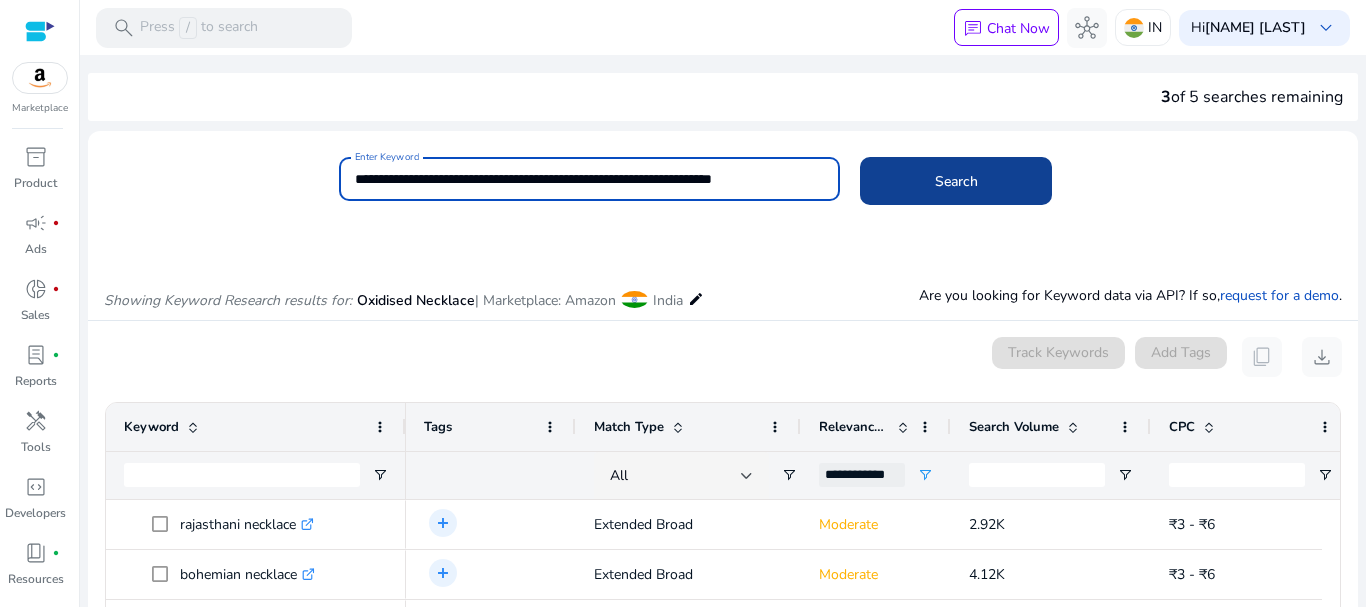 type on "**********" 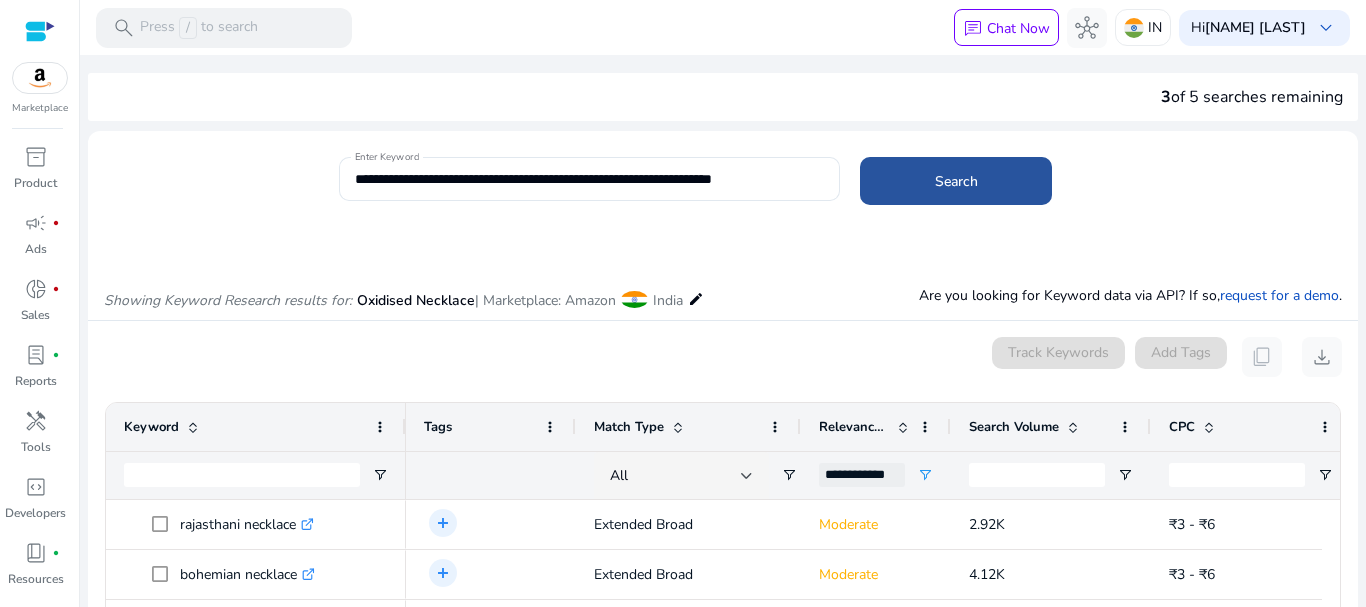 click 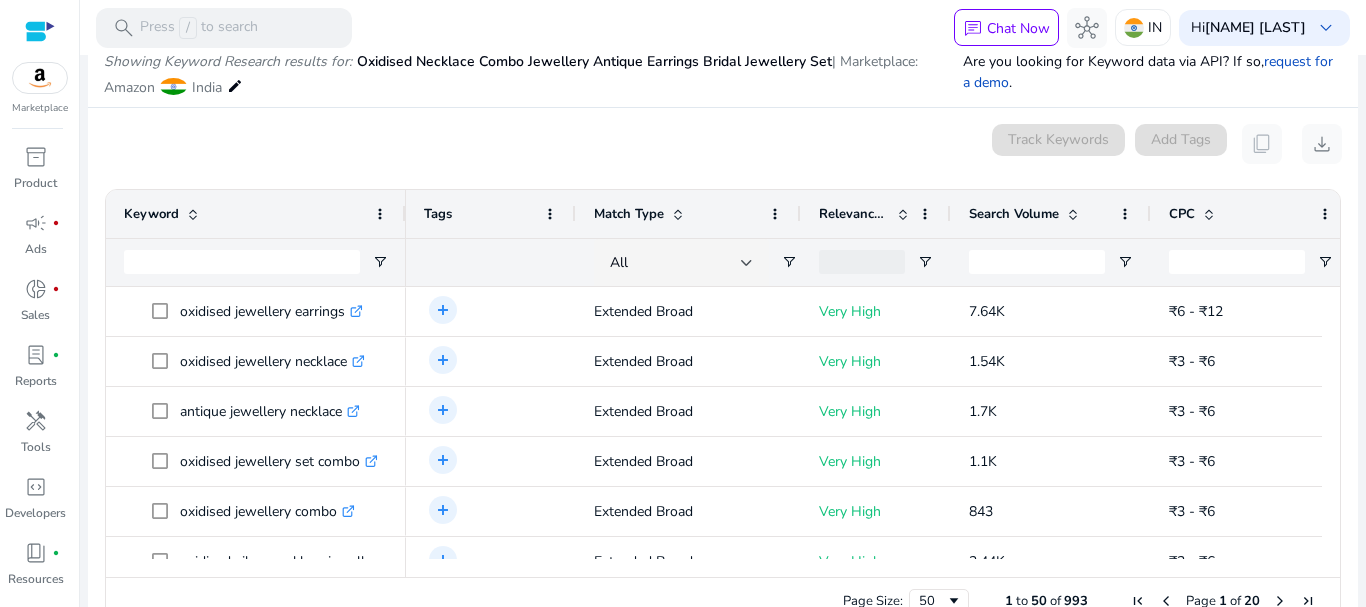 scroll, scrollTop: 238, scrollLeft: 0, axis: vertical 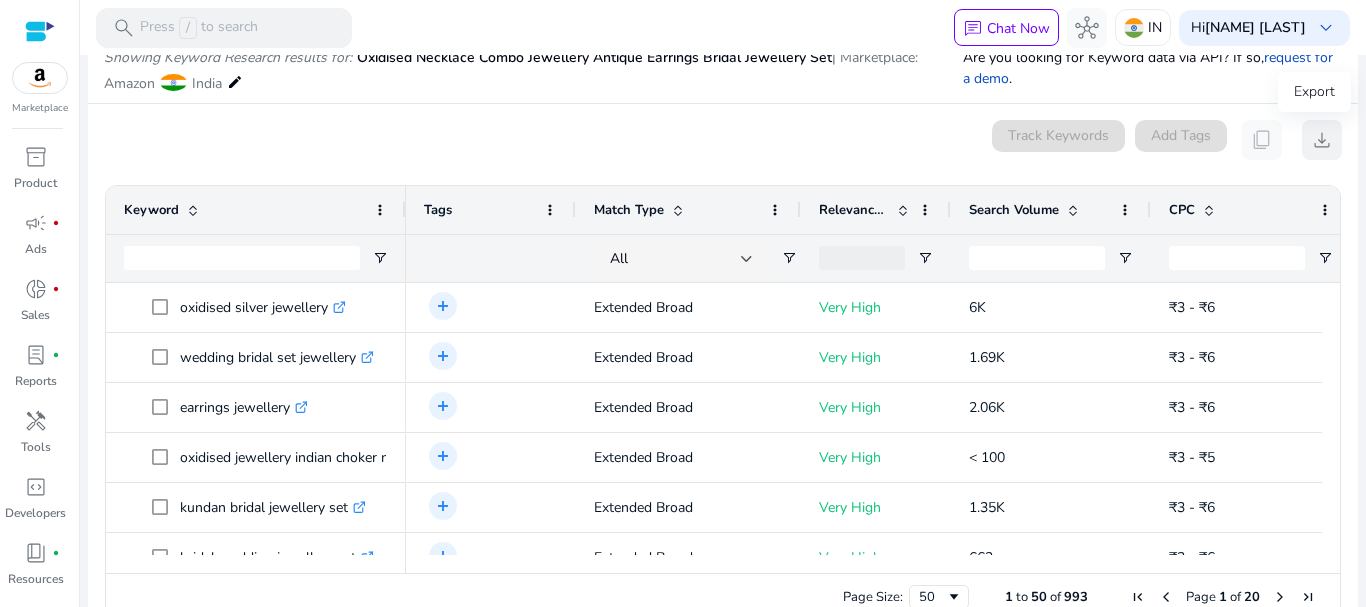 click on "download" 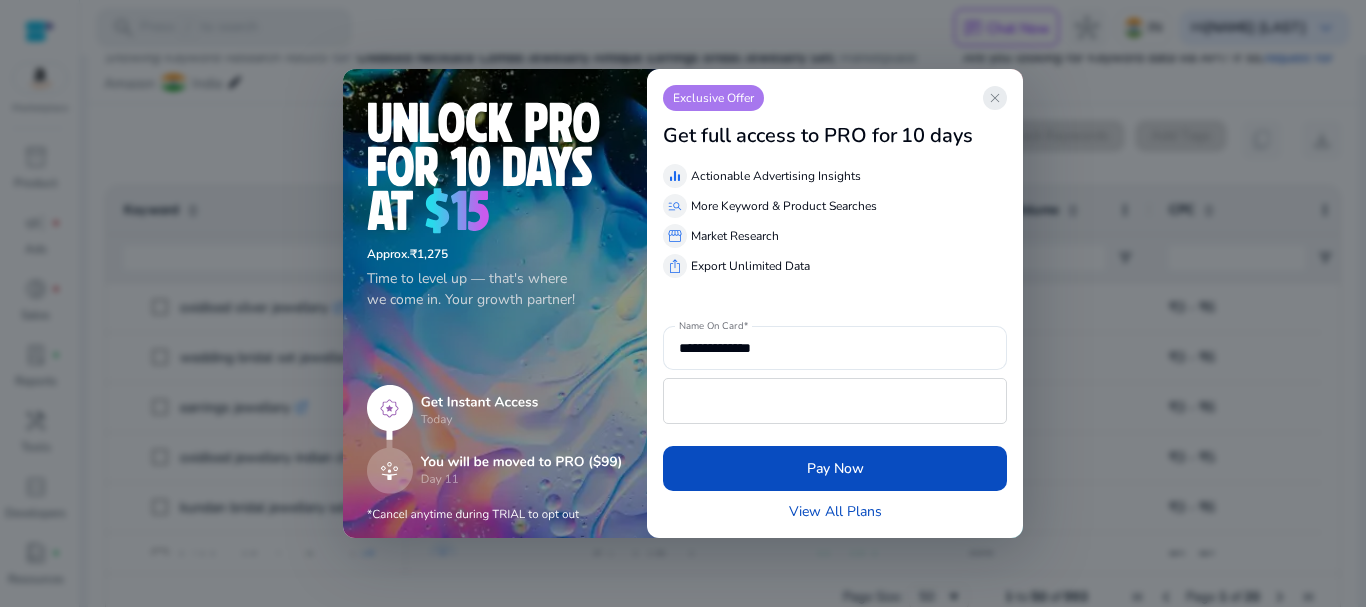click on "close" at bounding box center [995, 98] 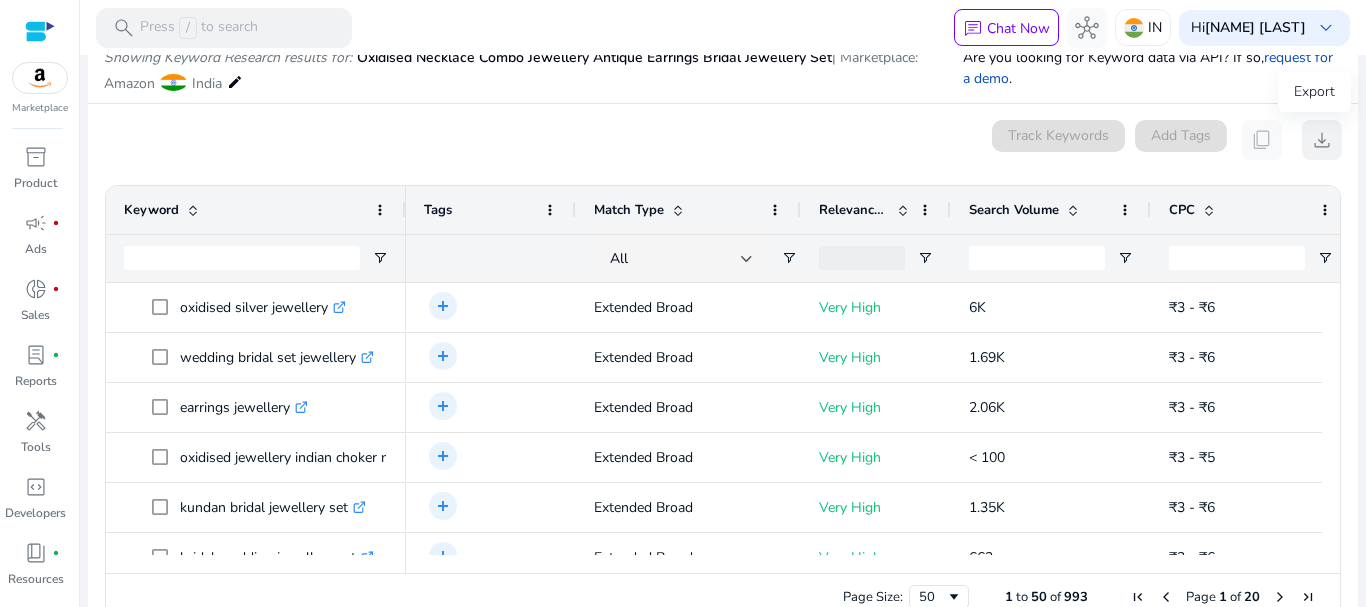 click on "download" 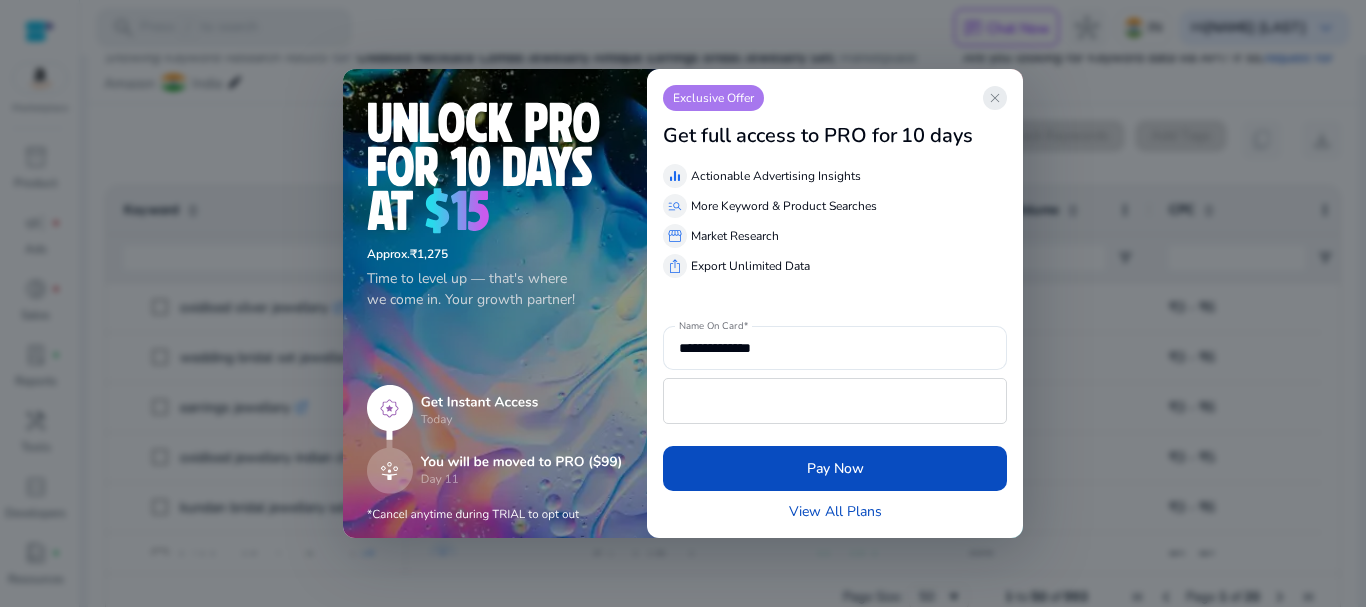 click on "close" at bounding box center (995, 98) 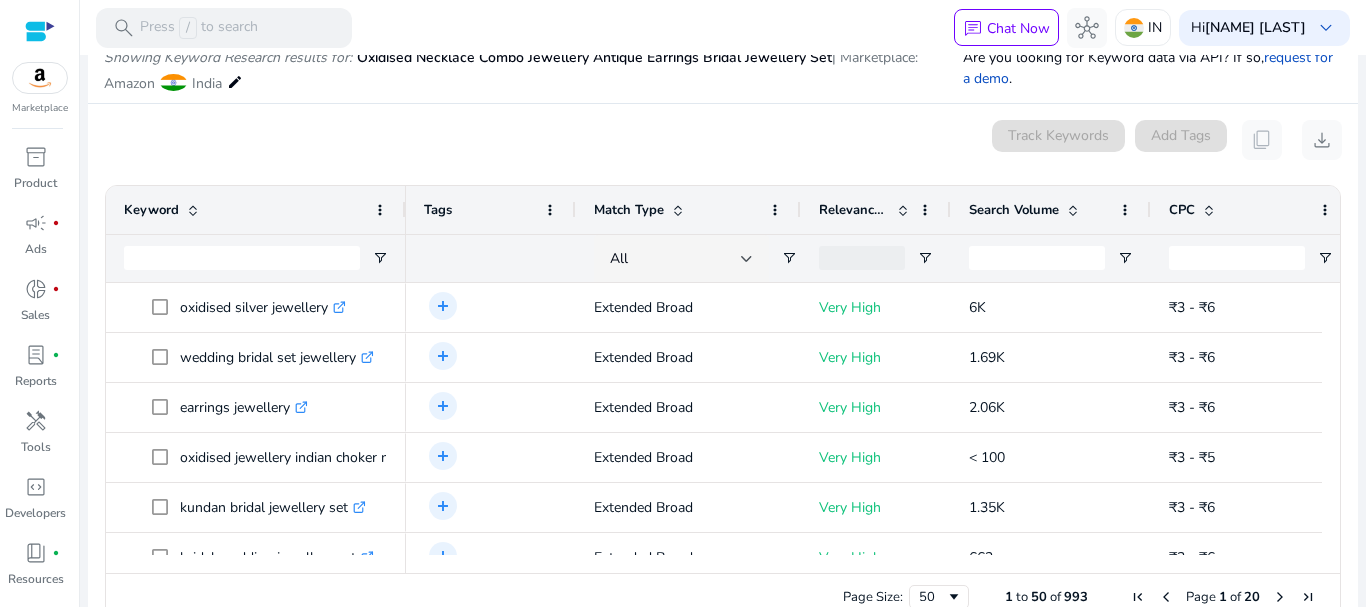 click on "content_copy" at bounding box center (1262, 140) 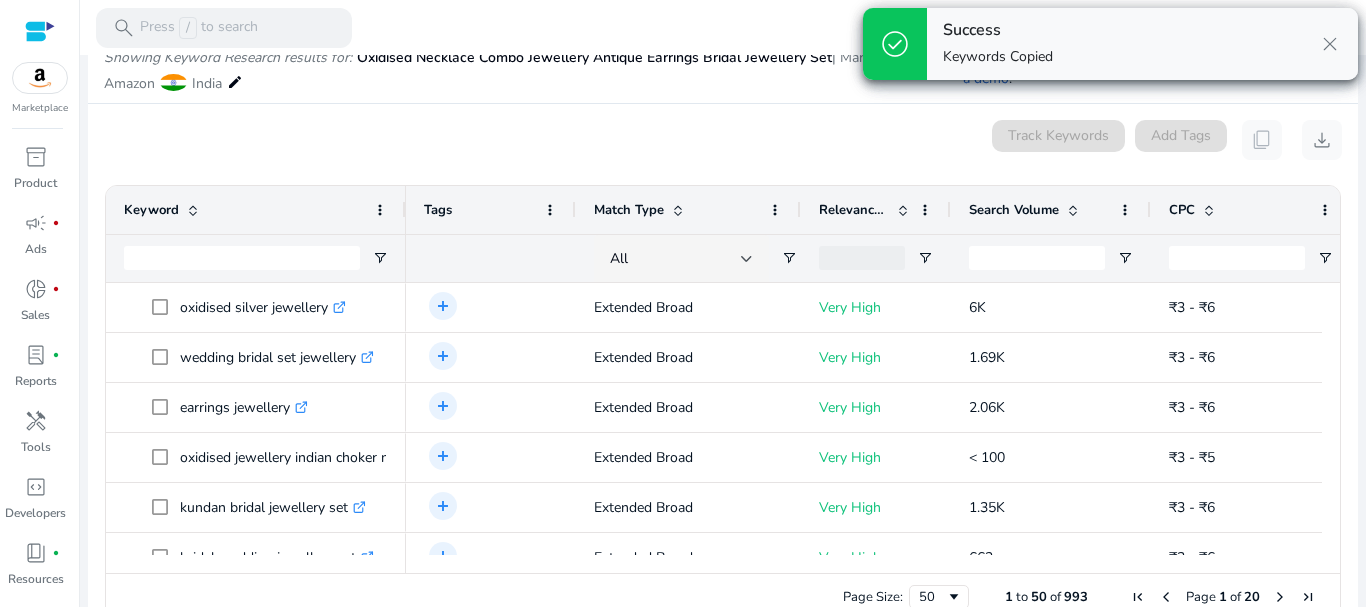 click on "content_copy" at bounding box center [1262, 140] 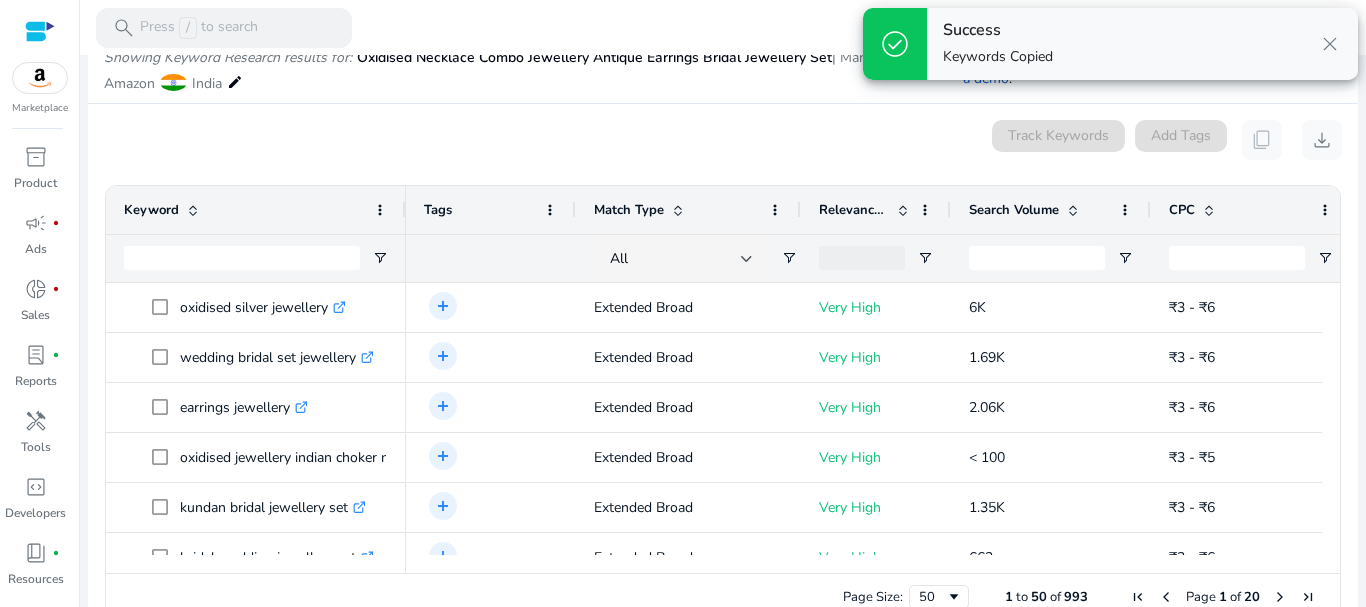 click on "content_copy" at bounding box center [1262, 140] 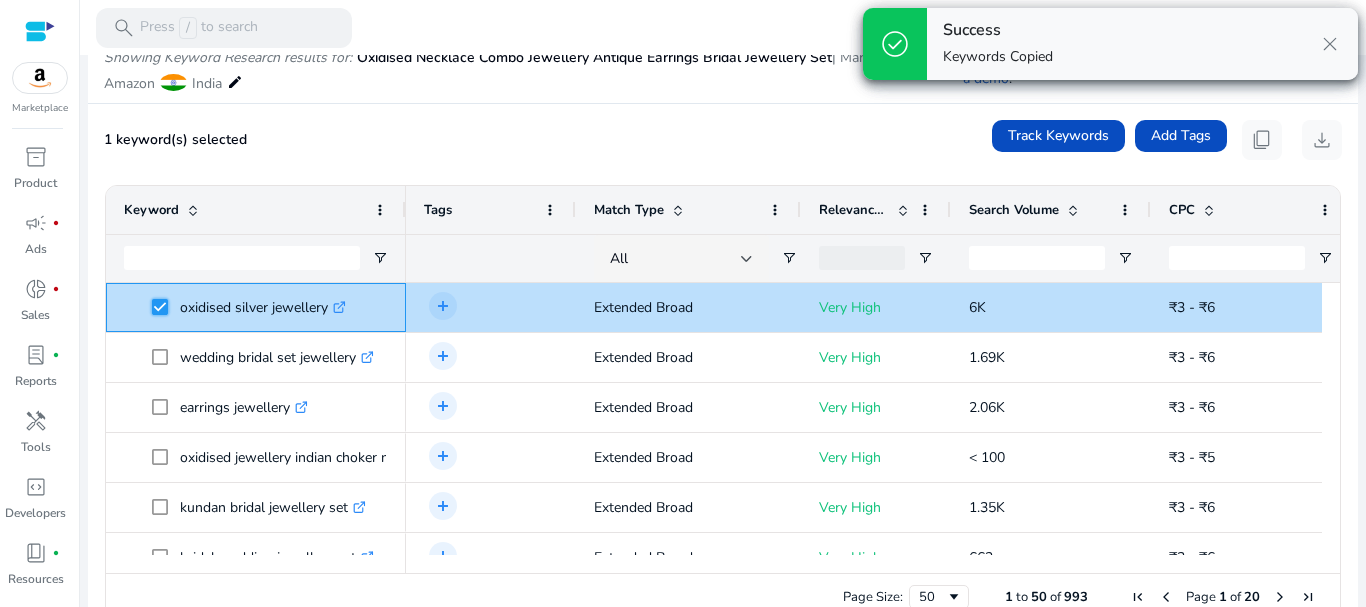 scroll, scrollTop: 1500, scrollLeft: 0, axis: vertical 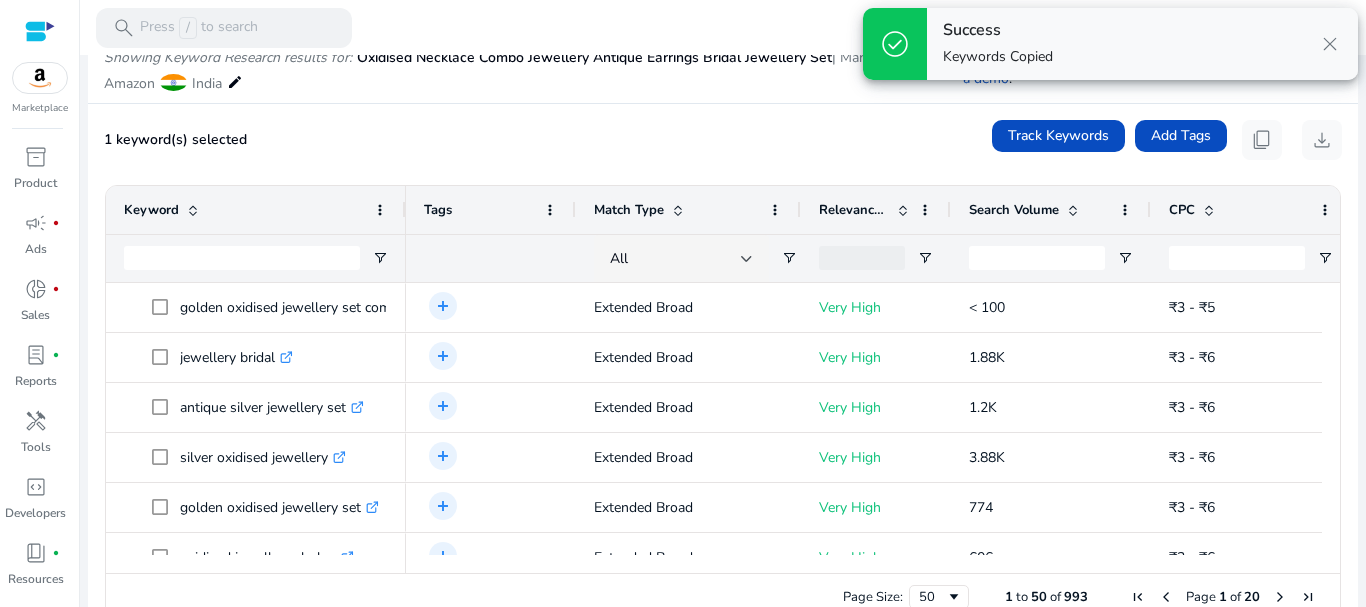 click on "Relevance Score" at bounding box center [854, 210] 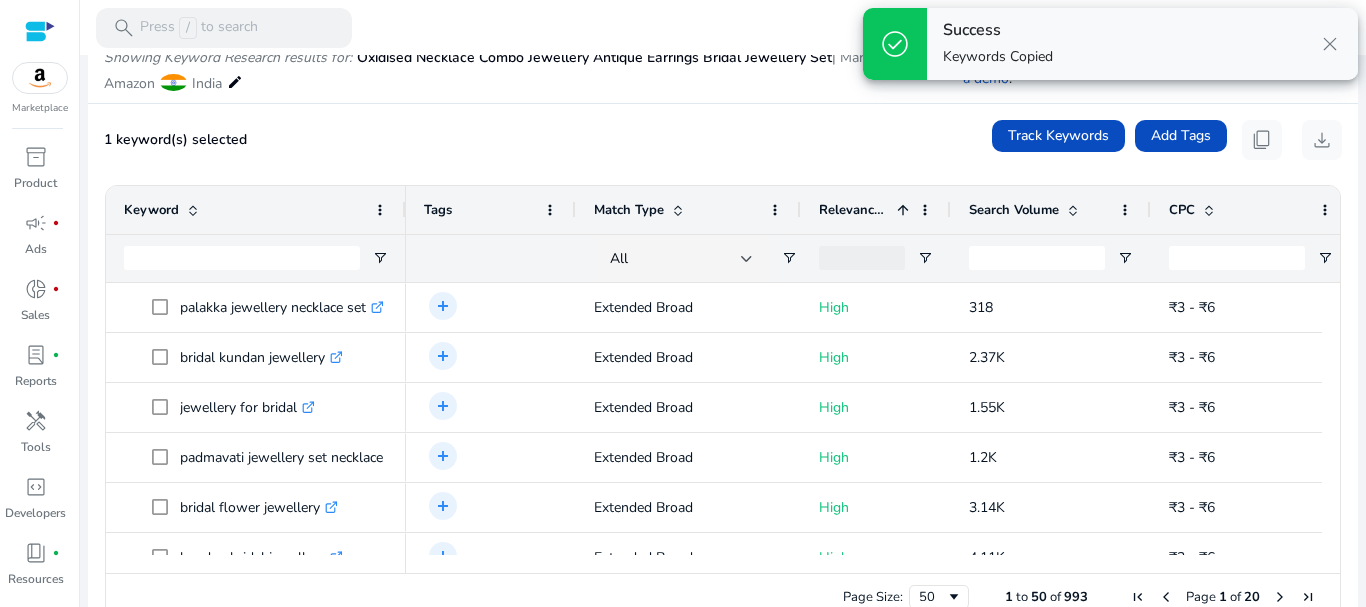 click on "Relevance Score" at bounding box center [854, 210] 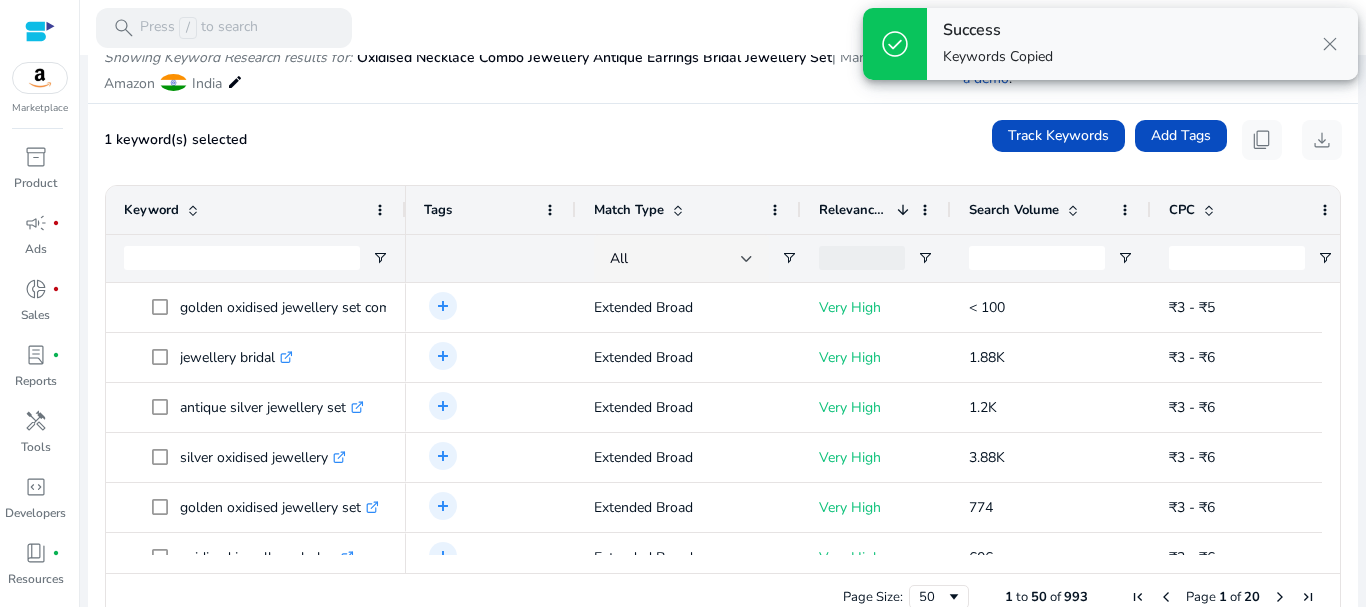click on "Relevance Score" at bounding box center (854, 210) 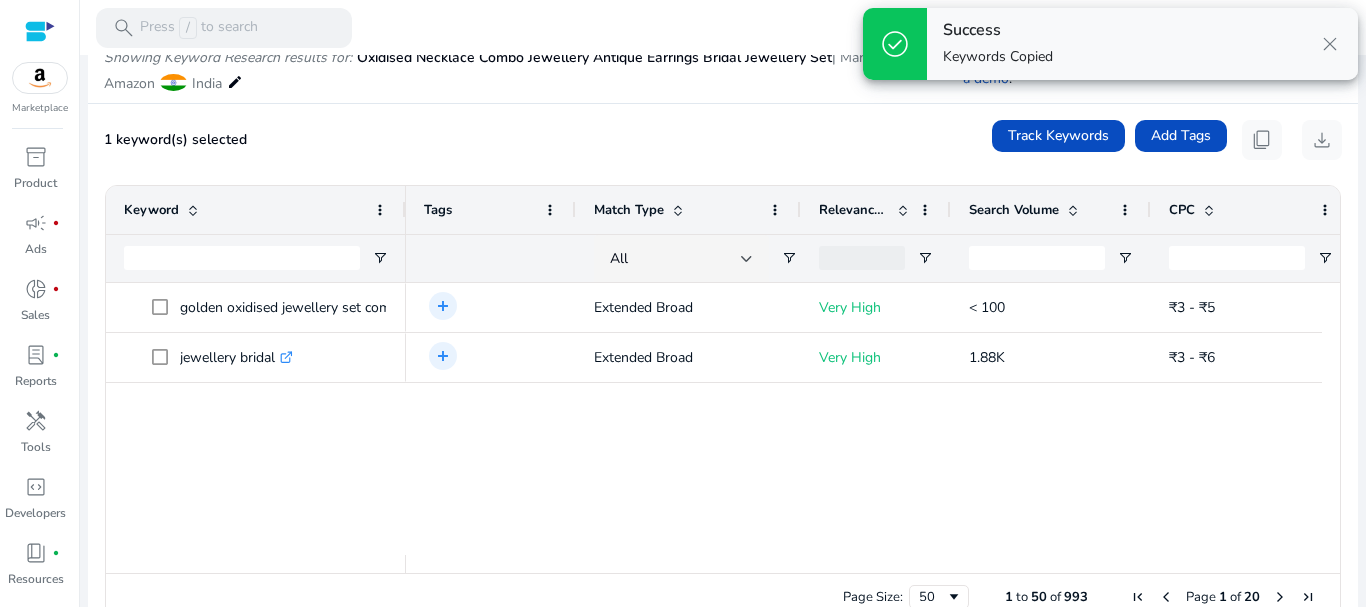 scroll, scrollTop: 32, scrollLeft: 0, axis: vertical 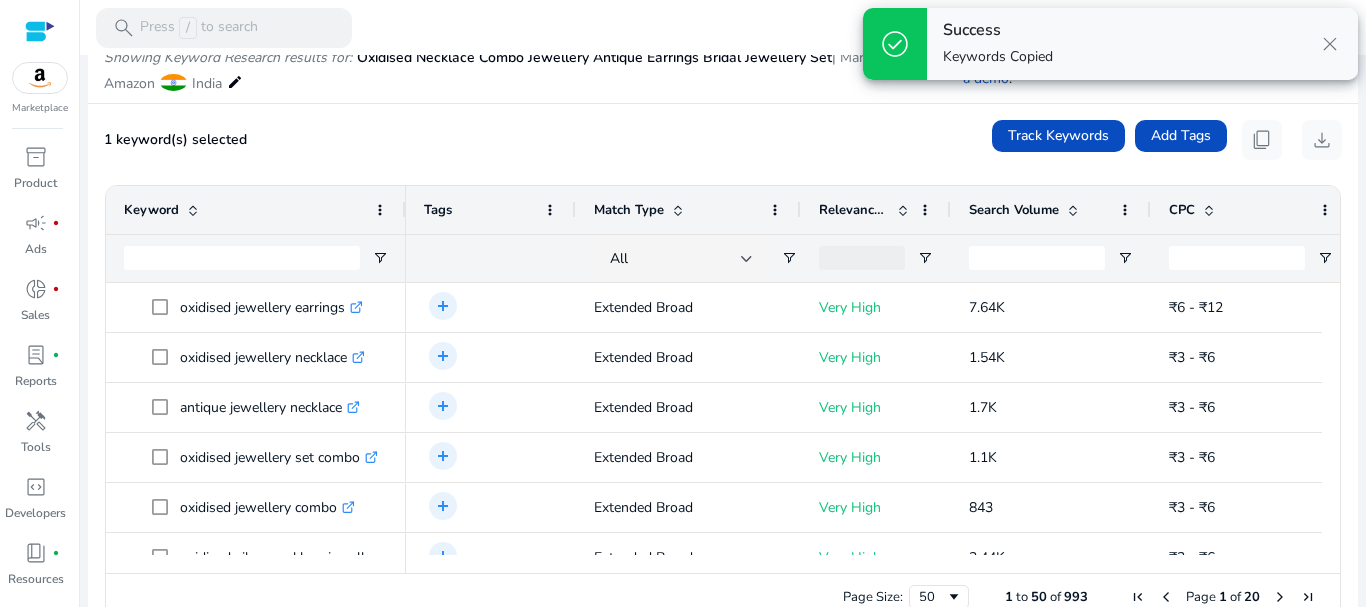 click on "Relevance Score" at bounding box center [854, 210] 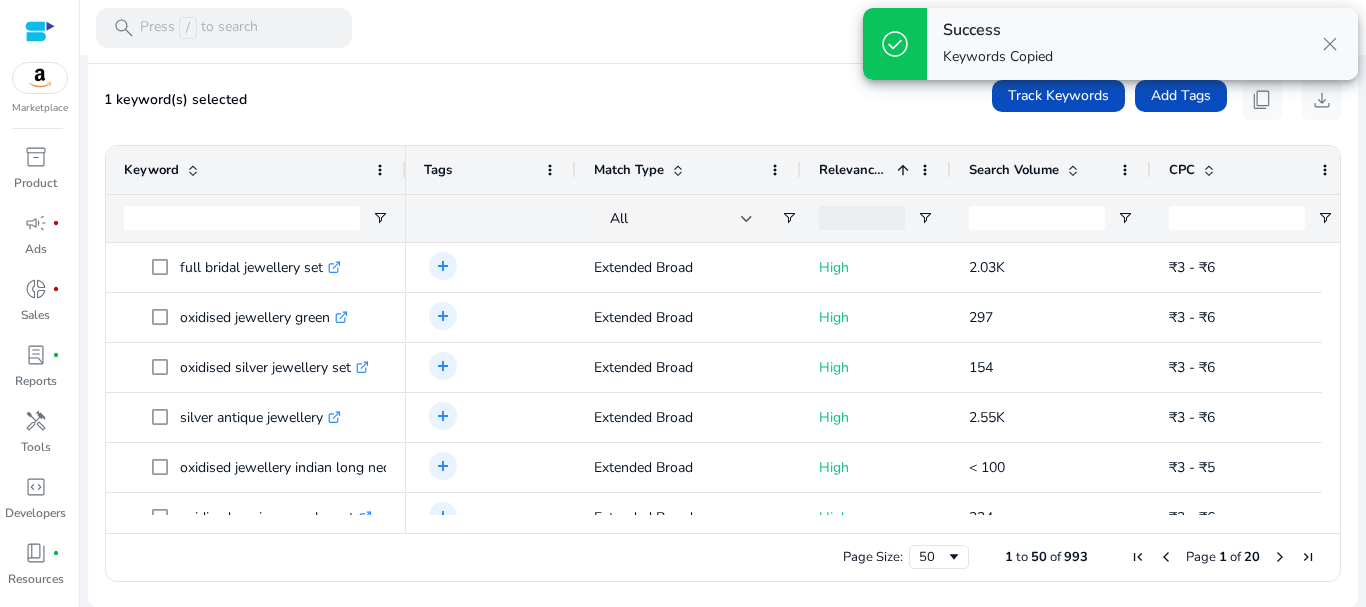 scroll, scrollTop: 279, scrollLeft: 0, axis: vertical 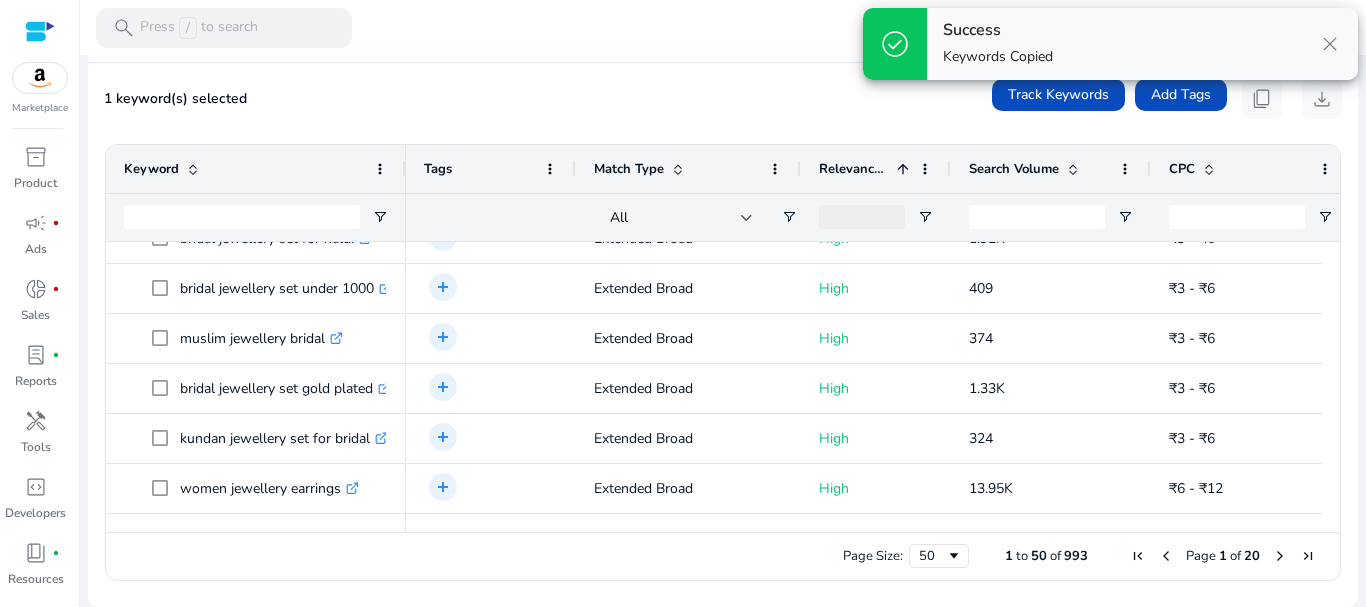 click at bounding box center (862, 217) 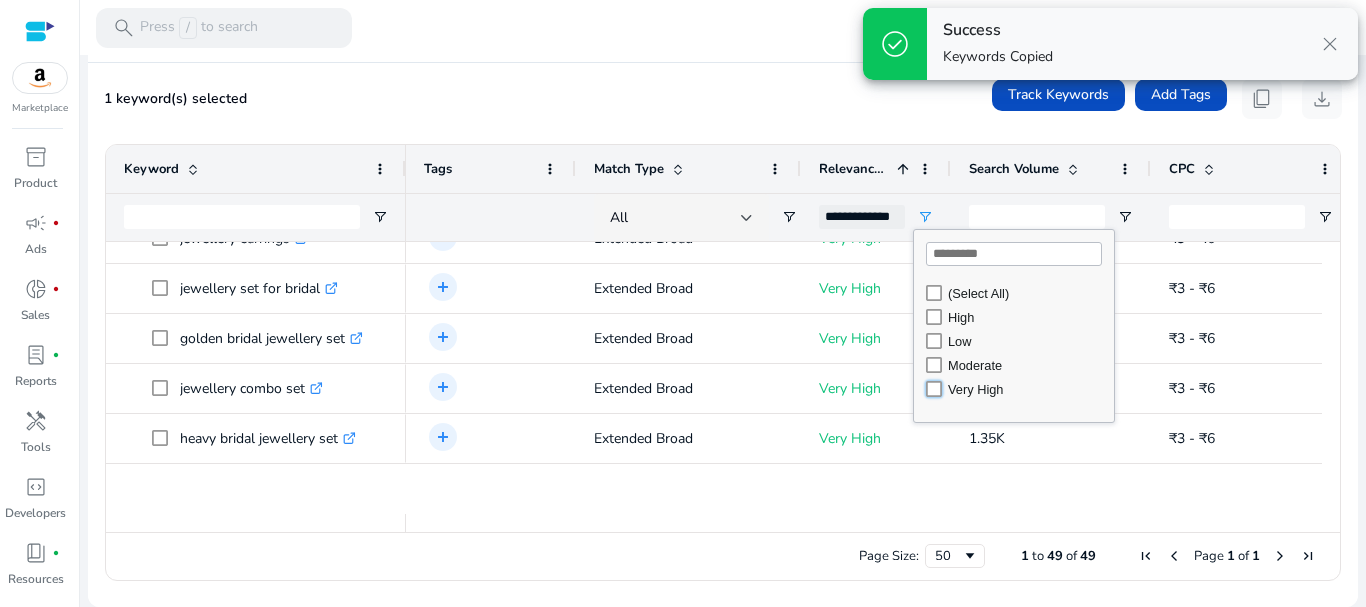 scroll, scrollTop: 2178, scrollLeft: 0, axis: vertical 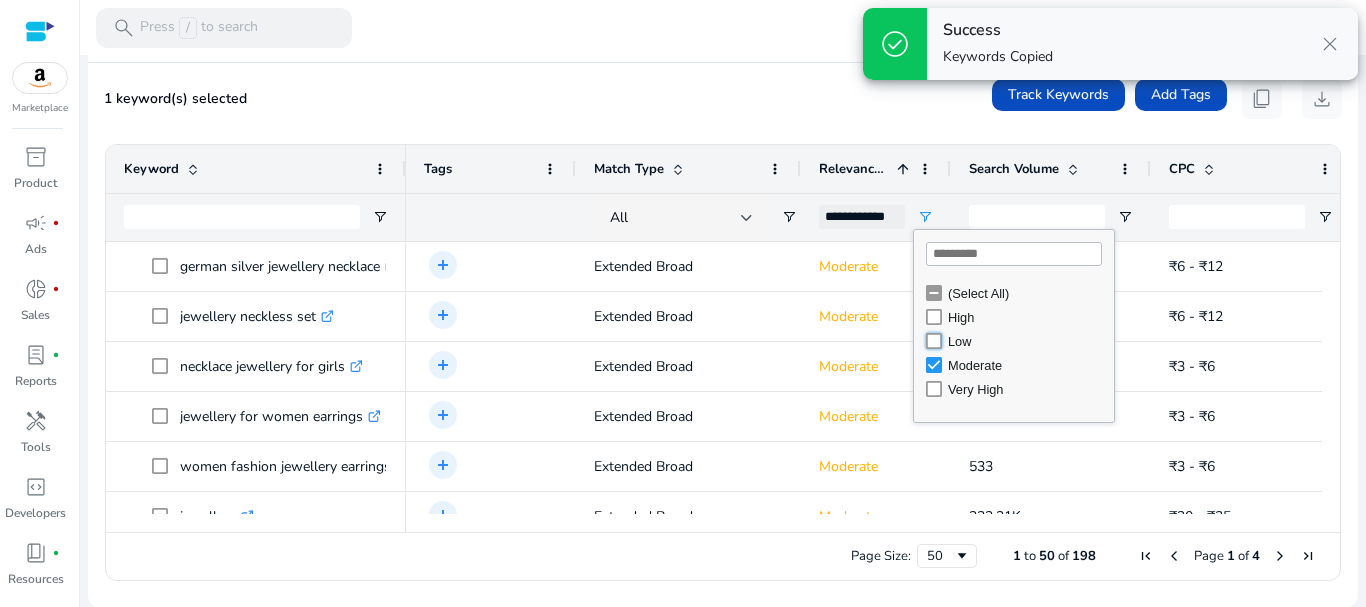 type on "**********" 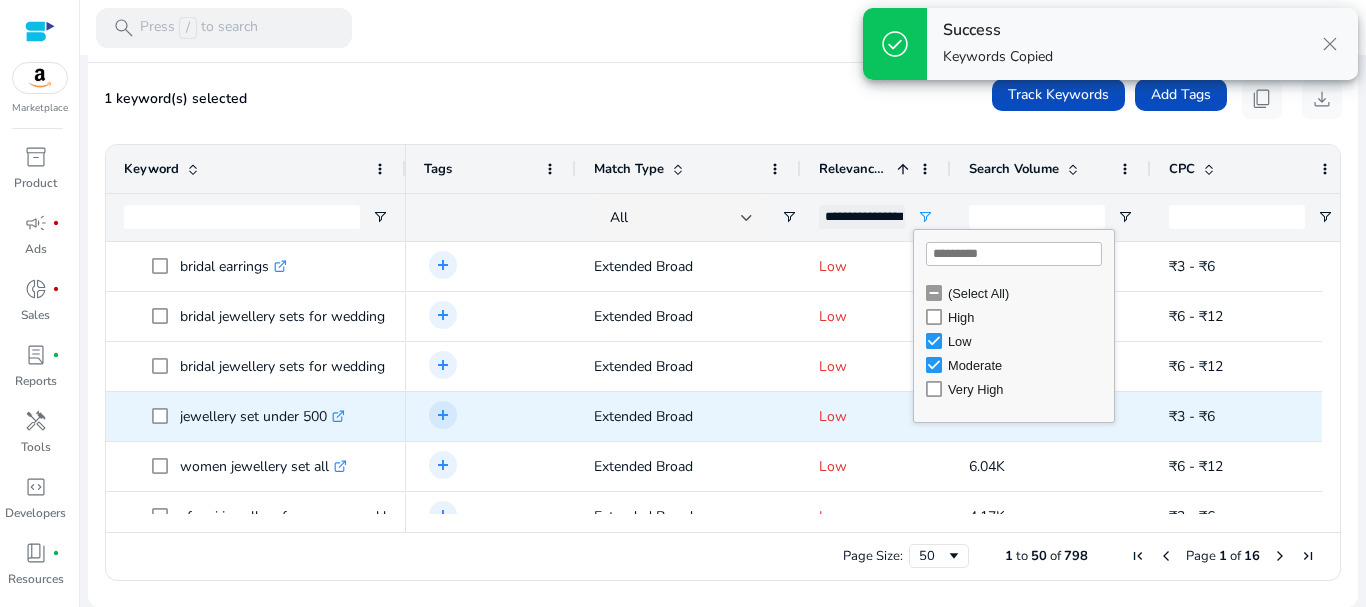 click on "4.85K" at bounding box center [1051, 416] 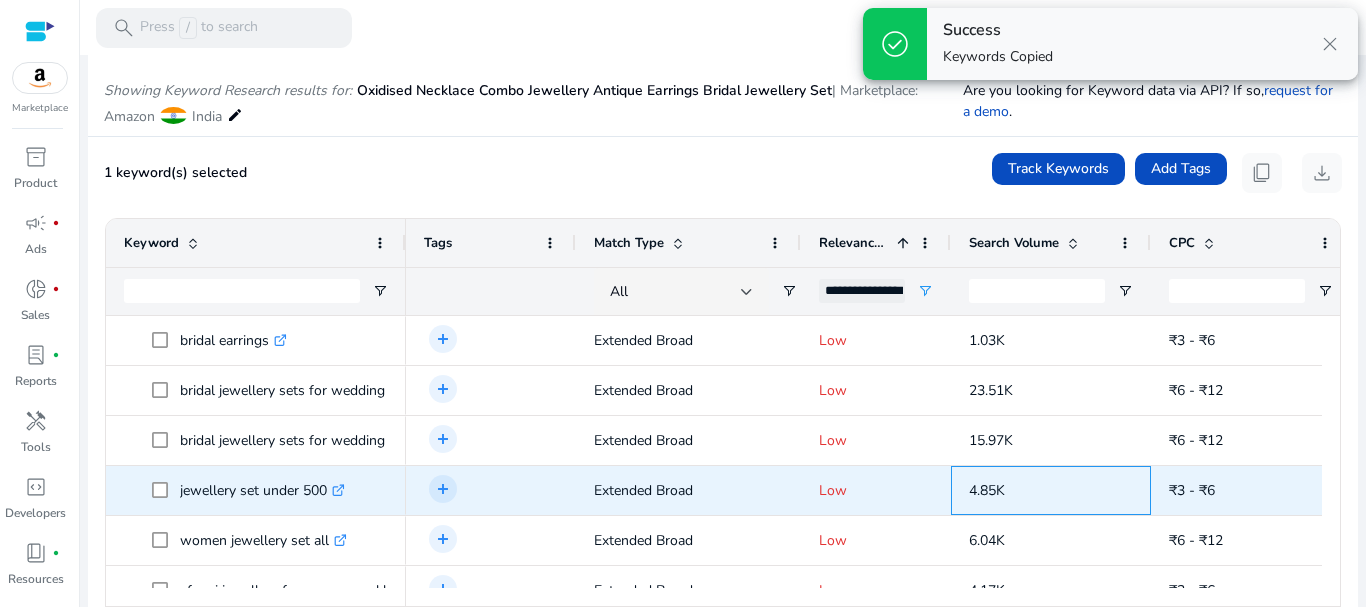 scroll, scrollTop: 179, scrollLeft: 0, axis: vertical 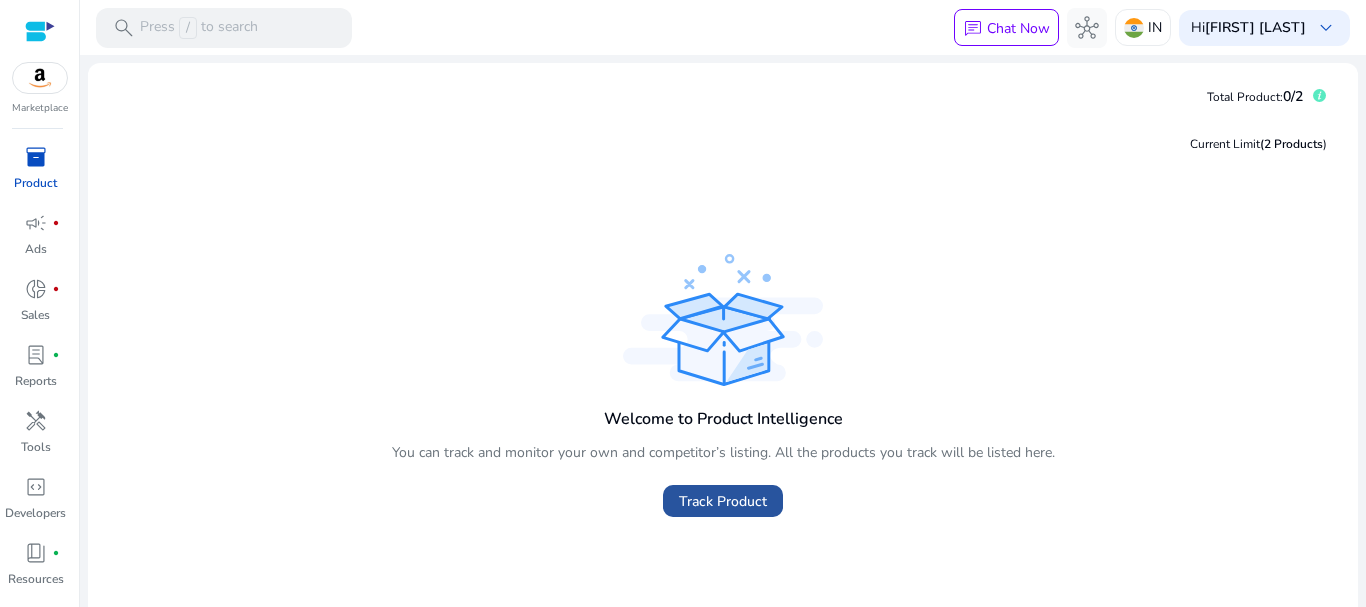 click on "Track Product" 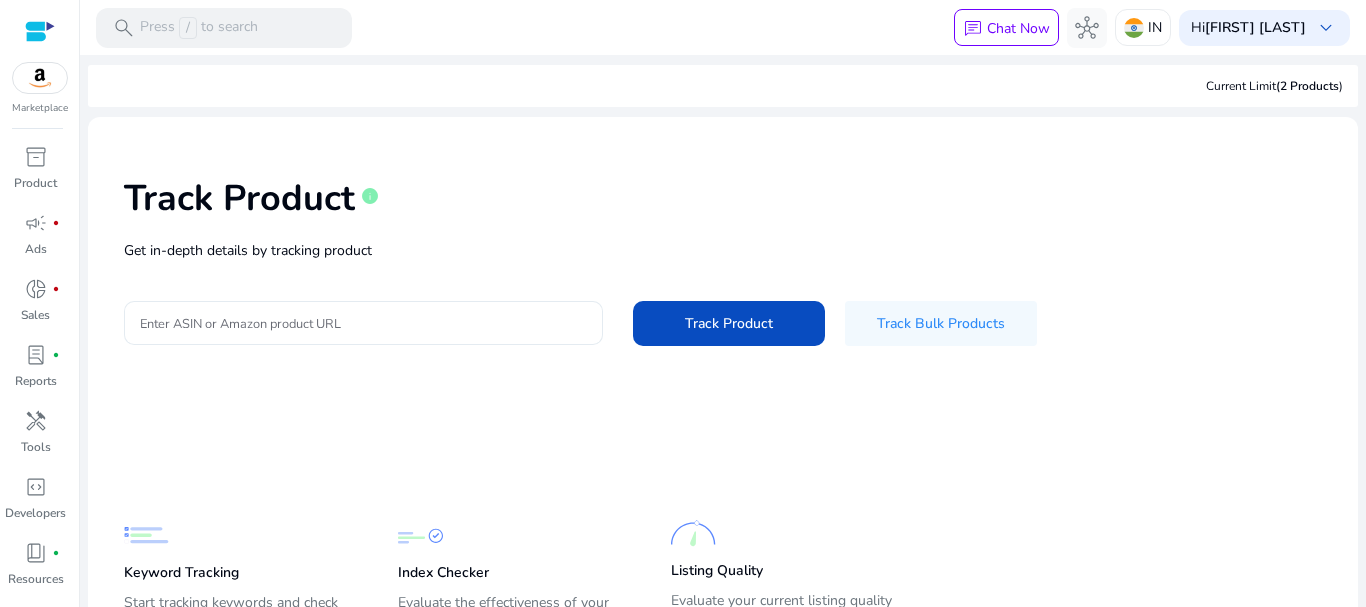 click on "Enter ASIN or Amazon product URL" at bounding box center [363, 323] 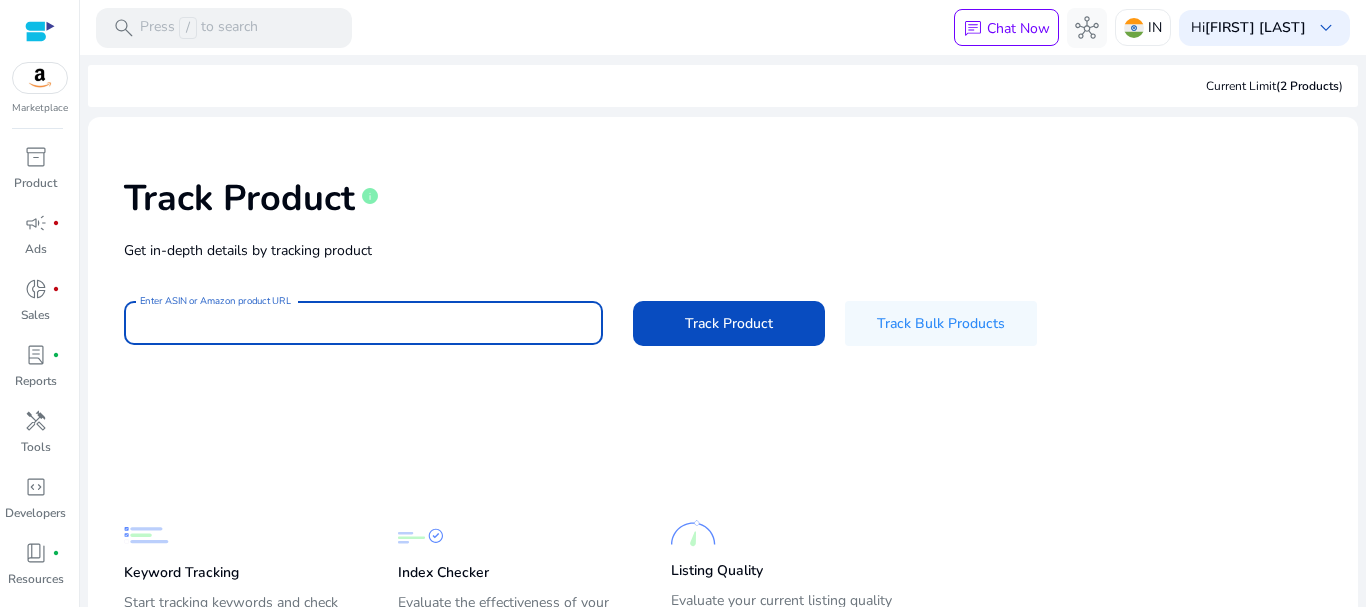 click on "Enter ASIN or Amazon product URL" at bounding box center [363, 323] 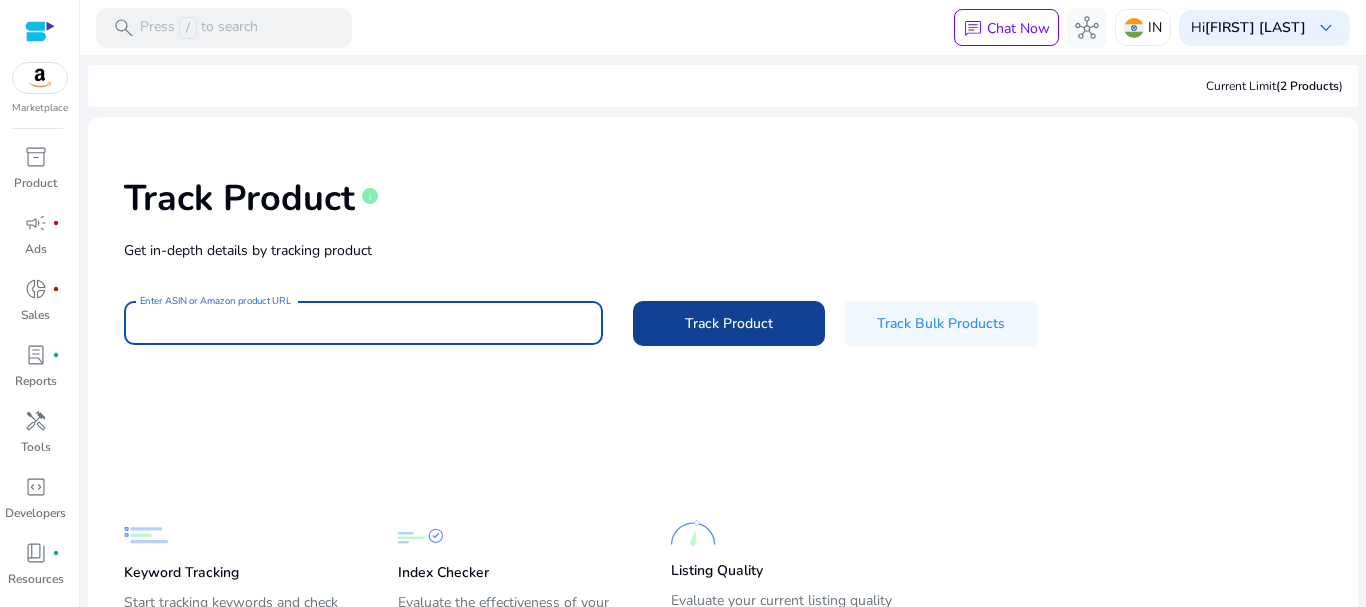 paste on "**********" 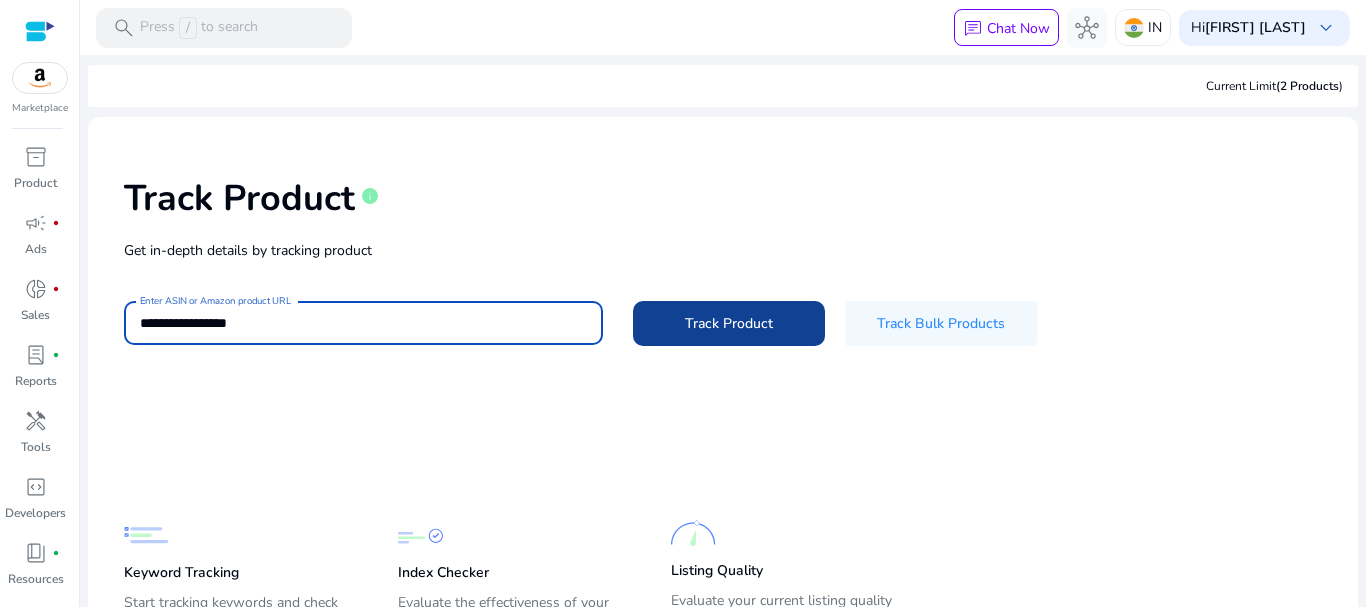 type on "**********" 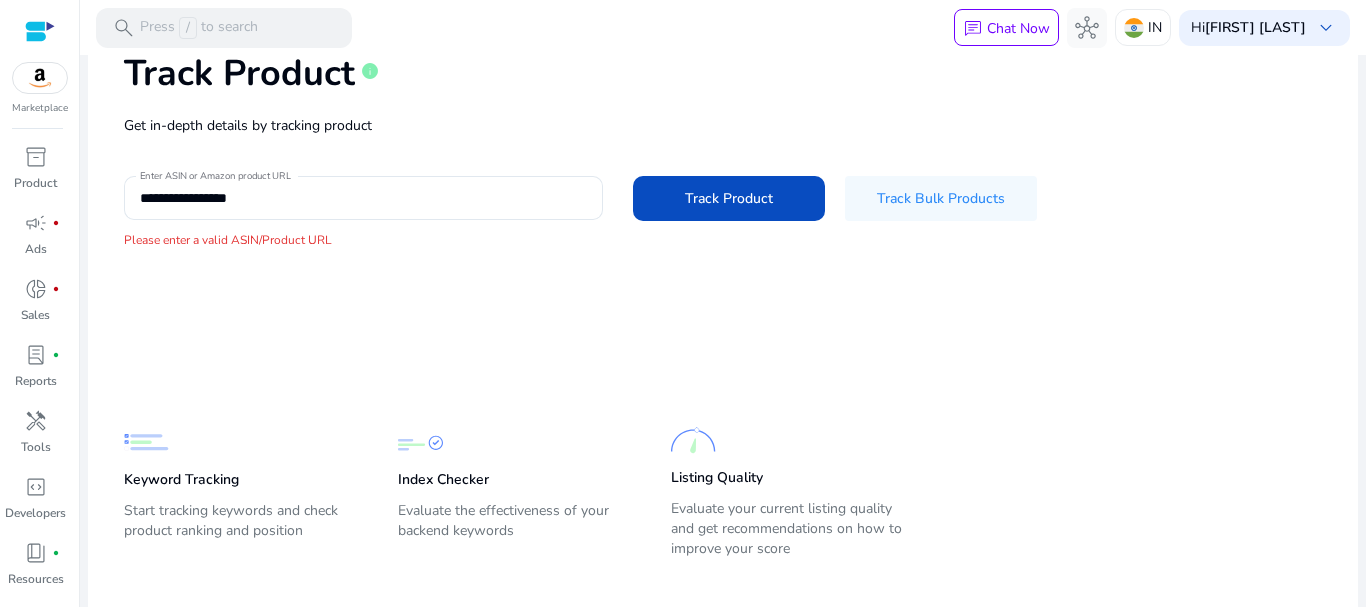scroll, scrollTop: 149, scrollLeft: 0, axis: vertical 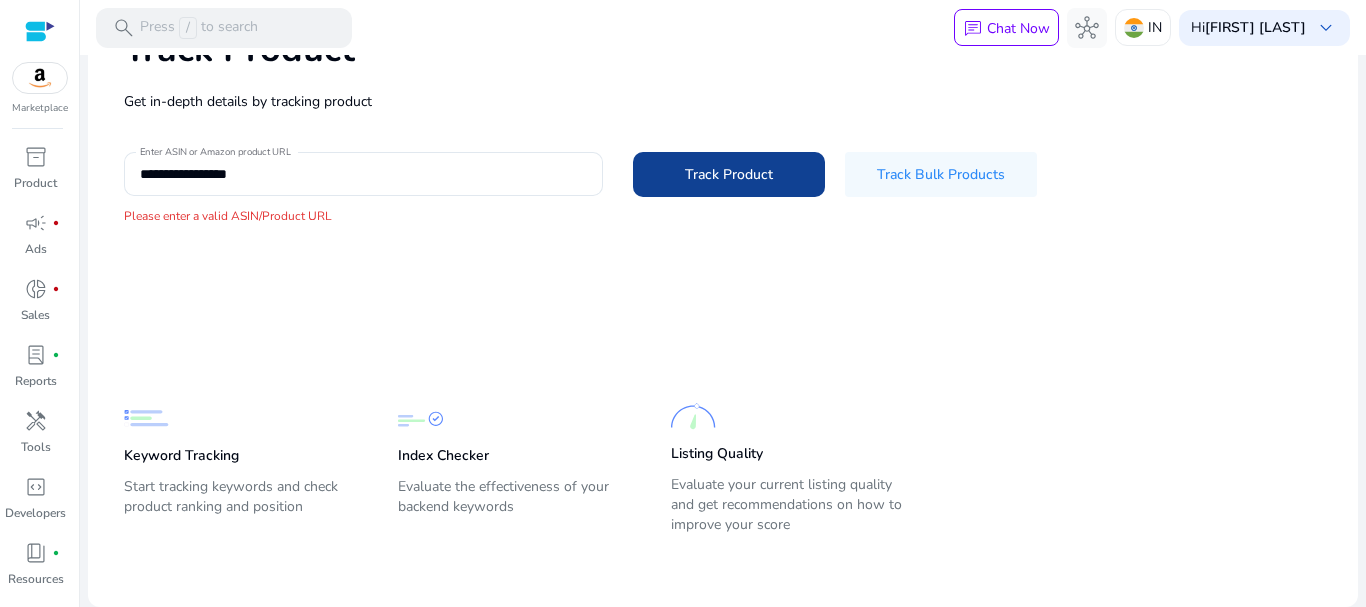 click on "Track Product" 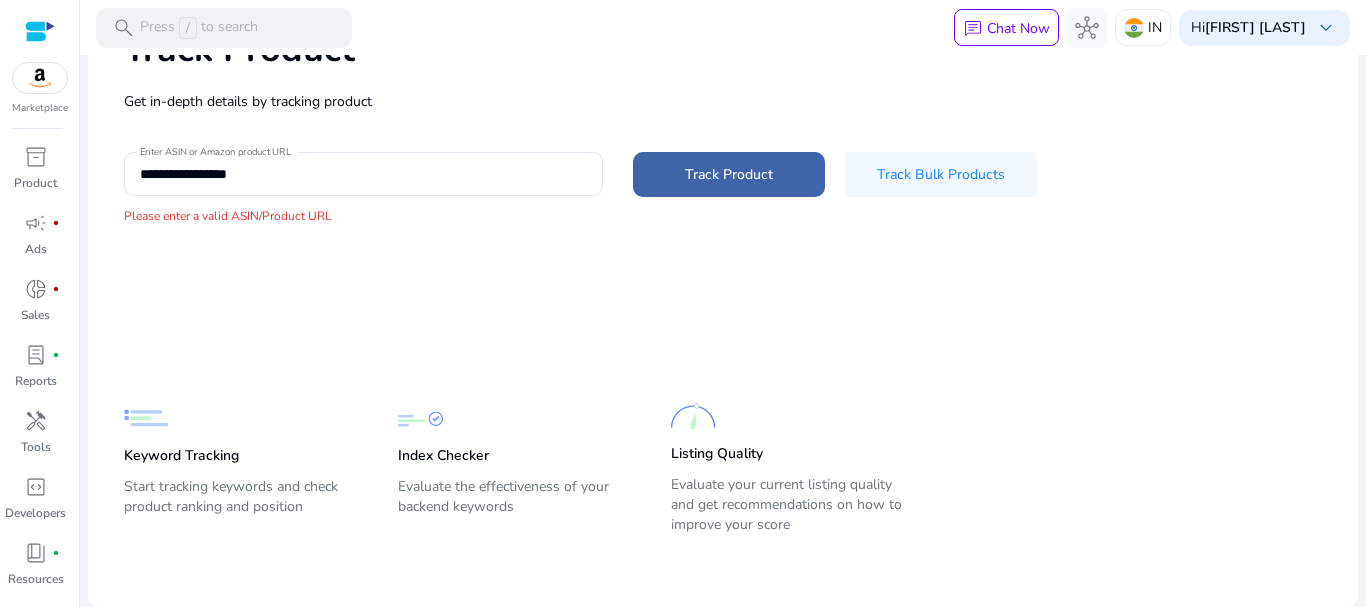 click on "Track Product" 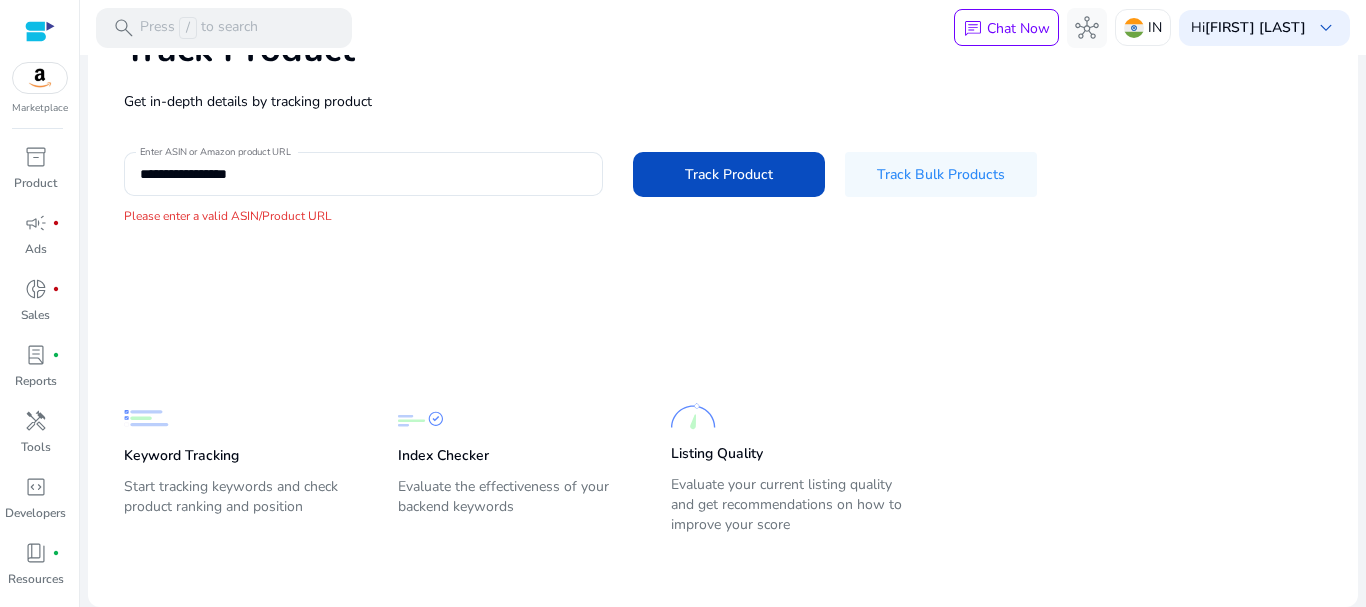 scroll, scrollTop: 0, scrollLeft: 0, axis: both 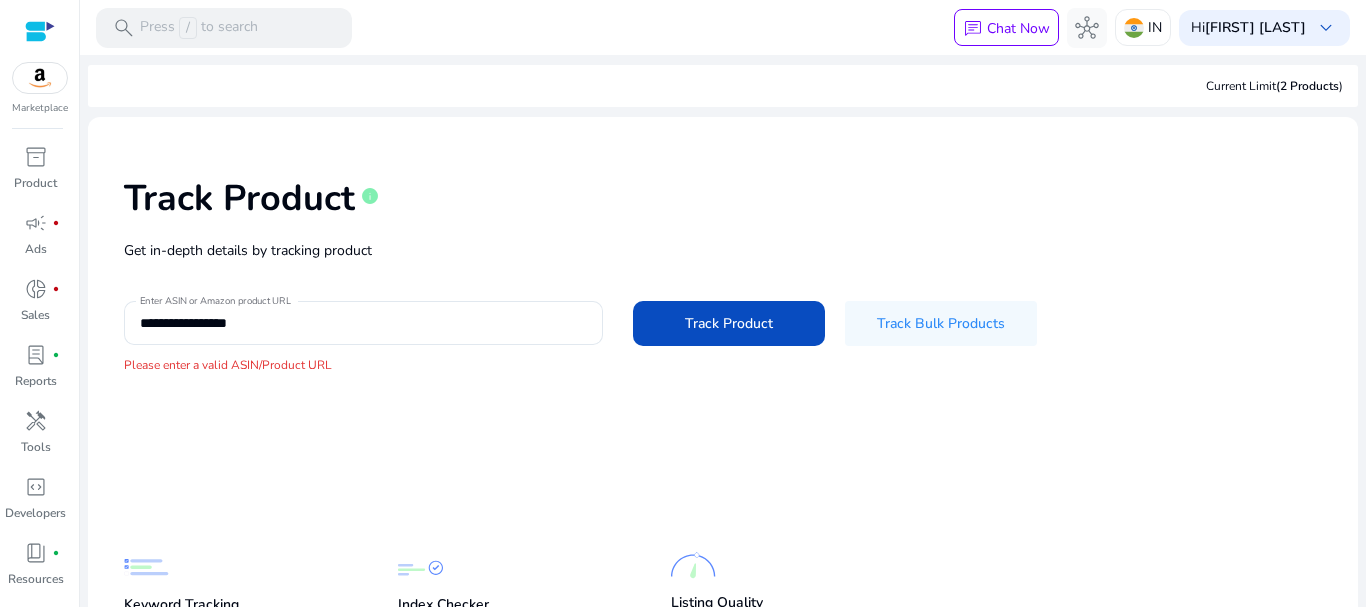 type 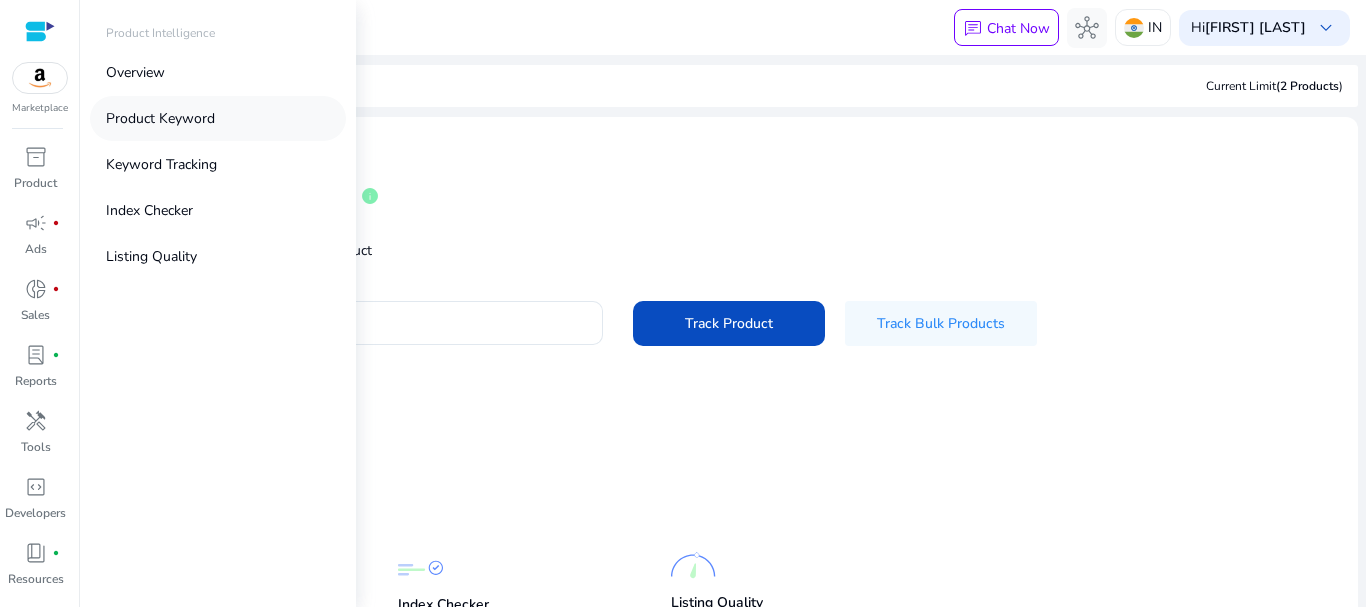 click on "Product Keyword" at bounding box center (218, 118) 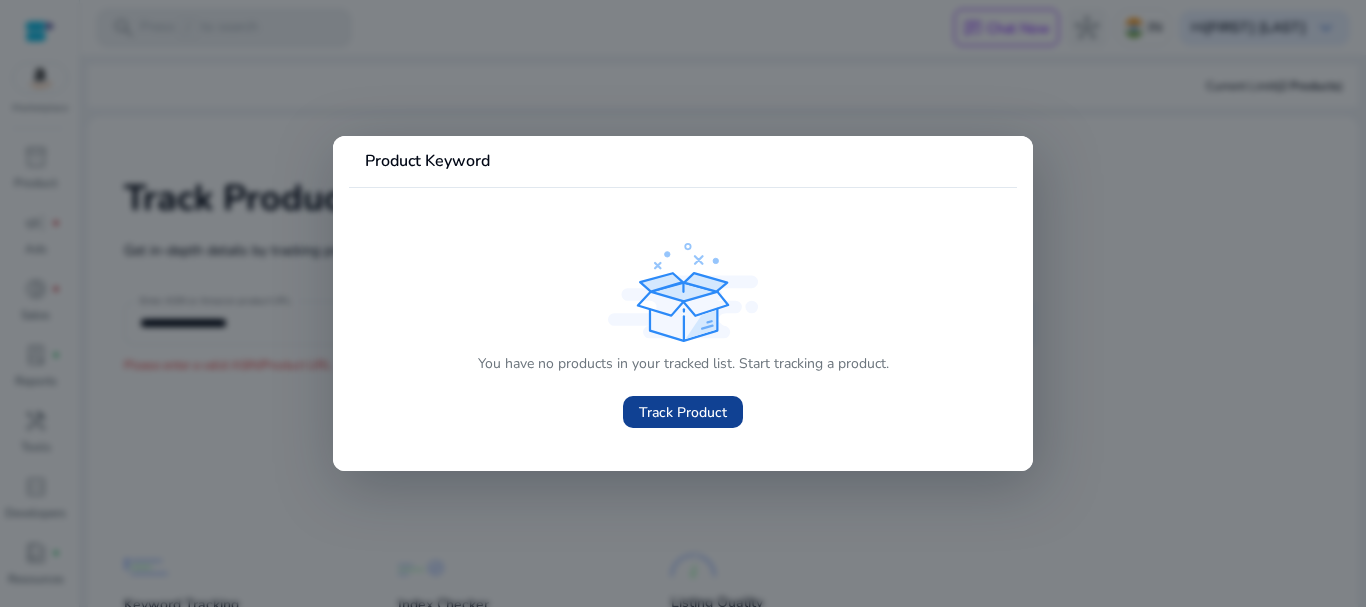 click on "Track Product" 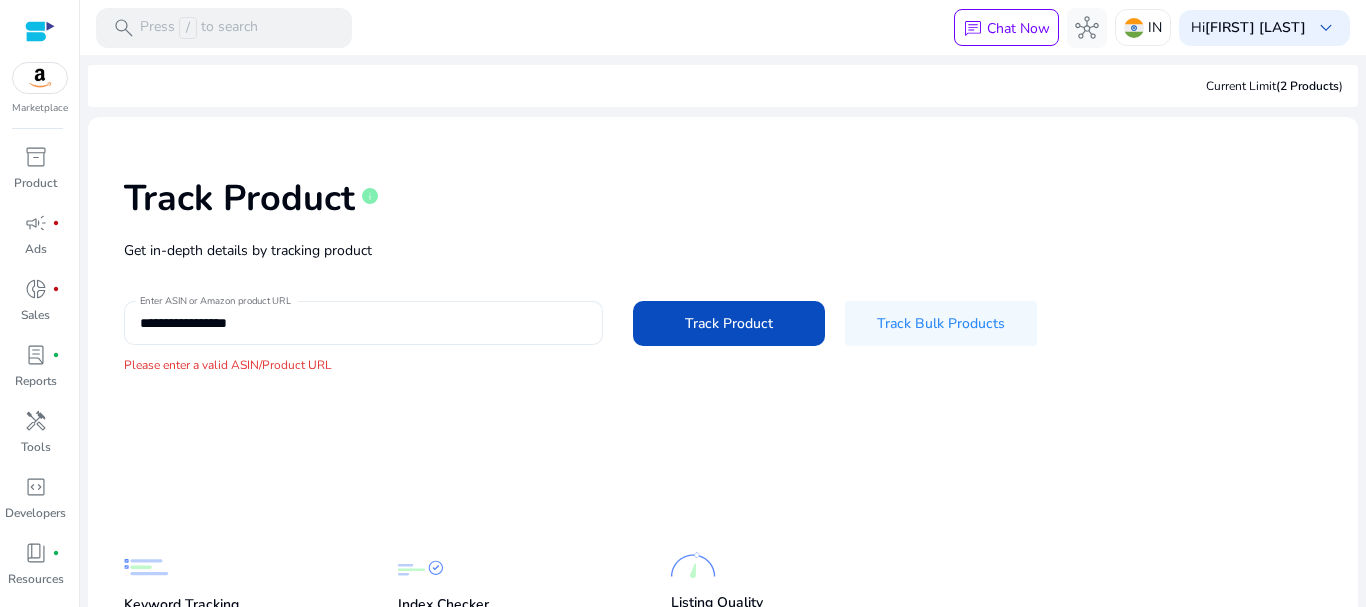click on "**********" at bounding box center (363, 323) 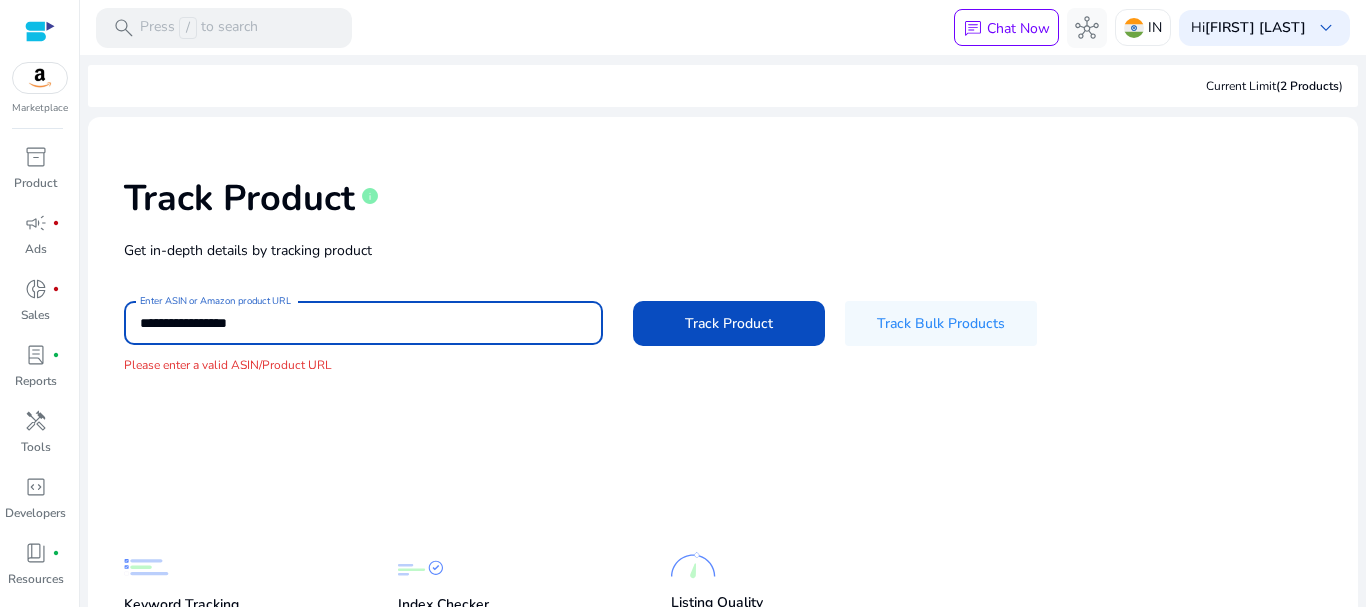 click on "**********" at bounding box center [363, 323] 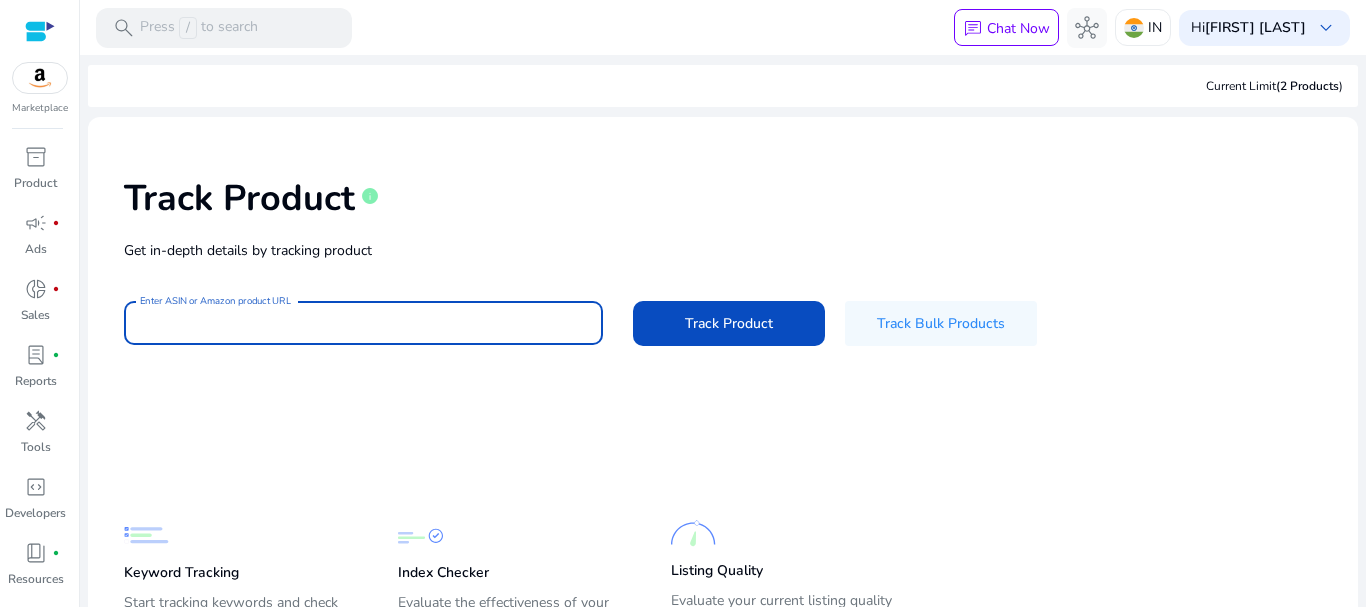 type 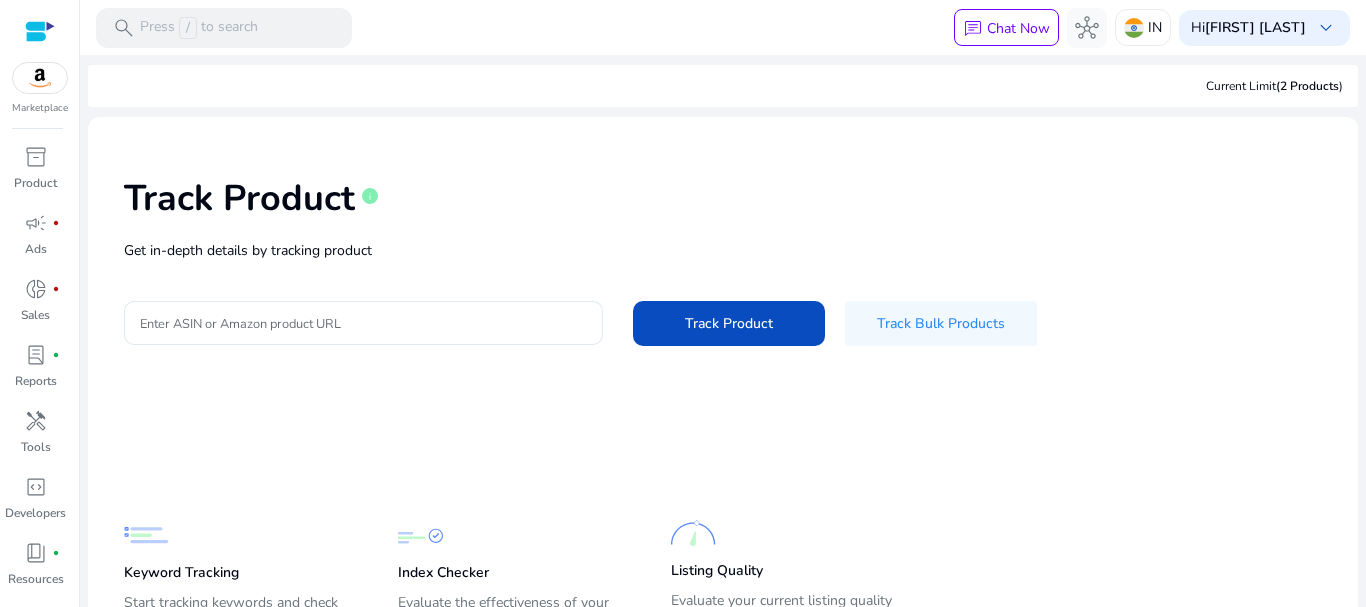 click on "Track Product   info" 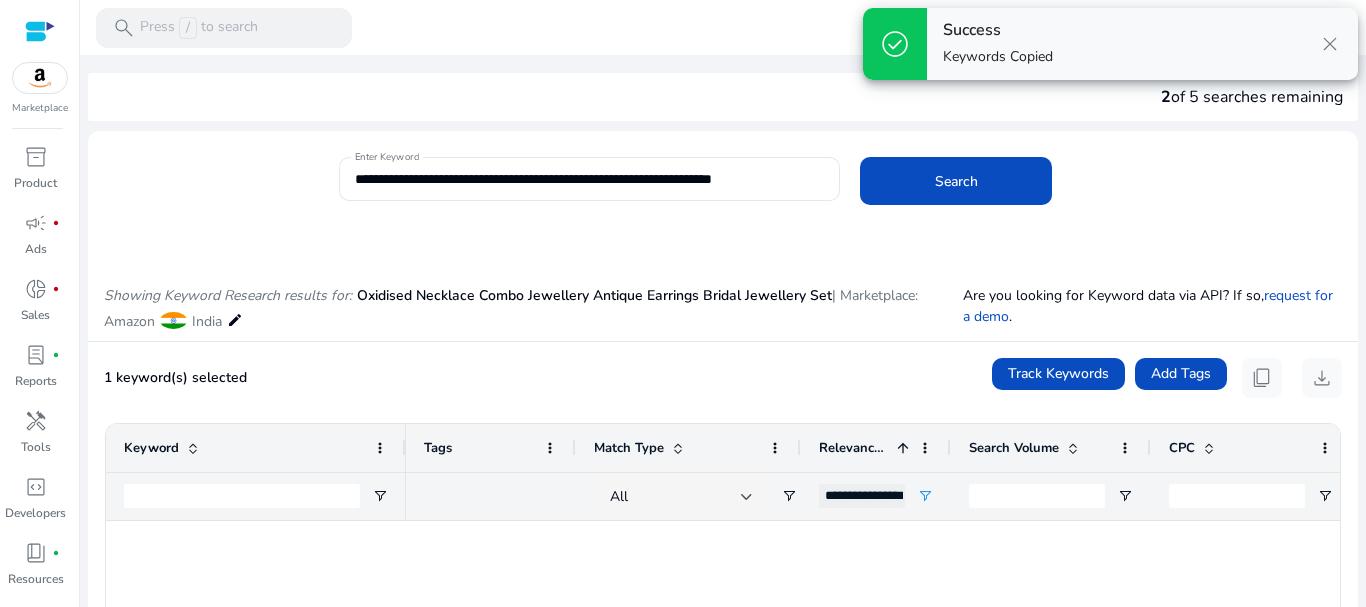 scroll, scrollTop: 0, scrollLeft: 0, axis: both 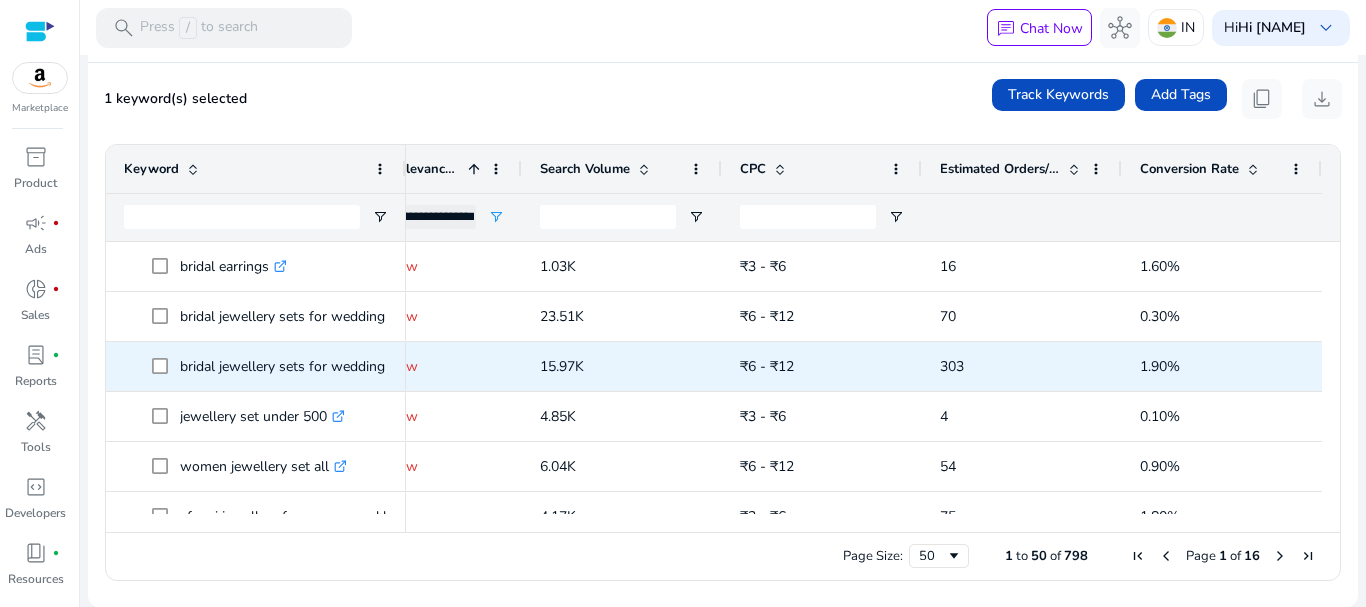 click on "303" at bounding box center (1022, 366) 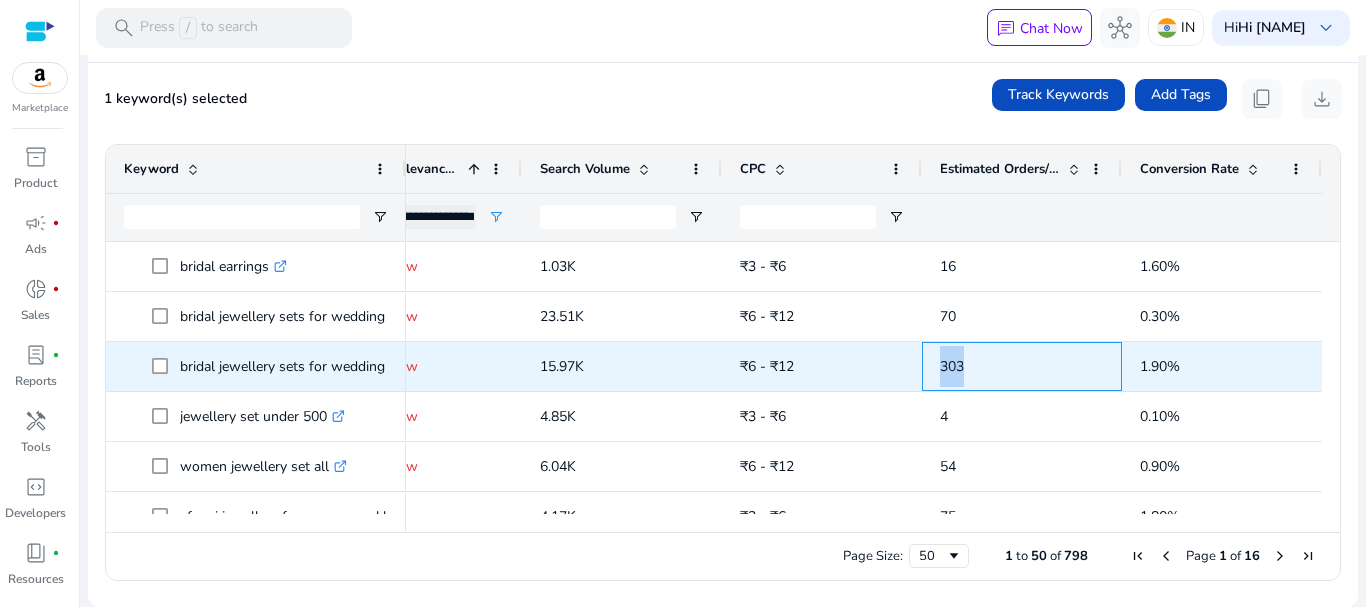 click on "303" at bounding box center (1022, 366) 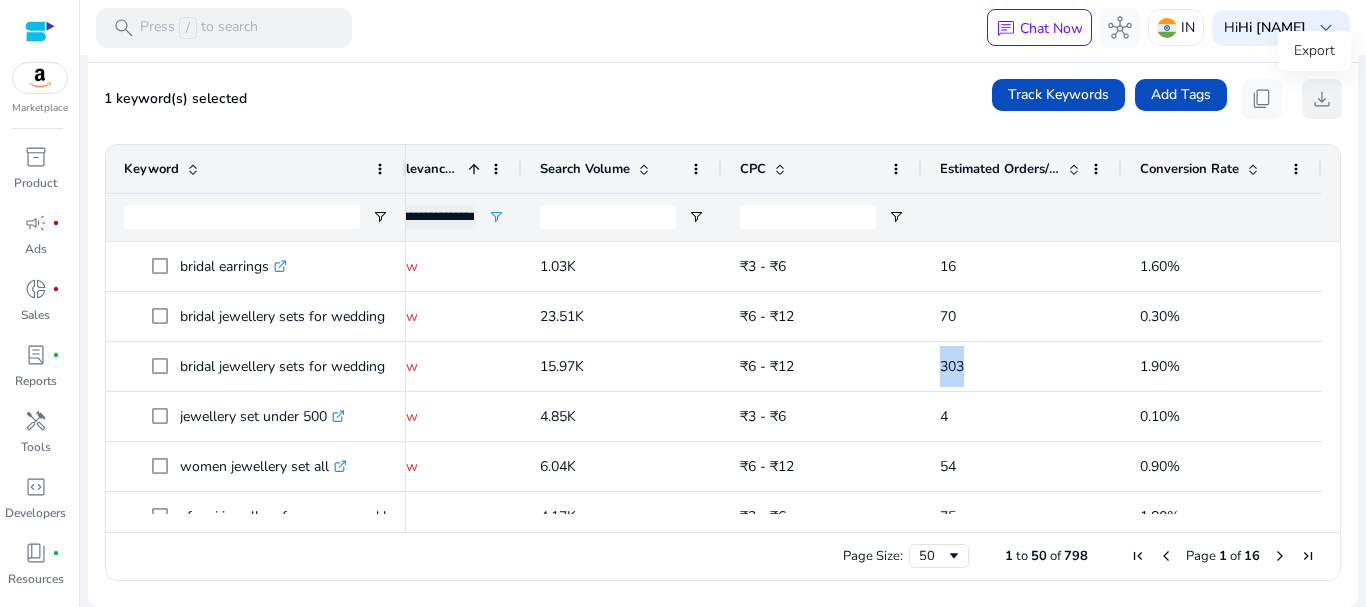 click on "download" 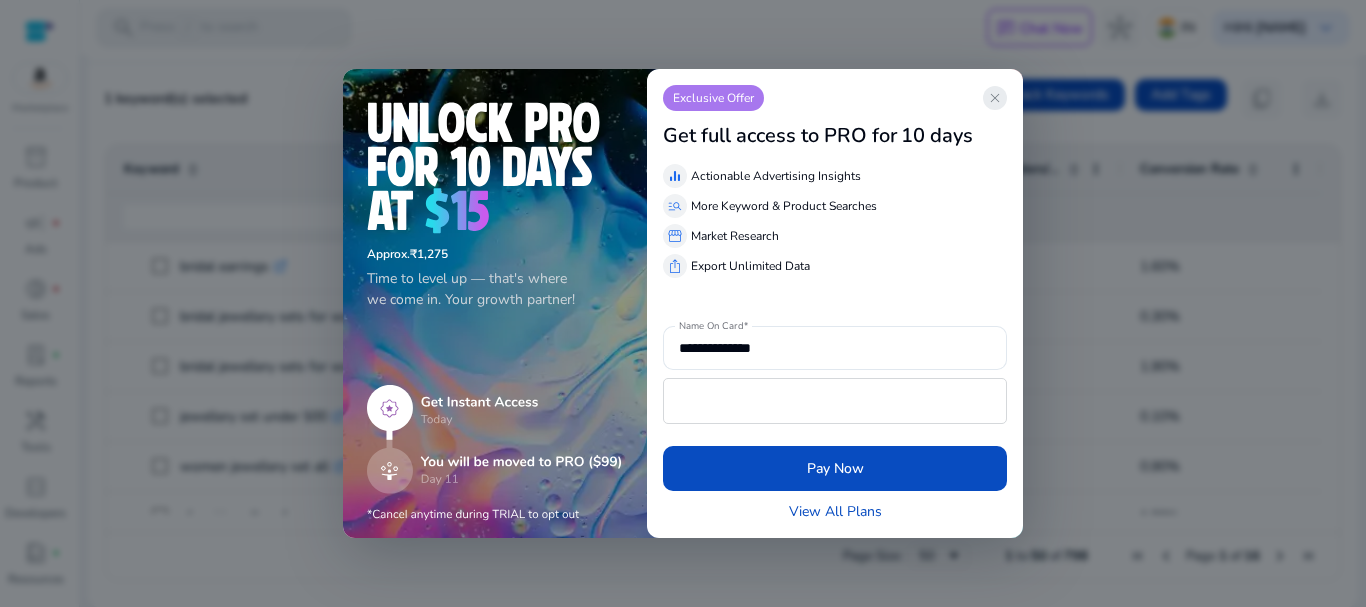 click on "close" at bounding box center [995, 98] 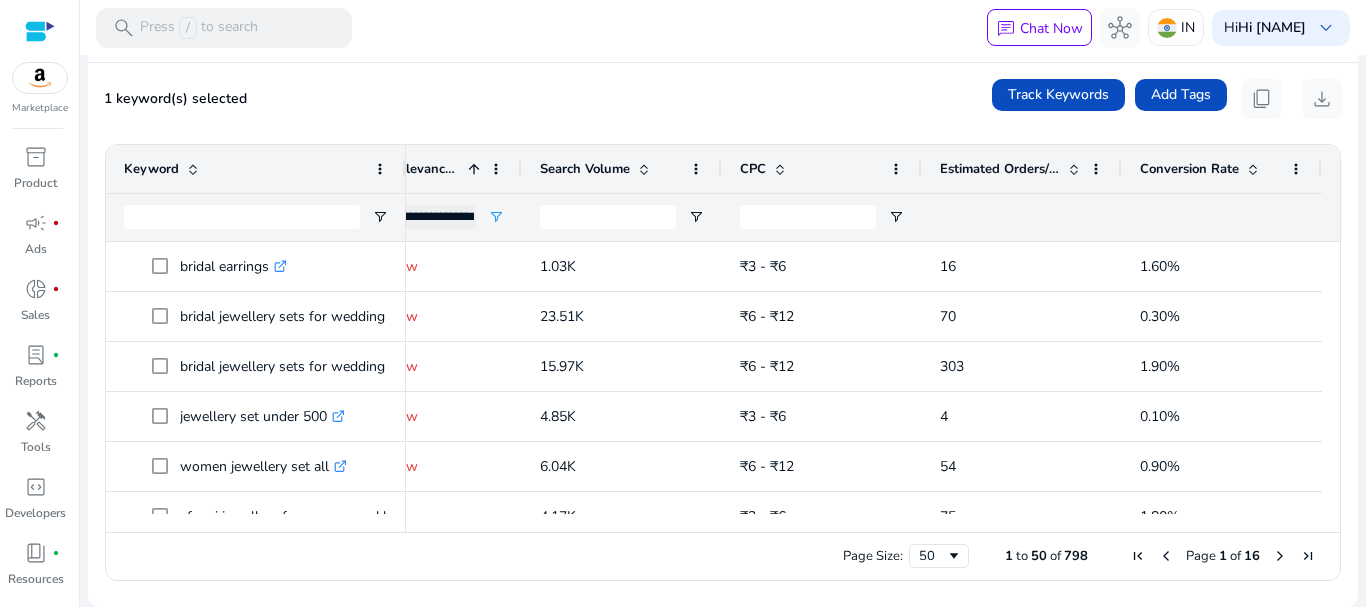 drag, startPoint x: 1002, startPoint y: 99, endPoint x: 654, endPoint y: 37, distance: 353.47986 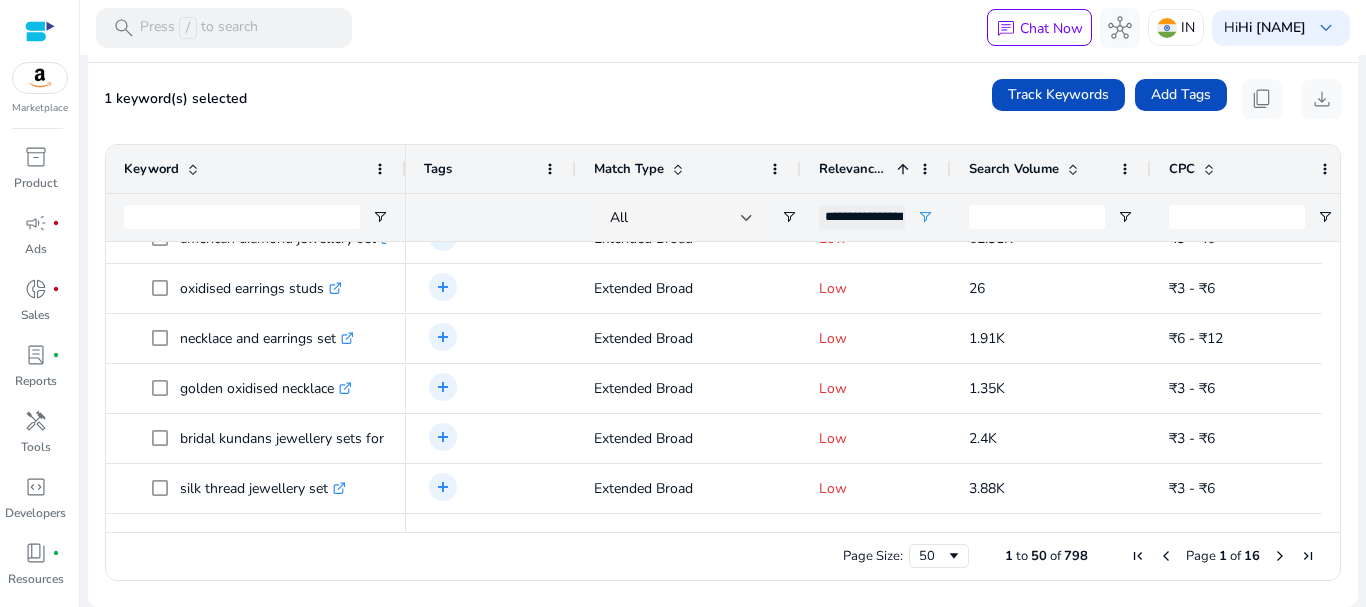 click on "Search Volume" at bounding box center (1040, 169) 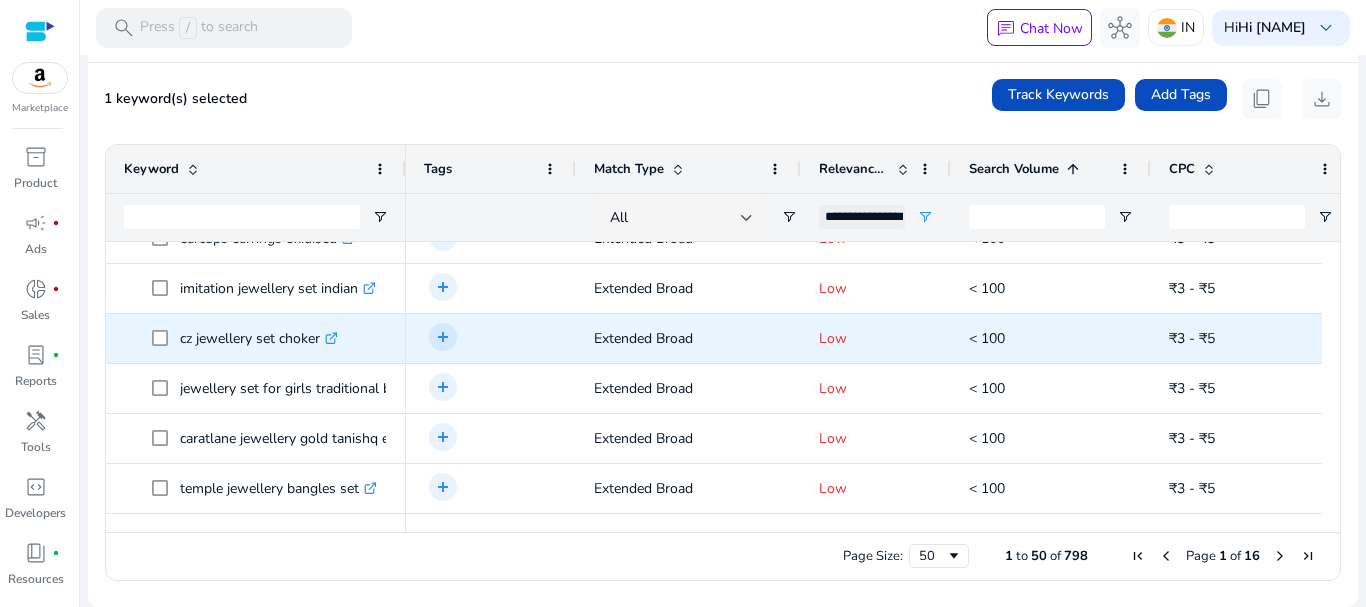 scroll, scrollTop: 1806, scrollLeft: 0, axis: vertical 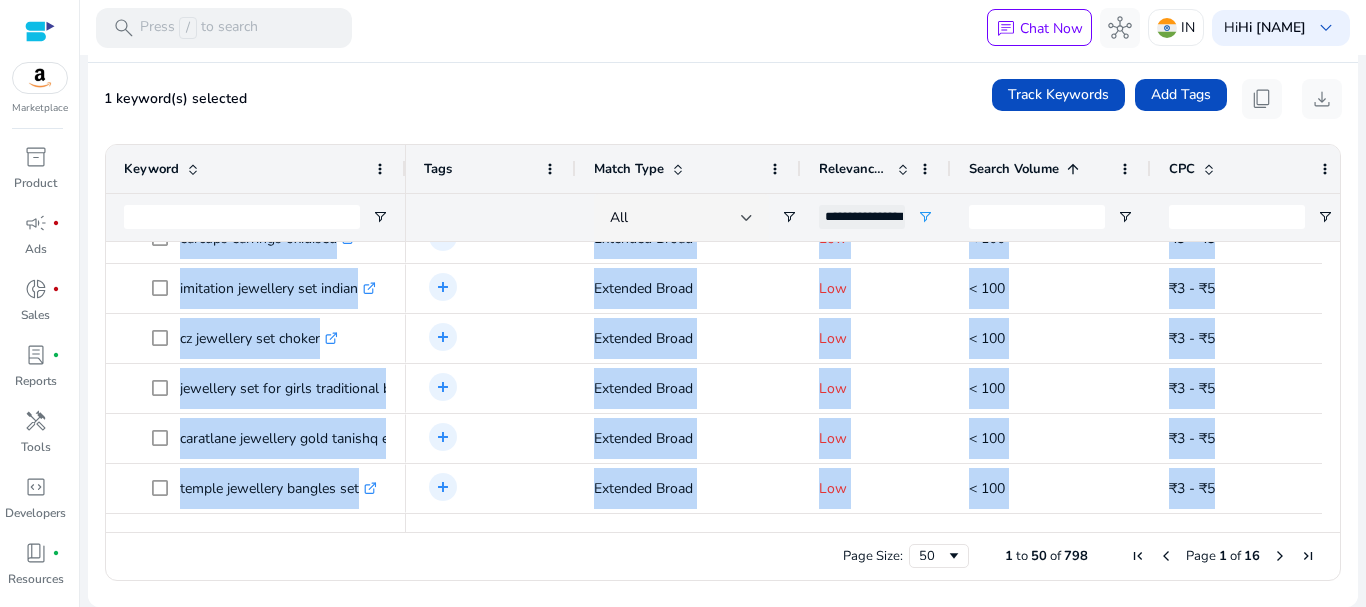 drag, startPoint x: 121, startPoint y: 251, endPoint x: 1324, endPoint y: 525, distance: 1233.8091 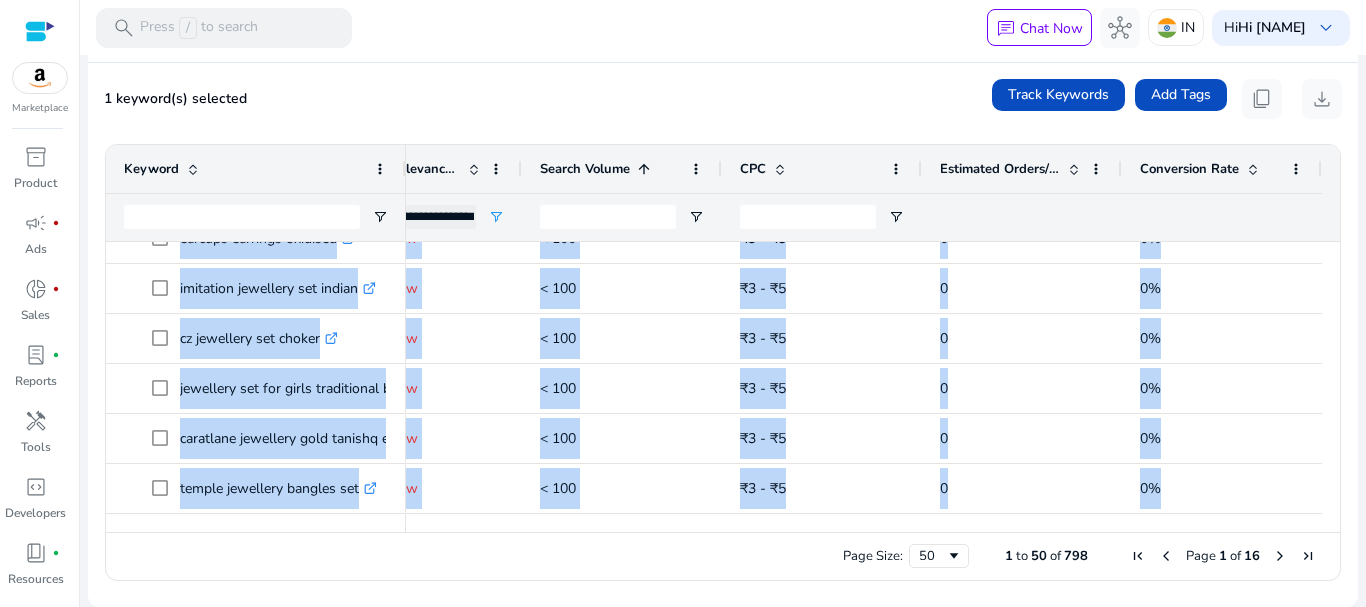 copy on "bridal necklace and earrings .st0{fill:#2c8af8}
golden colour jewellery necklace women .st0{fill:#2c8af8}
temple jewellery earrings for women .st0{fill:#2c8af8}
korean jewellery for women necklace .st0{fill:#2c8af8}
jewellery earrings organizer for women .st0{fill:#2c8af8}
necklace sets gorgeous gems jewellery .st0{fill:#2c8af8}
jewellery stand display combo .st0{fill:#2c8af8}
ladies jewellery set necleses .st0{fill:#2c8af8}
buttalu earrings gold jewellery designs .st0{fill:#2c8af8}
korean jewellery set .st0{fill:#2c8af8}
sterling silver jewellery set .st0{fill:#2c8af8}
earcups earrings oxidised .st0{fill:#2c8af8}
imitation jewellery set indian .st0{fill:#2c8af8}
cz jewellery set choker .st0{fill:#2c8af8}
jewellery set for girls traditional bridal collection simple .st0{fill:#2c8af8}
caratlane jewellery gold tanishq ear..." 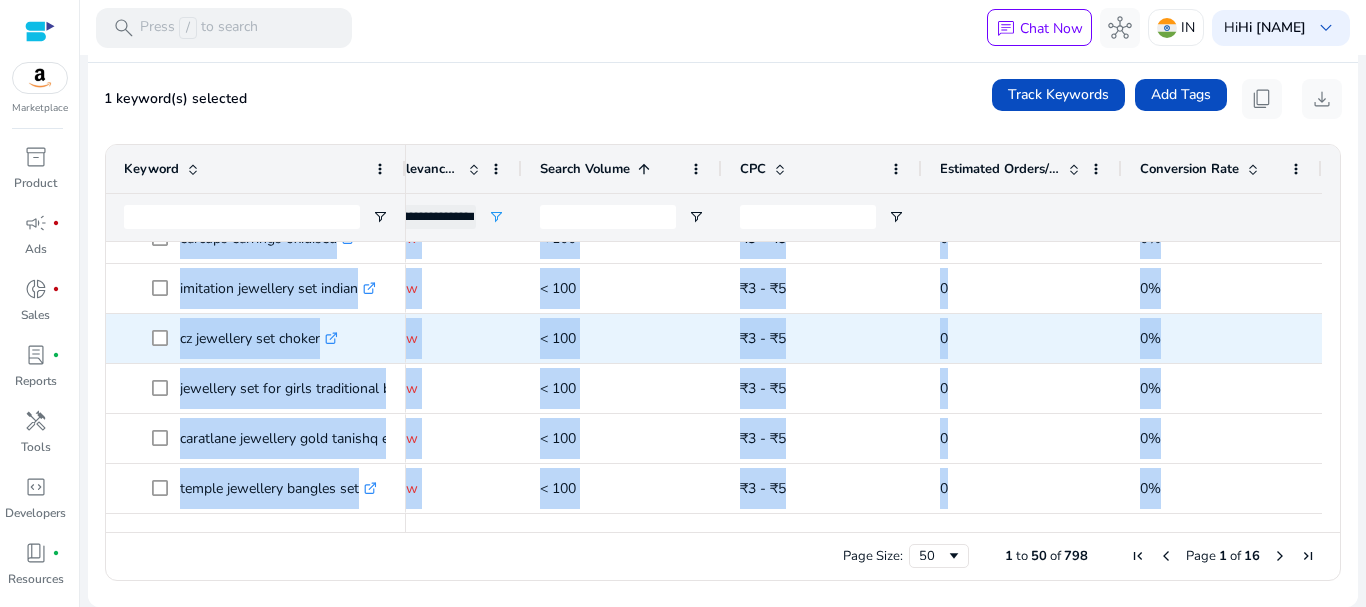 copy on "bridal necklace and earrings .st0{fill:#2c8af8}
golden colour jewellery necklace women .st0{fill:#2c8af8}
temple jewellery earrings for women .st0{fill:#2c8af8}
korean jewellery for women necklace .st0{fill:#2c8af8}
jewellery earrings organizer for women .st0{fill:#2c8af8}
necklace sets gorgeous gems jewellery .st0{fill:#2c8af8}
jewellery stand display combo .st0{fill:#2c8af8}
ladies jewellery set necleses .st0{fill:#2c8af8}
buttalu earrings gold jewellery designs .st0{fill:#2c8af8}
korean jewellery set .st0{fill:#2c8af8}
sterling silver jewellery set .st0{fill:#2c8af8}
earcups earrings oxidised .st0{fill:#2c8af8}
imitation jewellery set indian .st0{fill:#2c8af8}
cz jewellery set choker .st0{fill:#2c8af8}
jewellery set for girls traditional bridal collection simple .st0{fill:#2c8af8}
caratlane jewellery gold tanishq ear..." 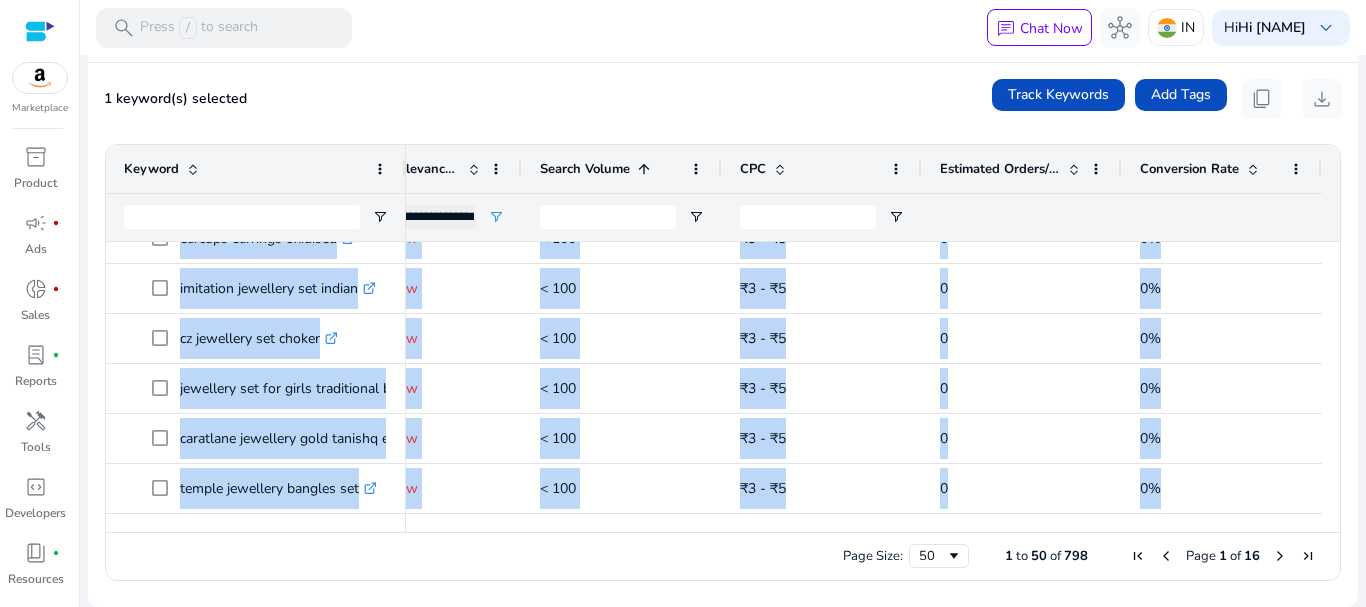 scroll, scrollTop: 1912, scrollLeft: 0, axis: vertical 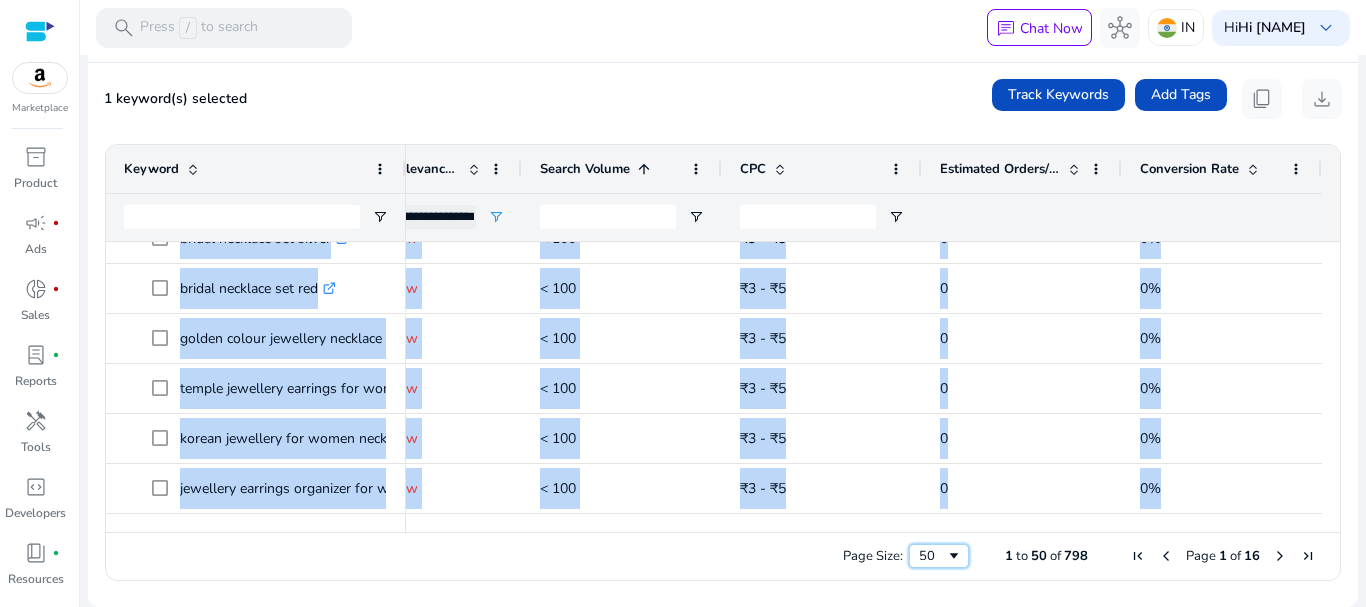 click on "50" at bounding box center (939, 556) 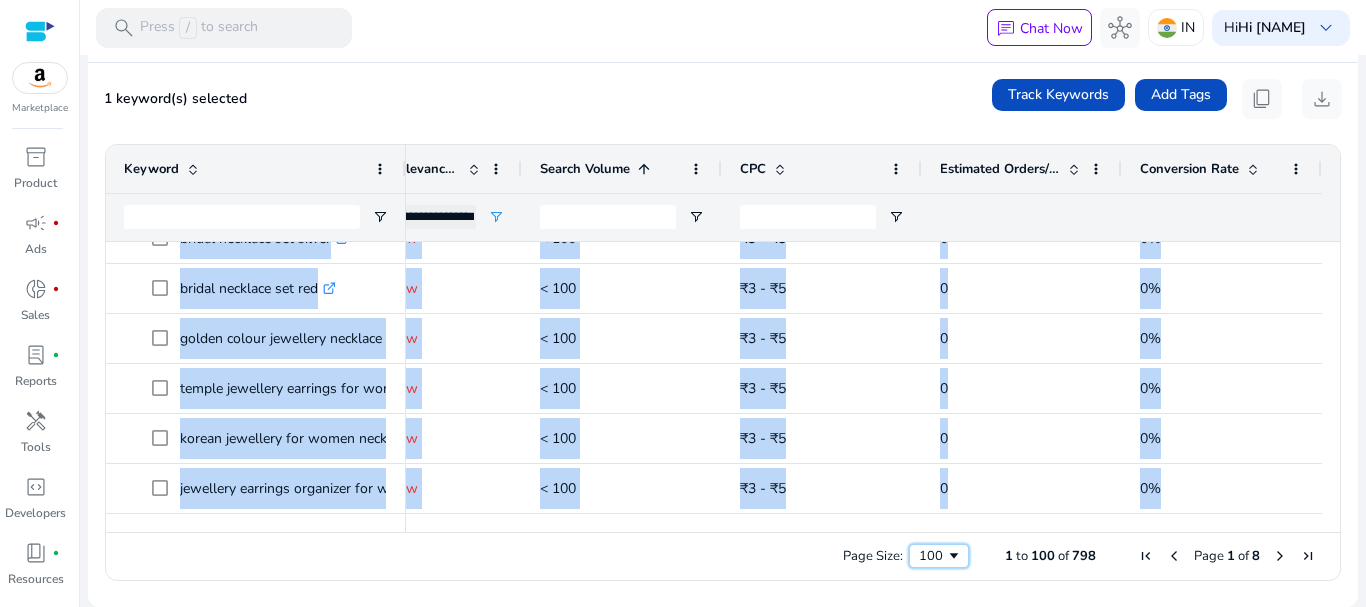 scroll, scrollTop: 2028, scrollLeft: 0, axis: vertical 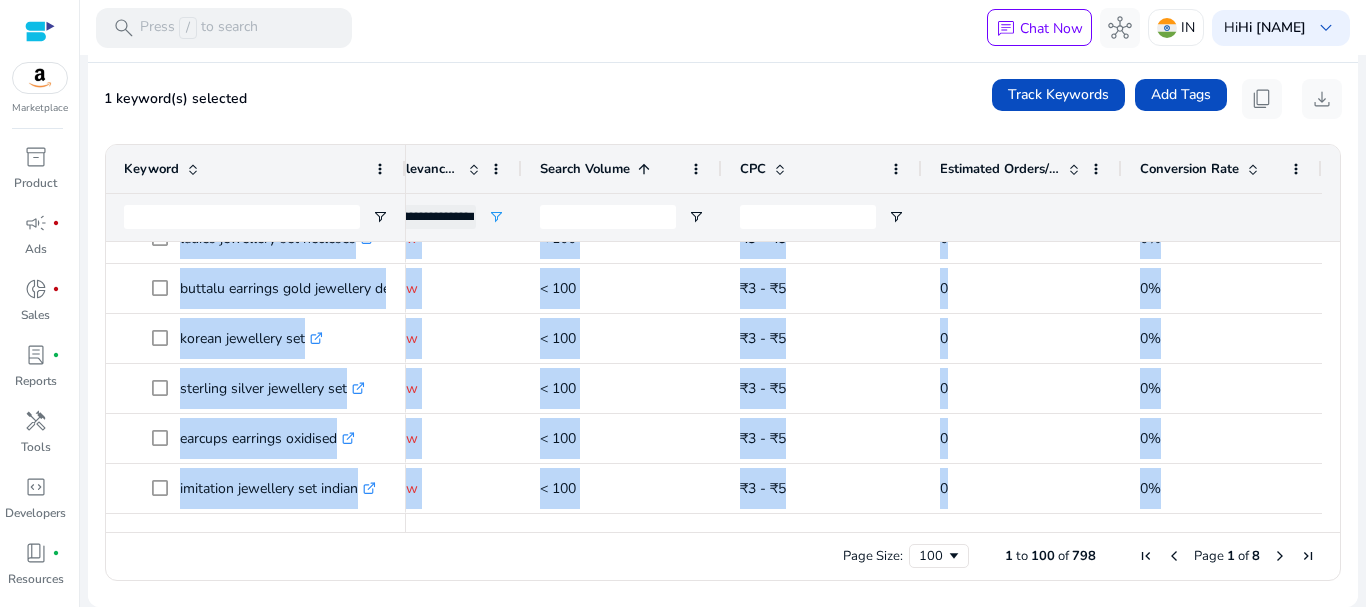 click at bounding box center (1280, 556) 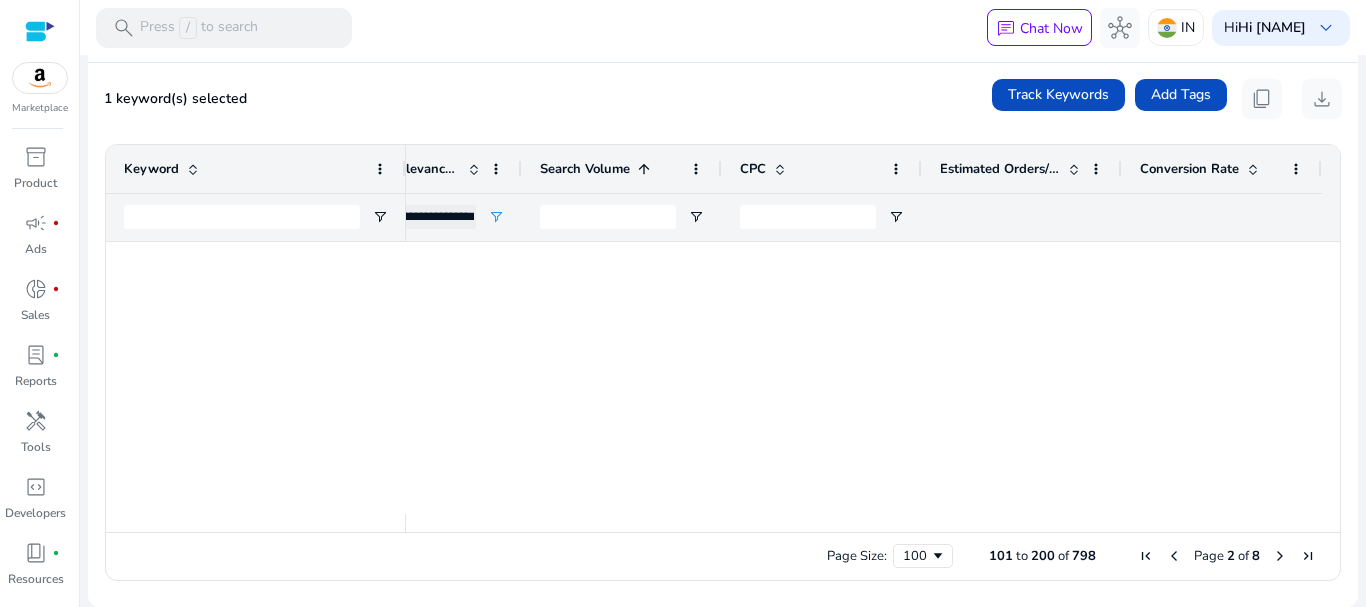 scroll, scrollTop: 0, scrollLeft: 0, axis: both 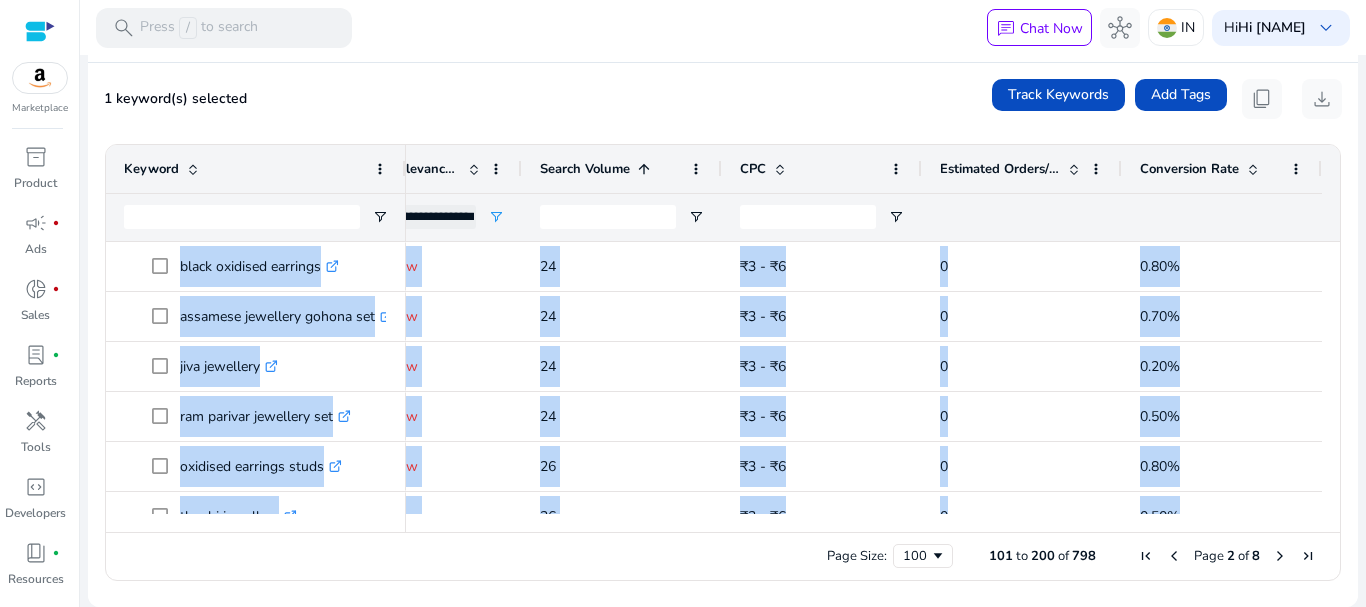 click at bounding box center [1174, 556] 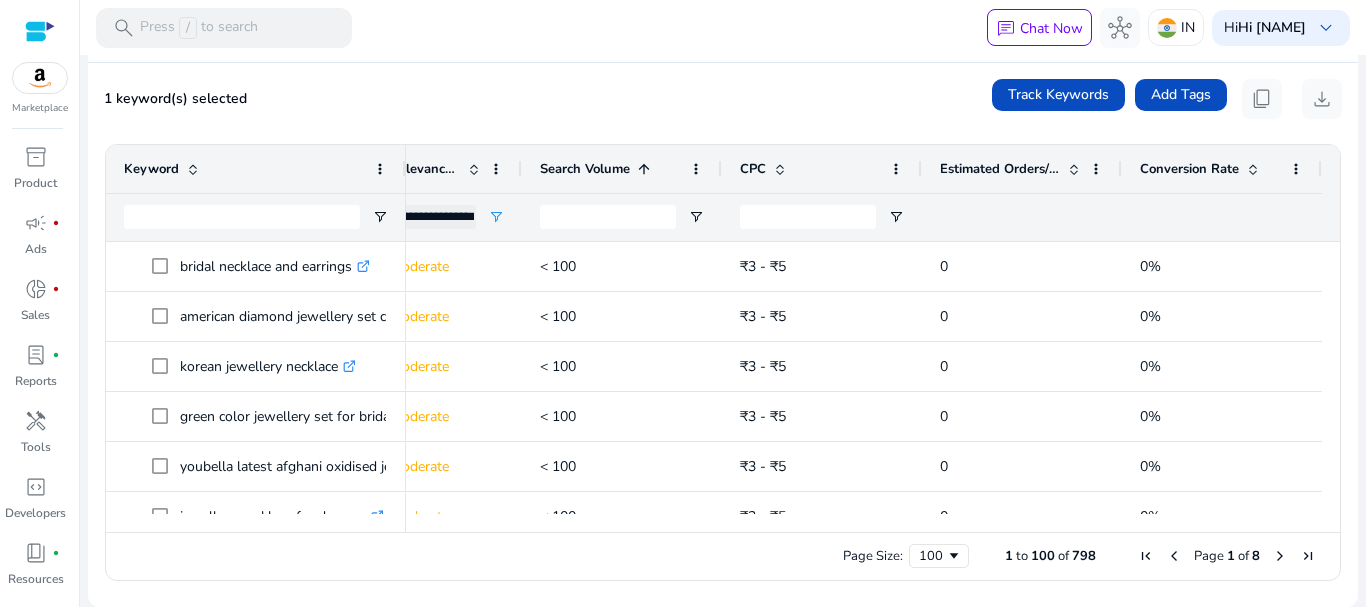 click on "1 keyword(s) selected   Track Keywords   Add Tags   content_copy   download  1 to 100 of 798. Page 1 of 8. Press SPACE to select this row.
Drag here to set row groups Drag here to set column labels
Keyword
Match Type" at bounding box center [723, 335] 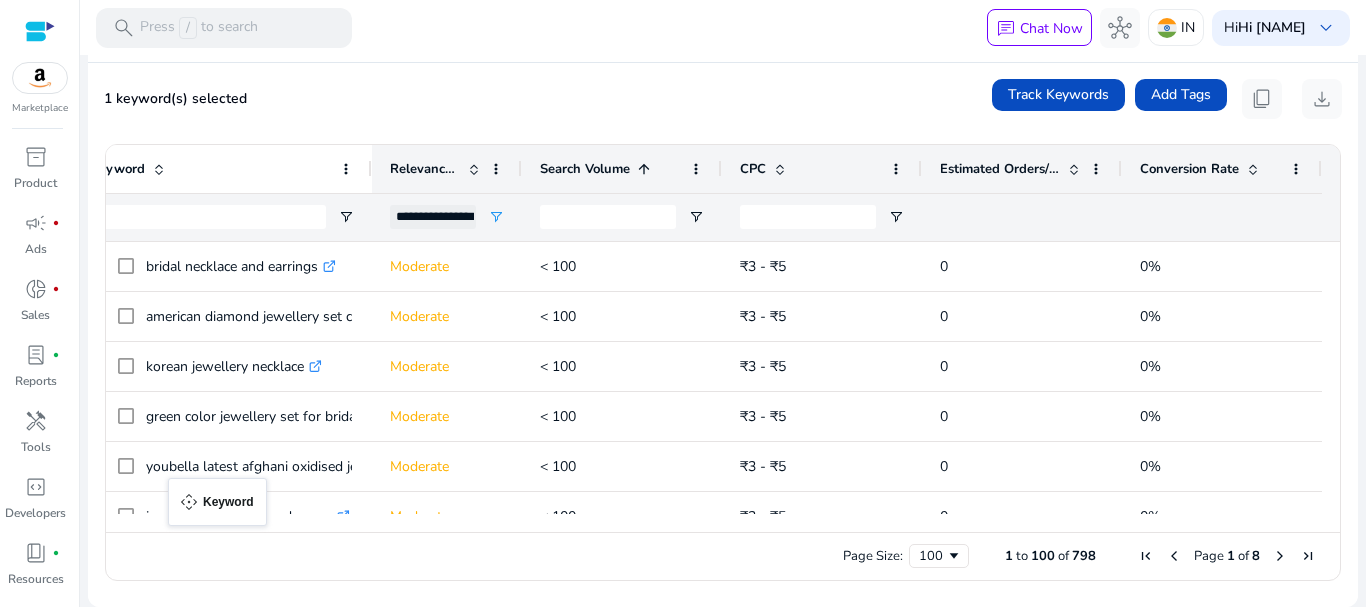 drag, startPoint x: 113, startPoint y: 158, endPoint x: 178, endPoint y: 490, distance: 338.30313 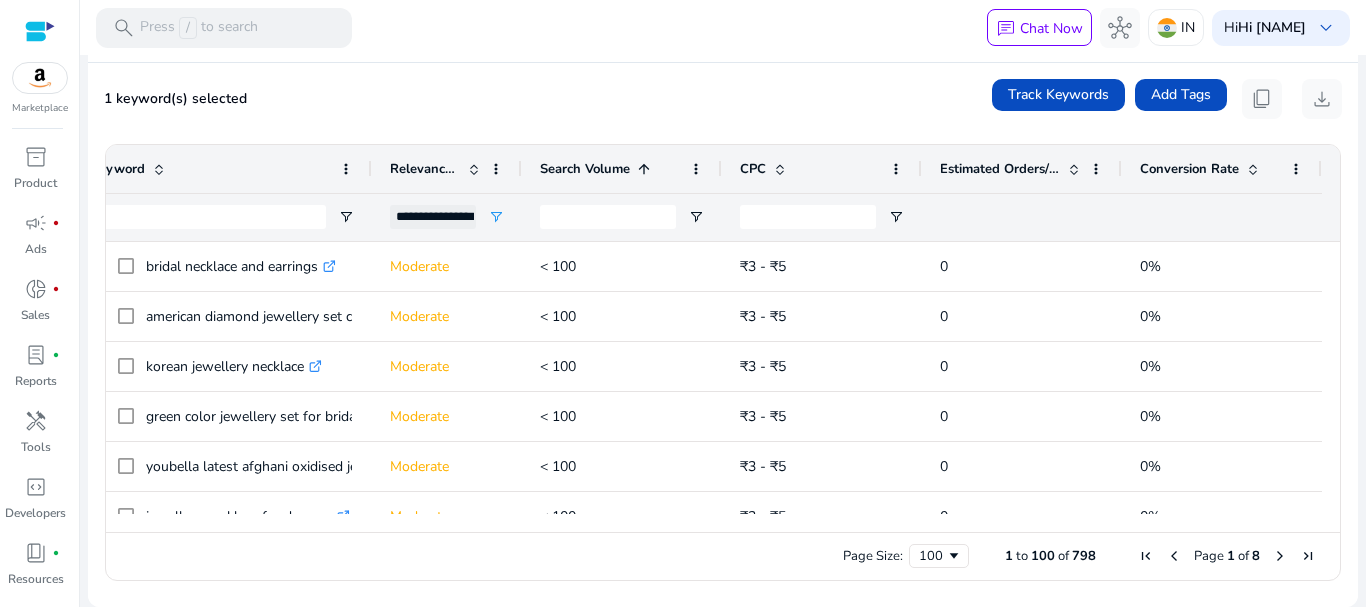 scroll, scrollTop: 0, scrollLeft: 0, axis: both 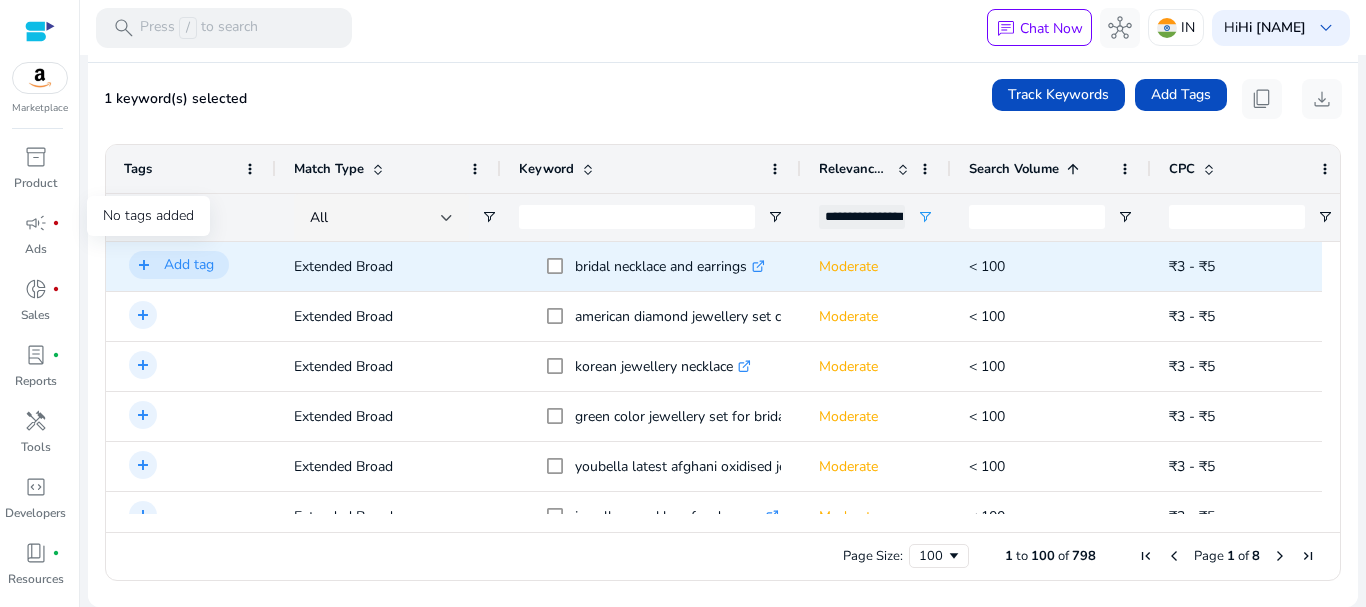 click on "add" at bounding box center (144, 265) 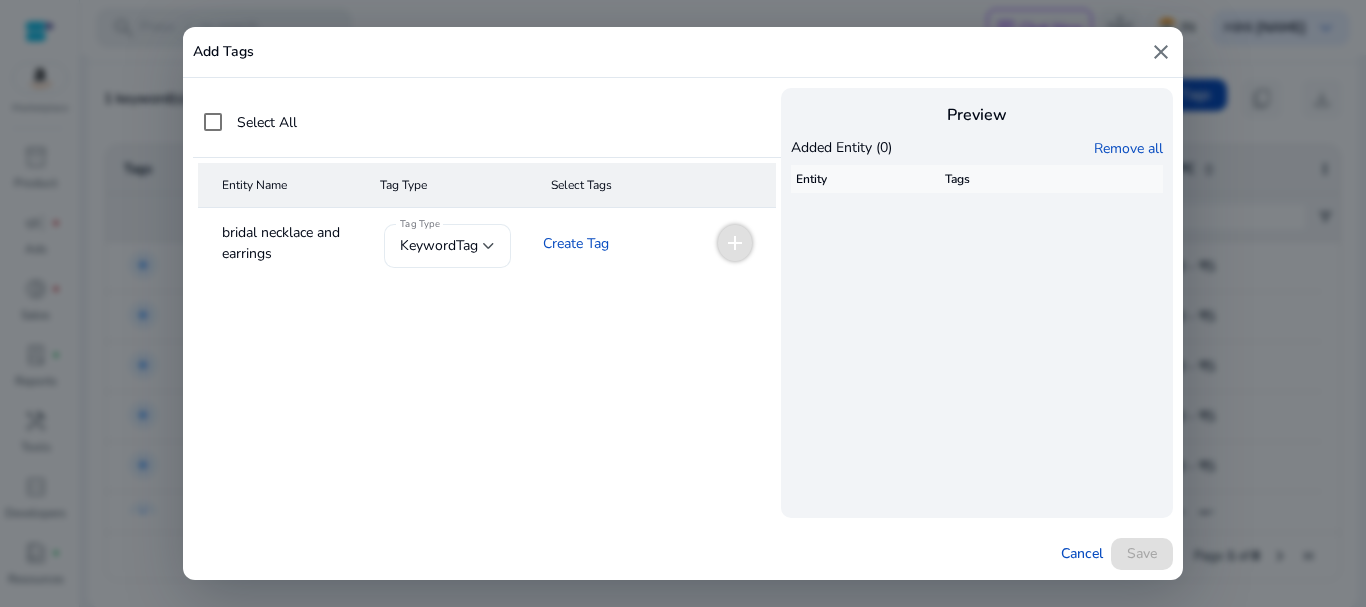 click on "keywordTag" at bounding box center [439, 245] 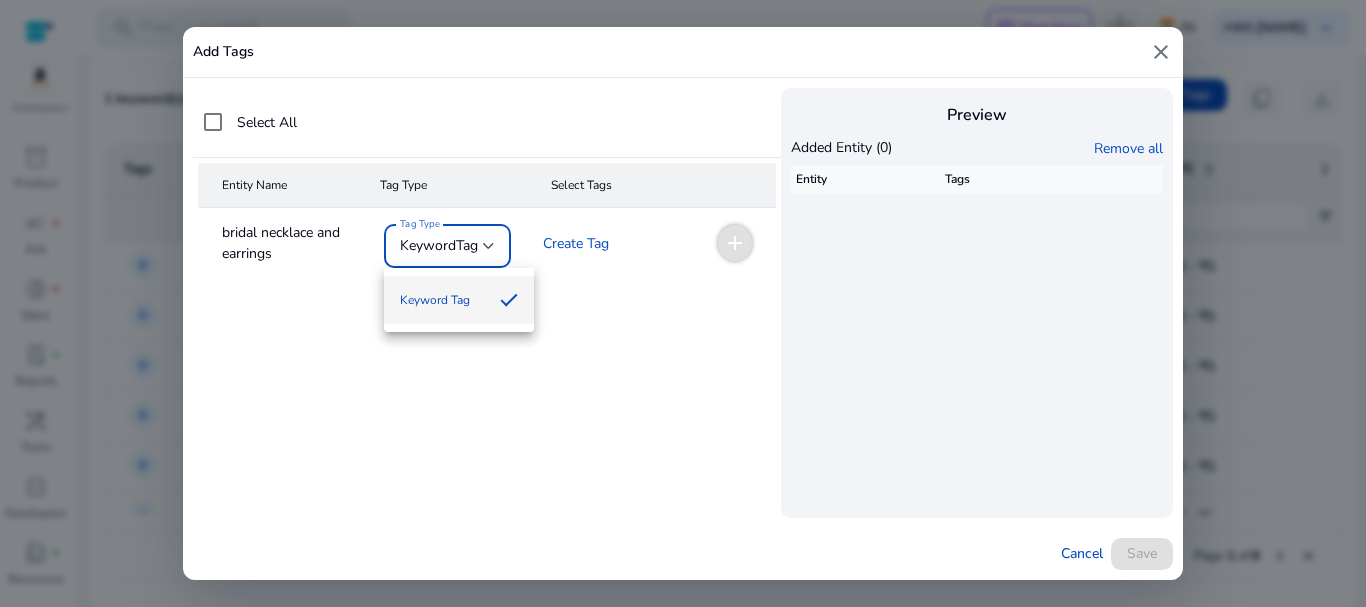 click at bounding box center (683, 303) 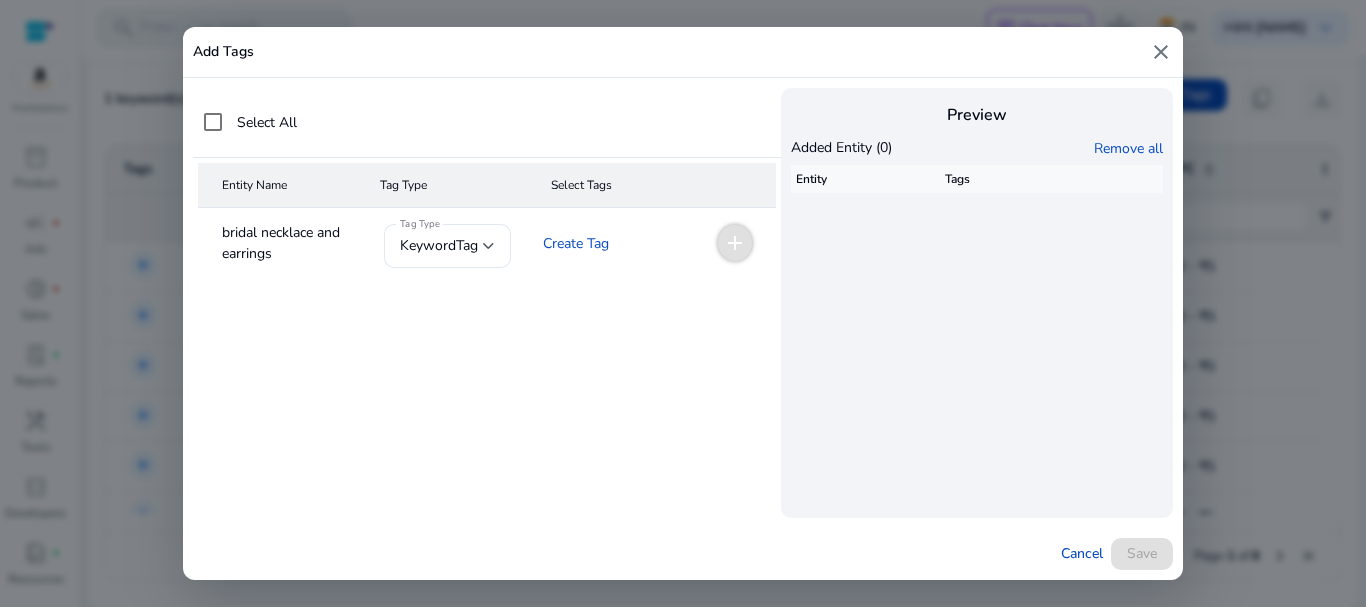 click on "close" at bounding box center [1161, 52] 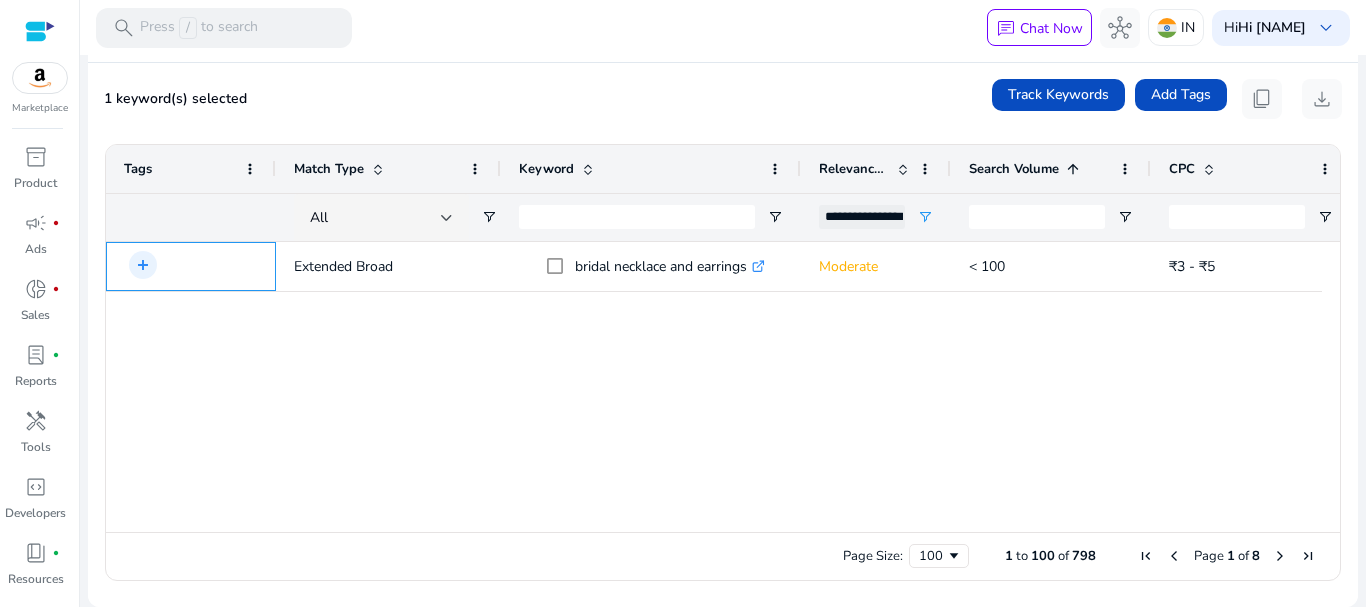 scroll, scrollTop: 1049, scrollLeft: 0, axis: vertical 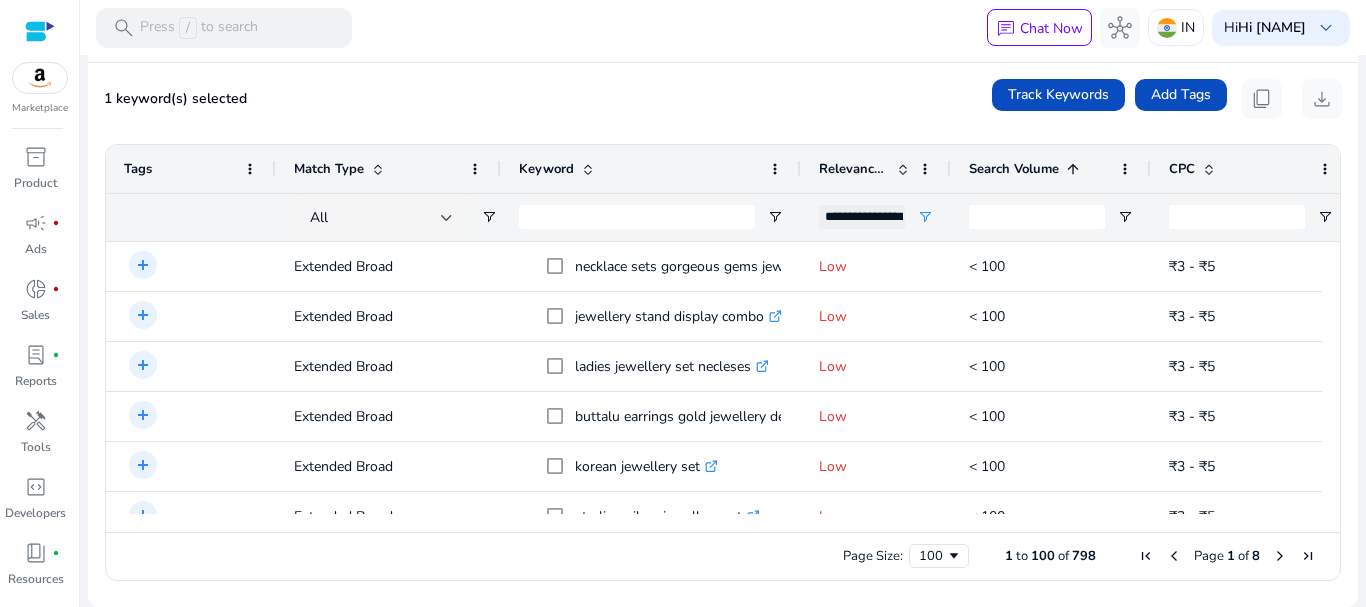 click on "₹3 - ₹5" at bounding box center [1251, 416] 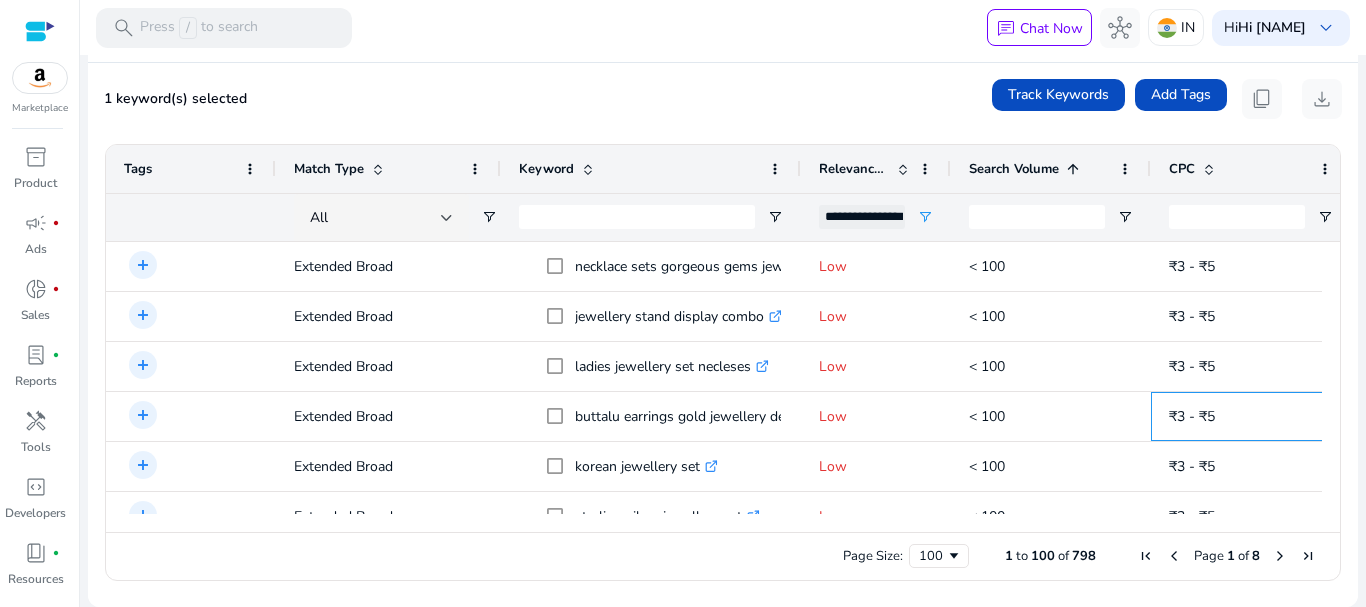 click on "₹3 - ₹5" at bounding box center [1251, 416] 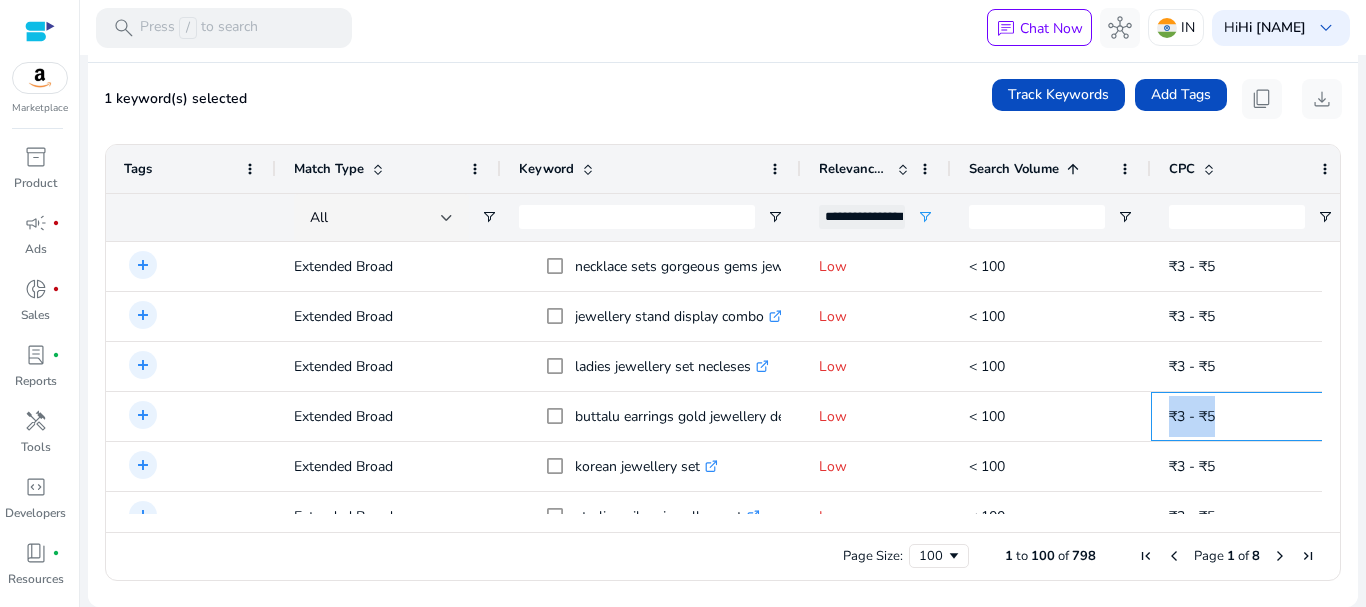 click on "₹3 - ₹5" at bounding box center (1251, 416) 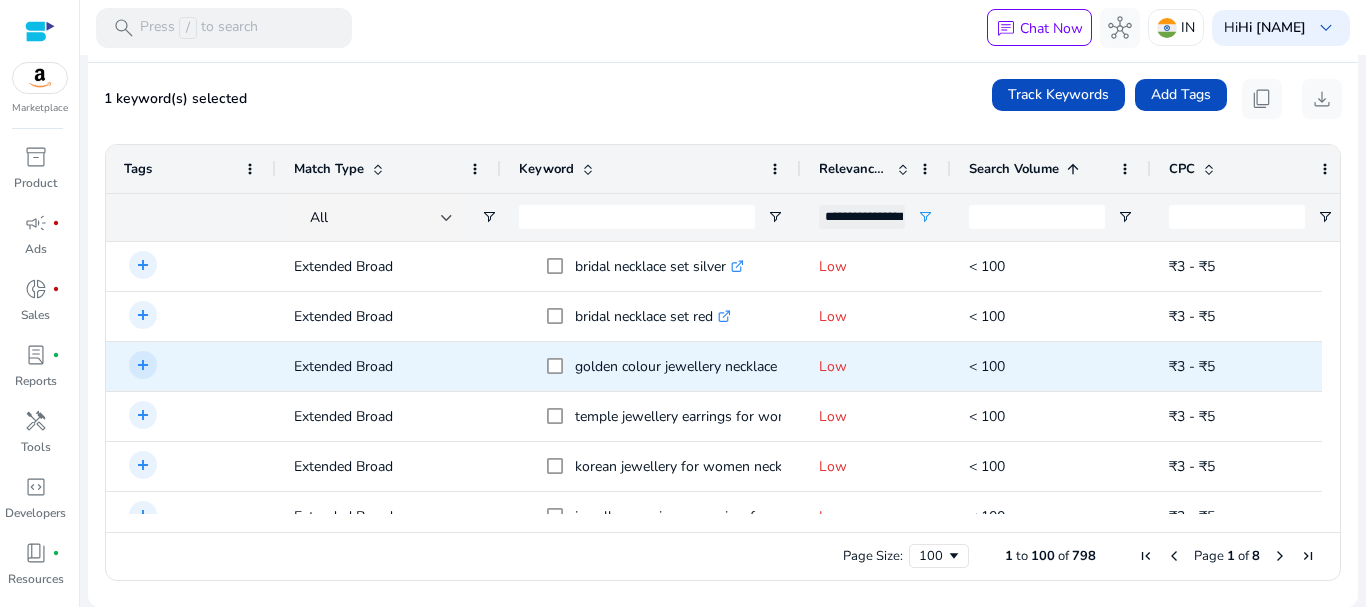 scroll, scrollTop: 1400, scrollLeft: 0, axis: vertical 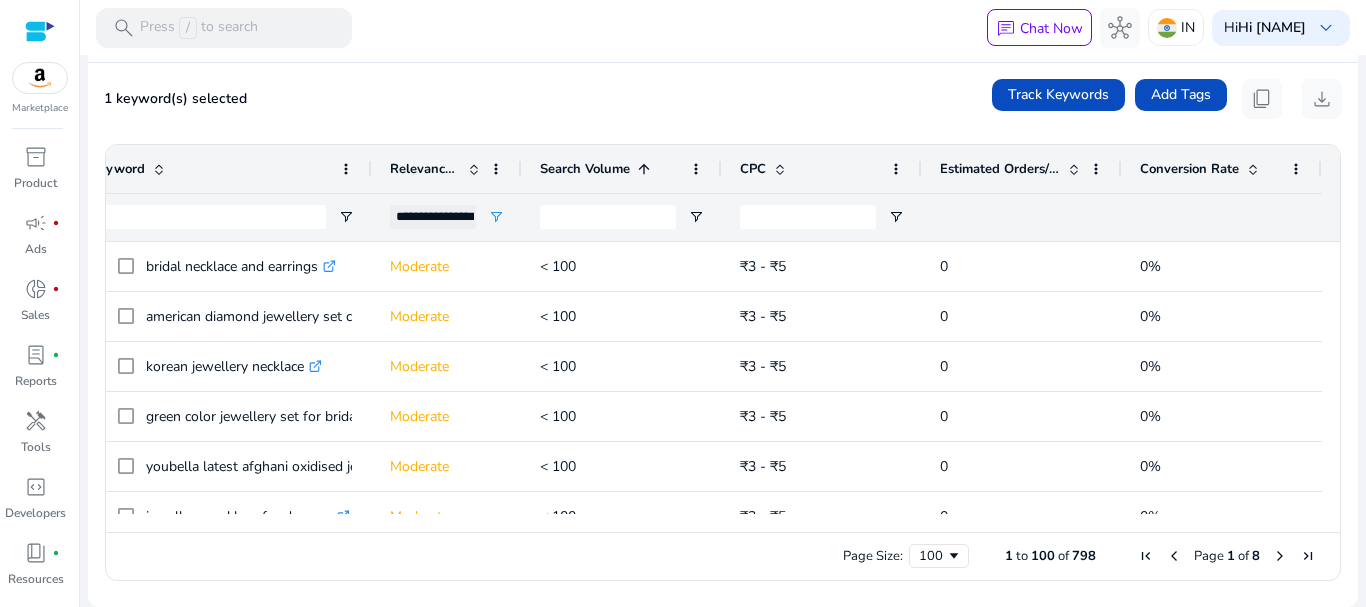 click on "**********" at bounding box center (447, 217) 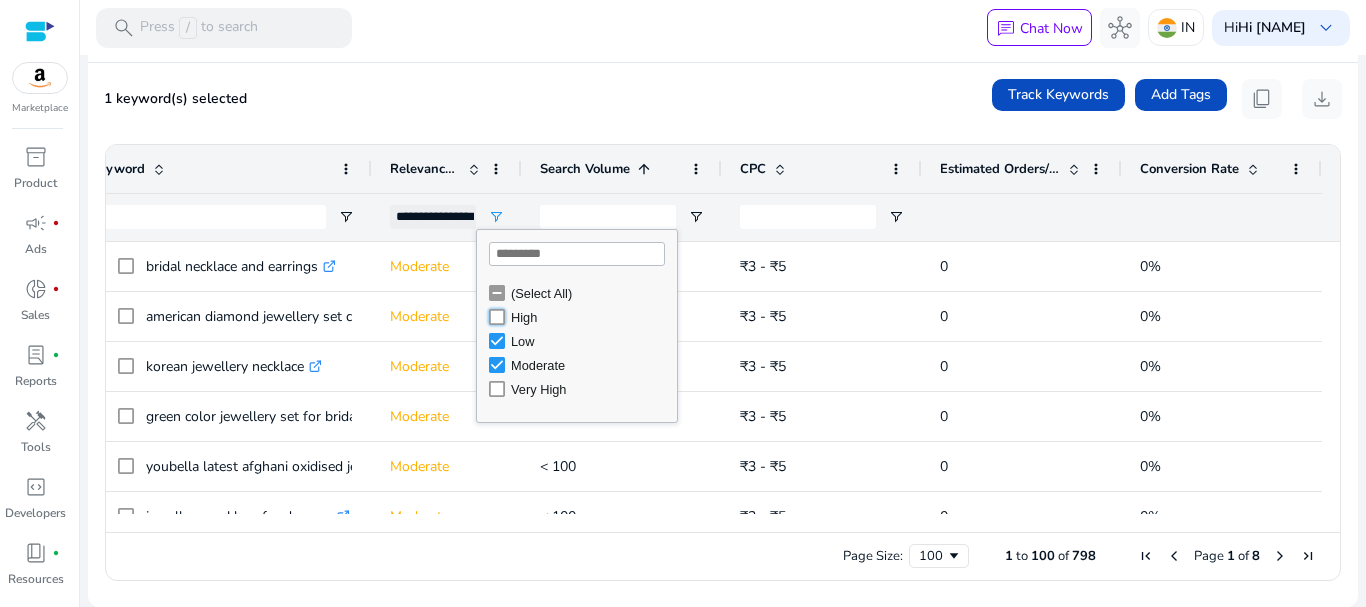 type on "**********" 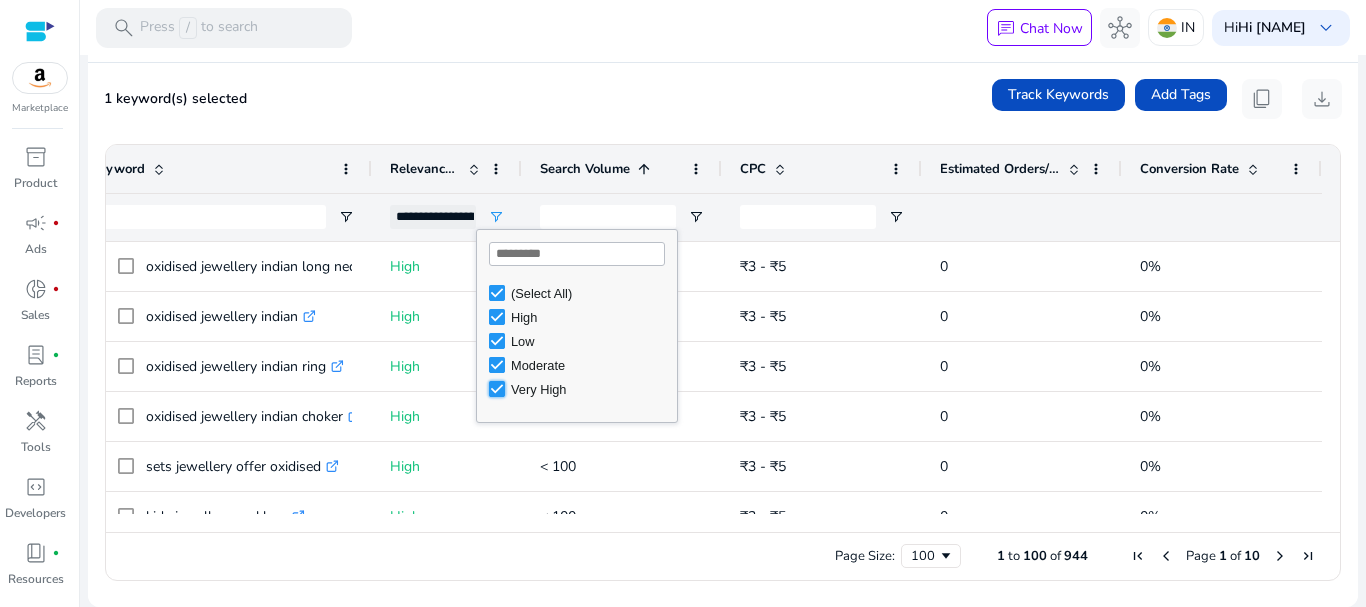 type 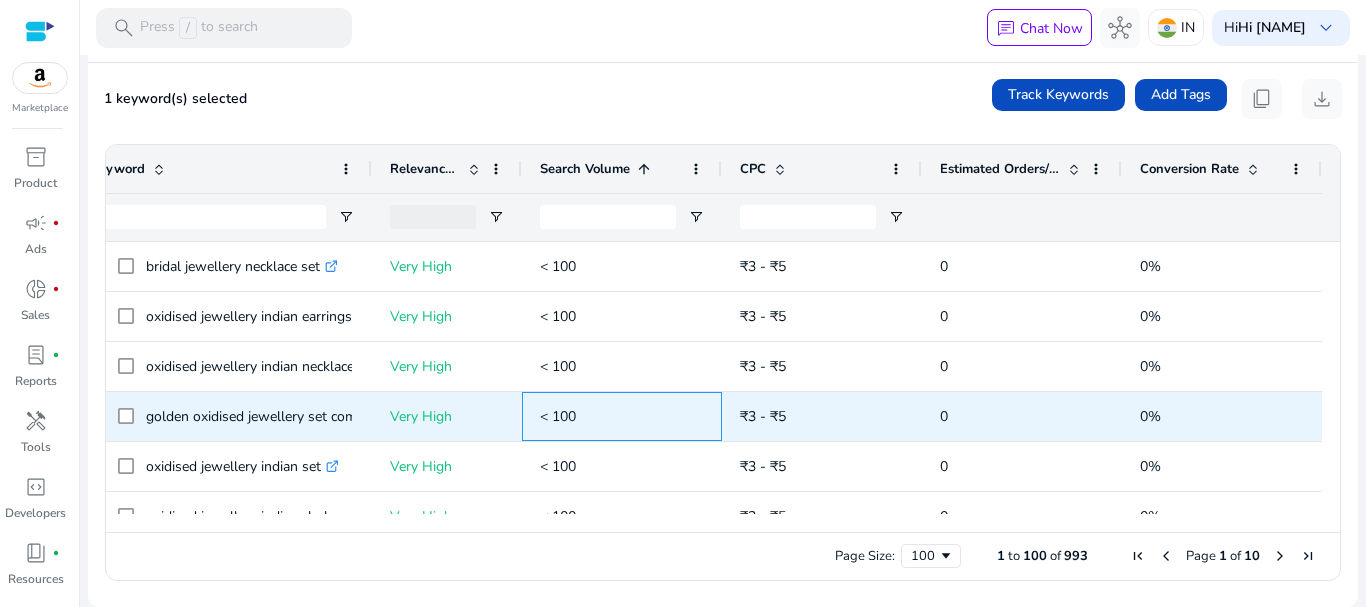 click on "< 100" at bounding box center (622, 416) 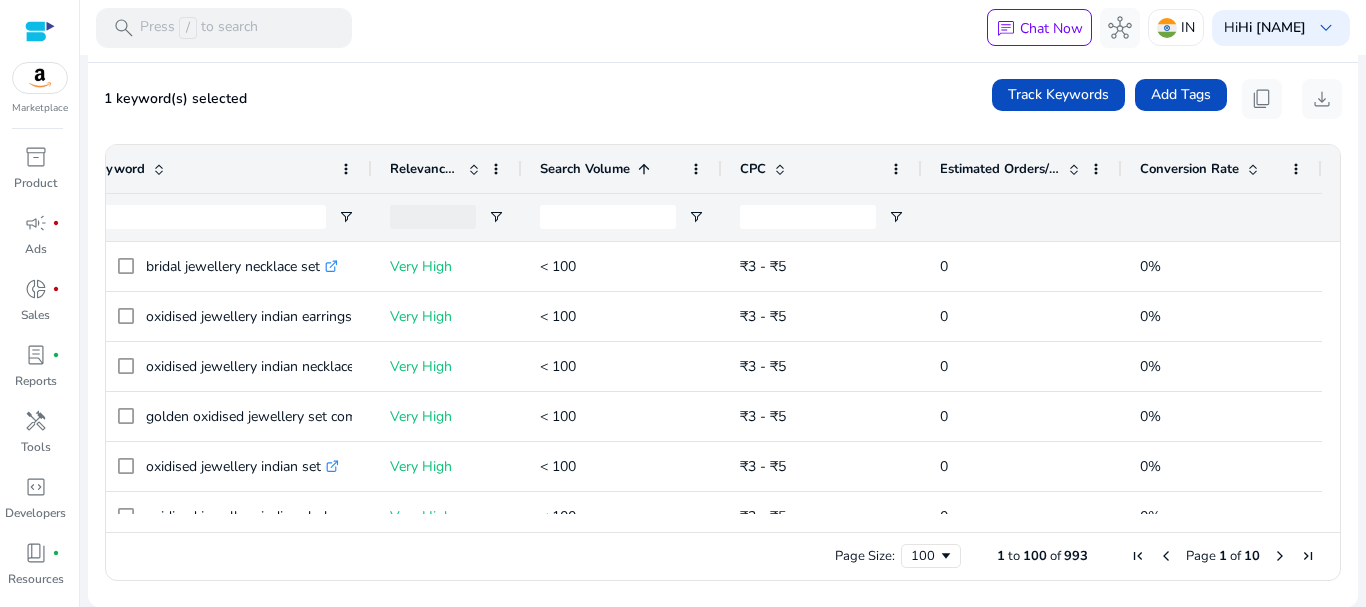 drag, startPoint x: 937, startPoint y: 523, endPoint x: 713, endPoint y: 525, distance: 224.00893 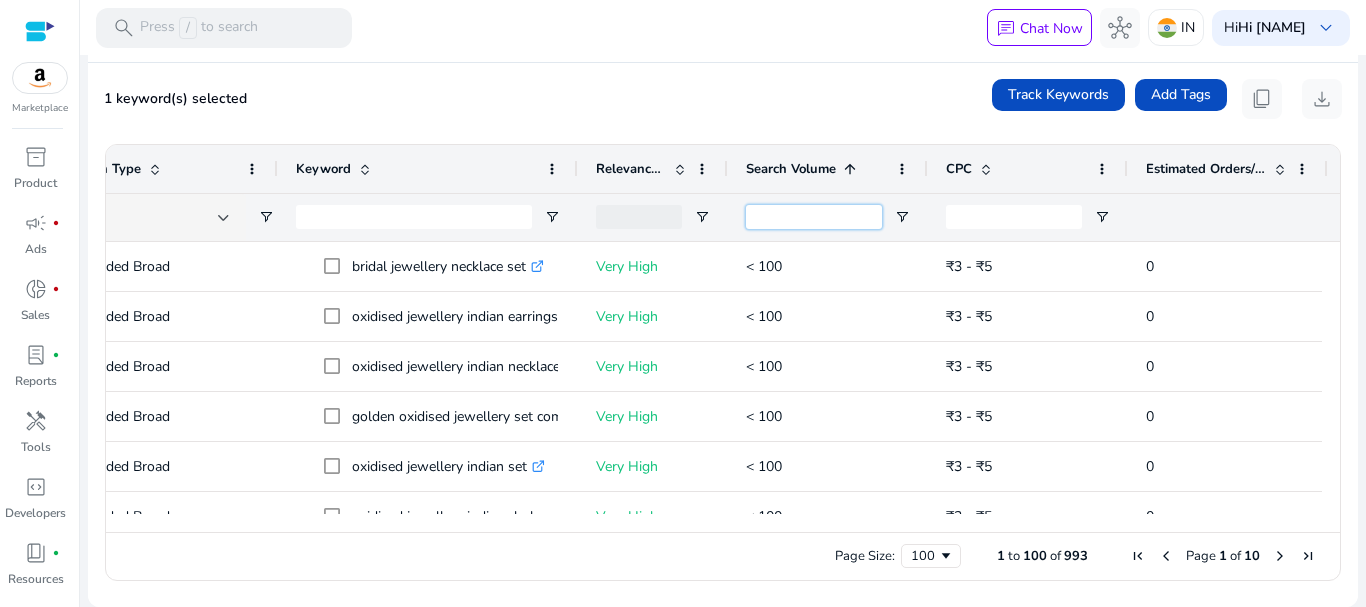 click at bounding box center [814, 217] 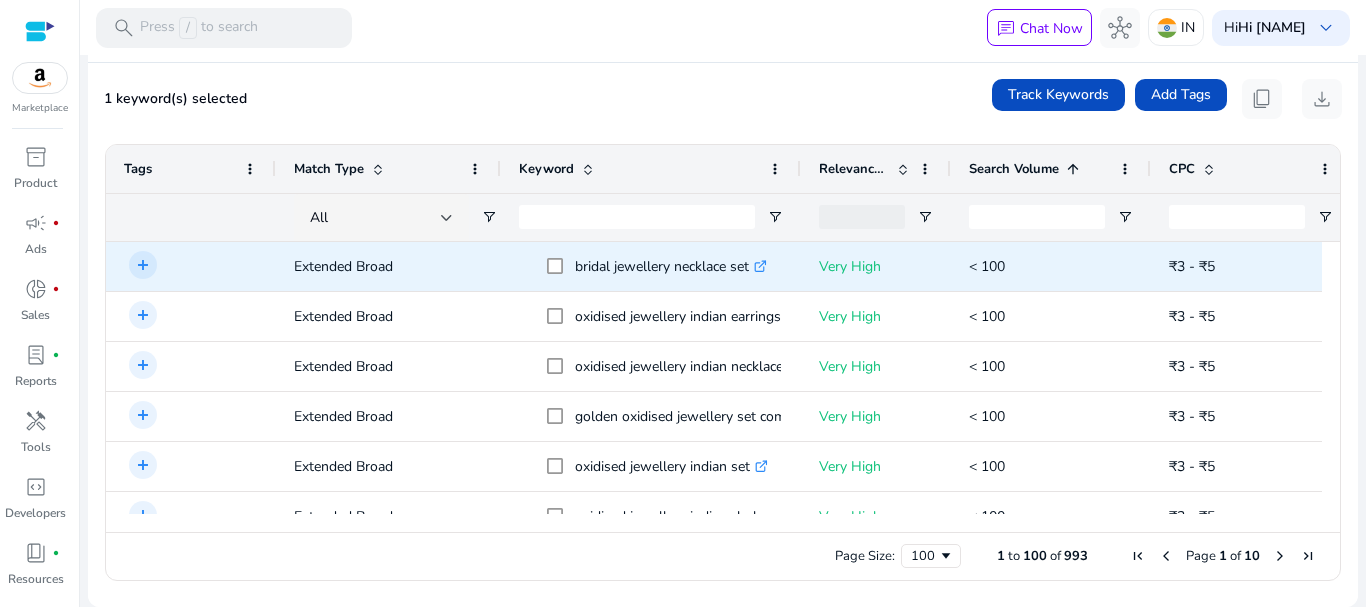 click on "< 100" at bounding box center [987, 266] 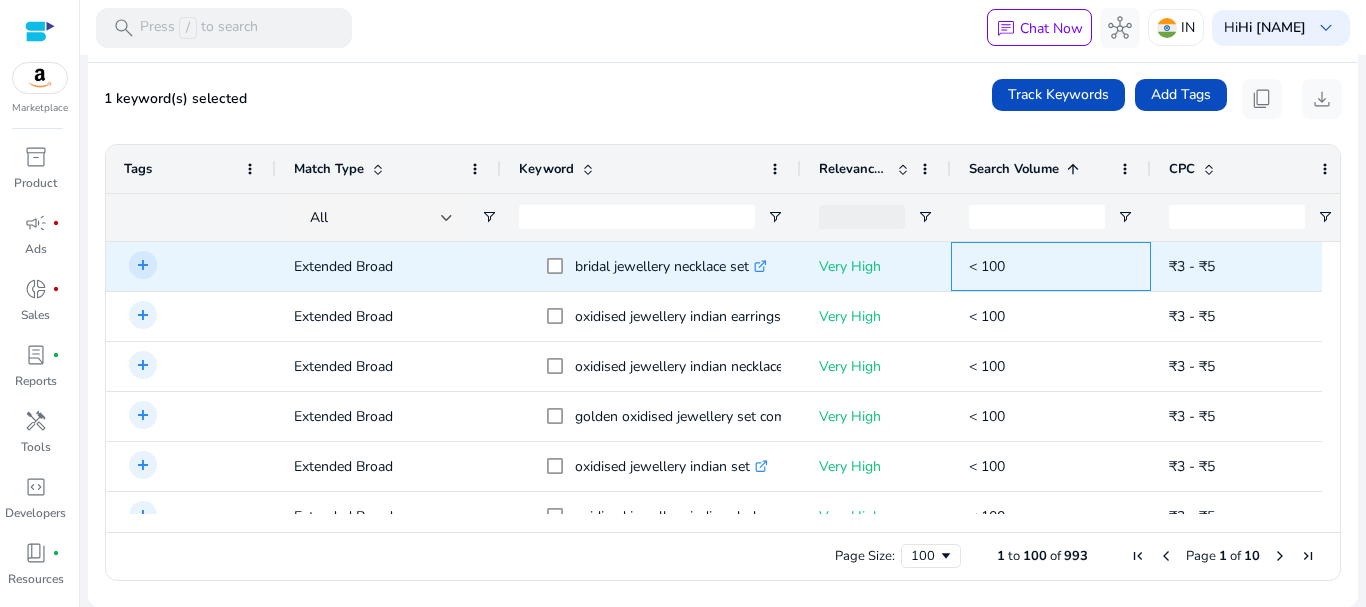 click on "< 100" at bounding box center [987, 266] 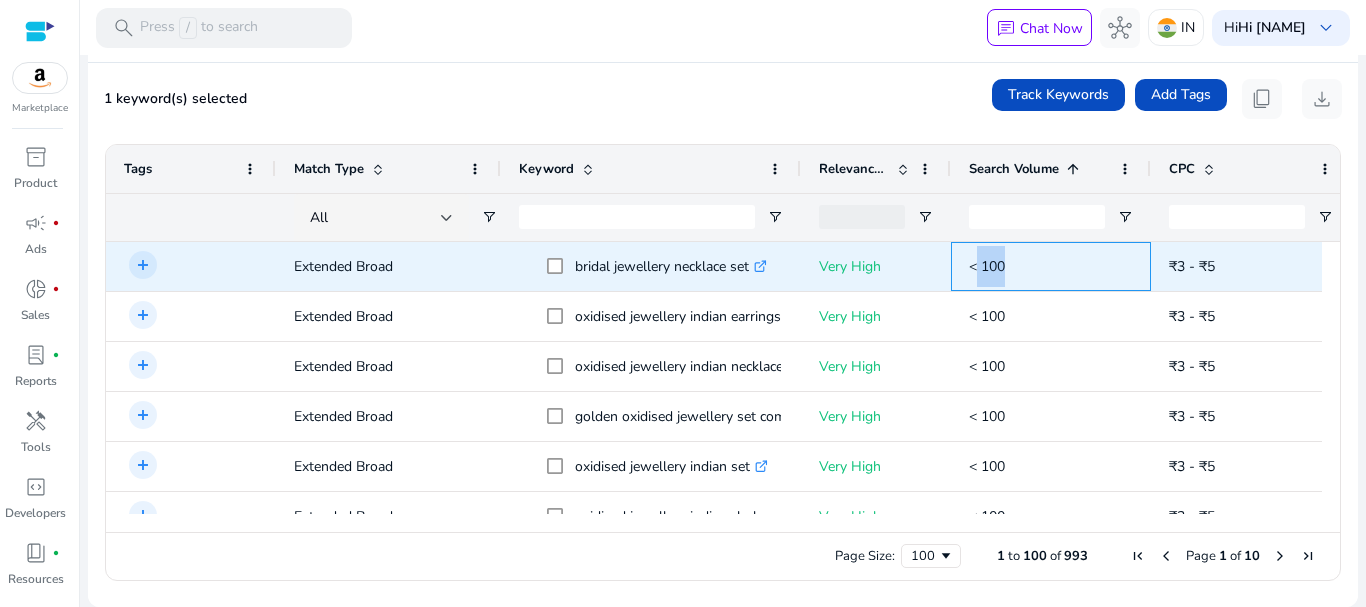 click on "< 100" at bounding box center [987, 266] 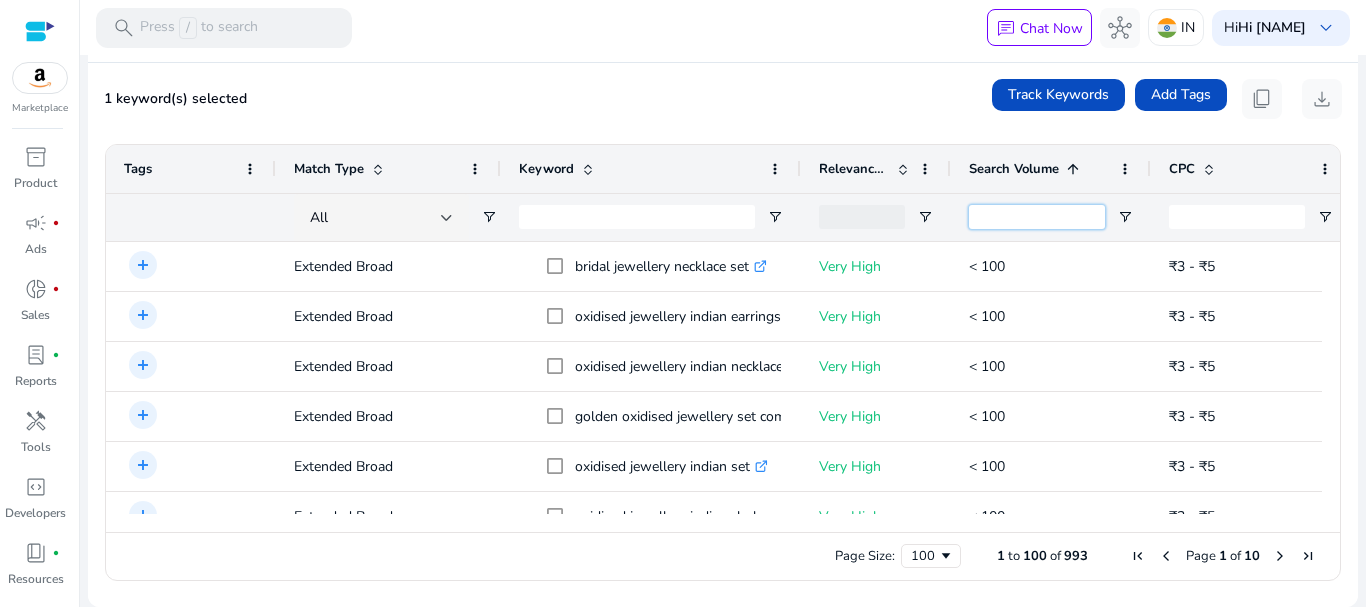 click at bounding box center [1037, 217] 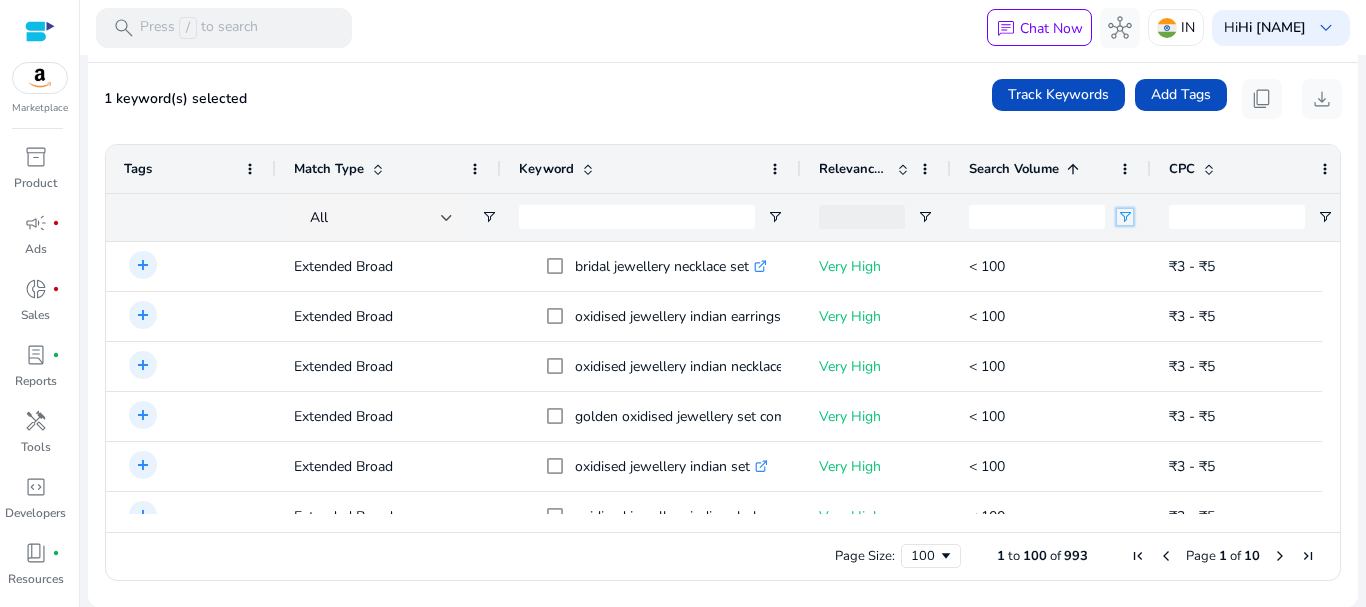 click at bounding box center (1125, 217) 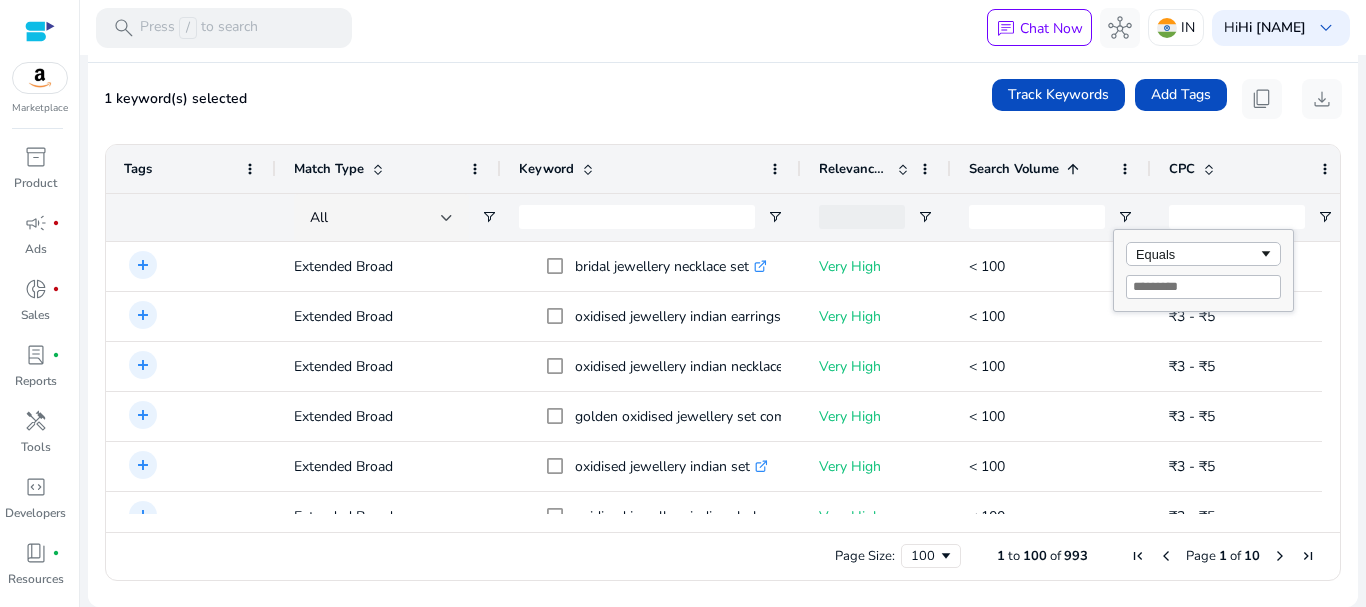click at bounding box center [1203, 287] 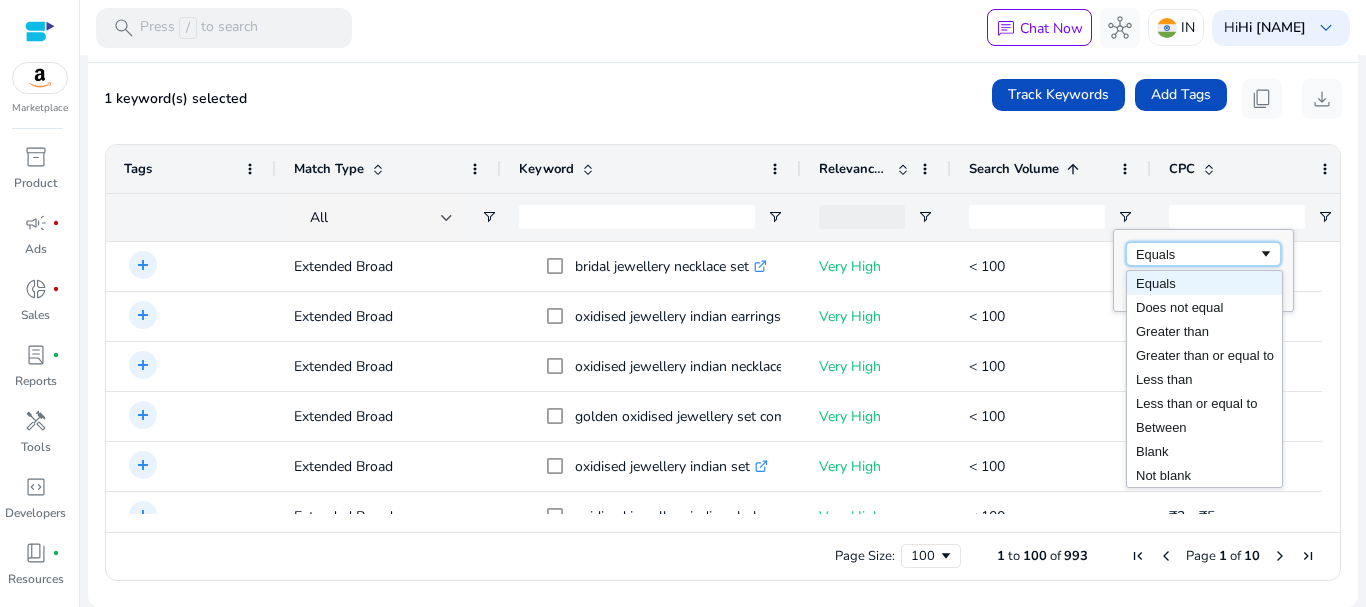 click on "Equals" at bounding box center (1197, 254) 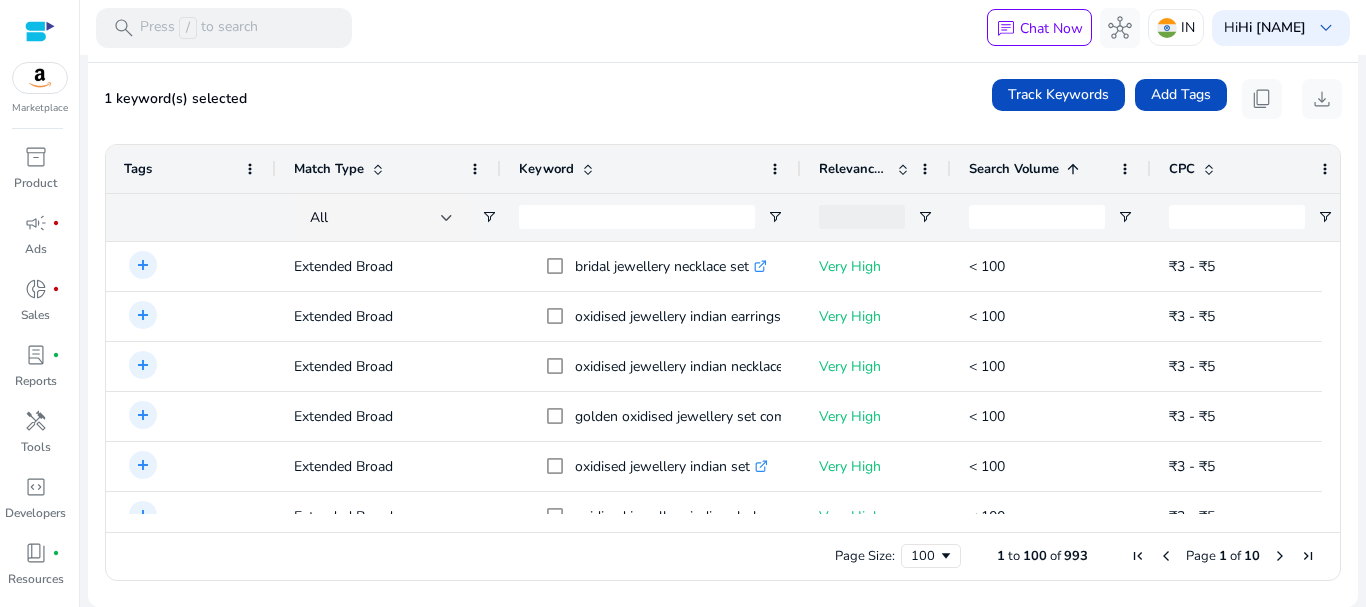click at bounding box center [1251, 217] 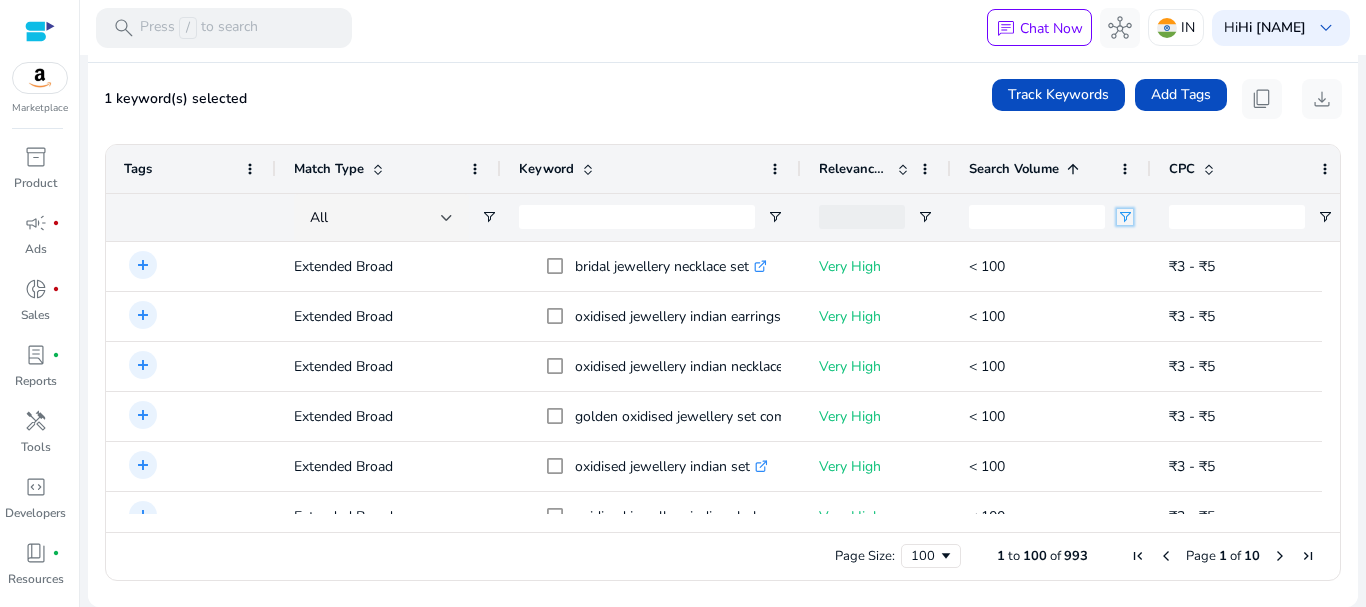 click at bounding box center [1125, 217] 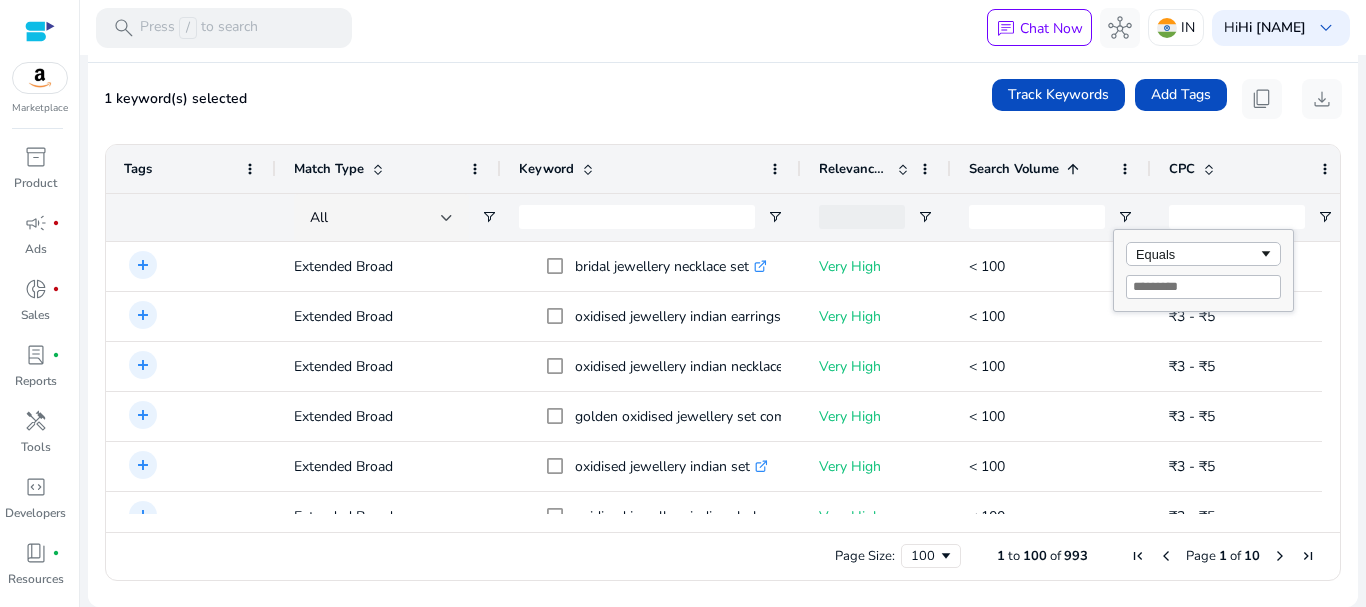 click at bounding box center (1203, 287) 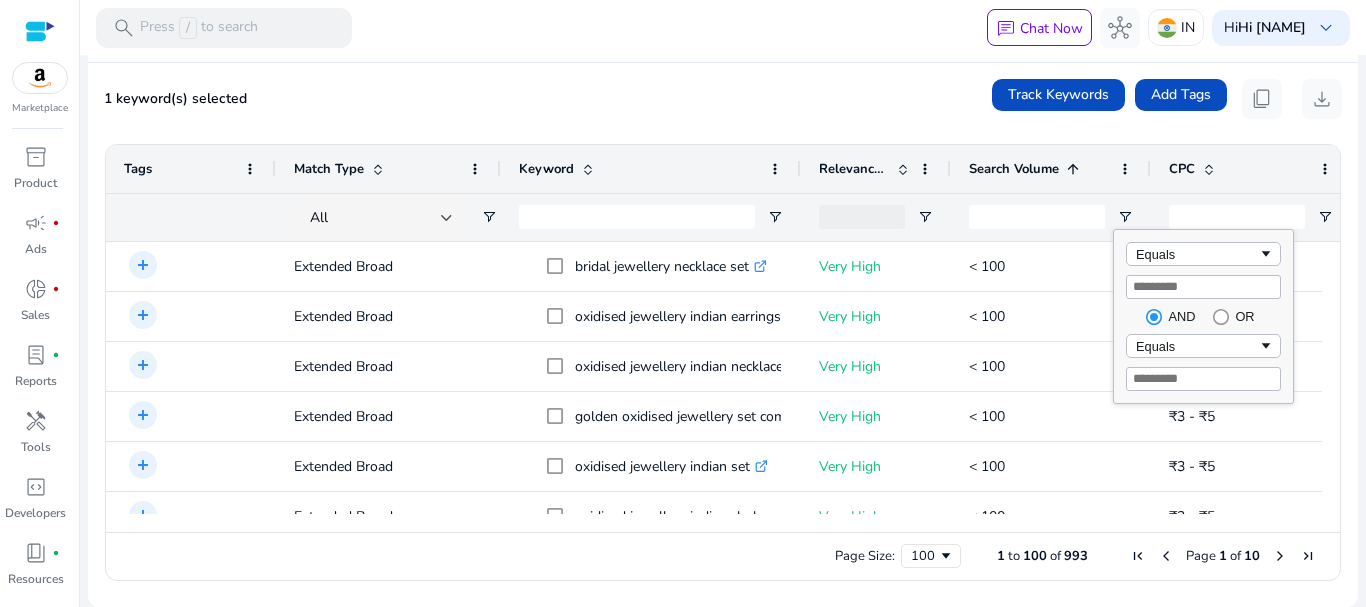 type on "*" 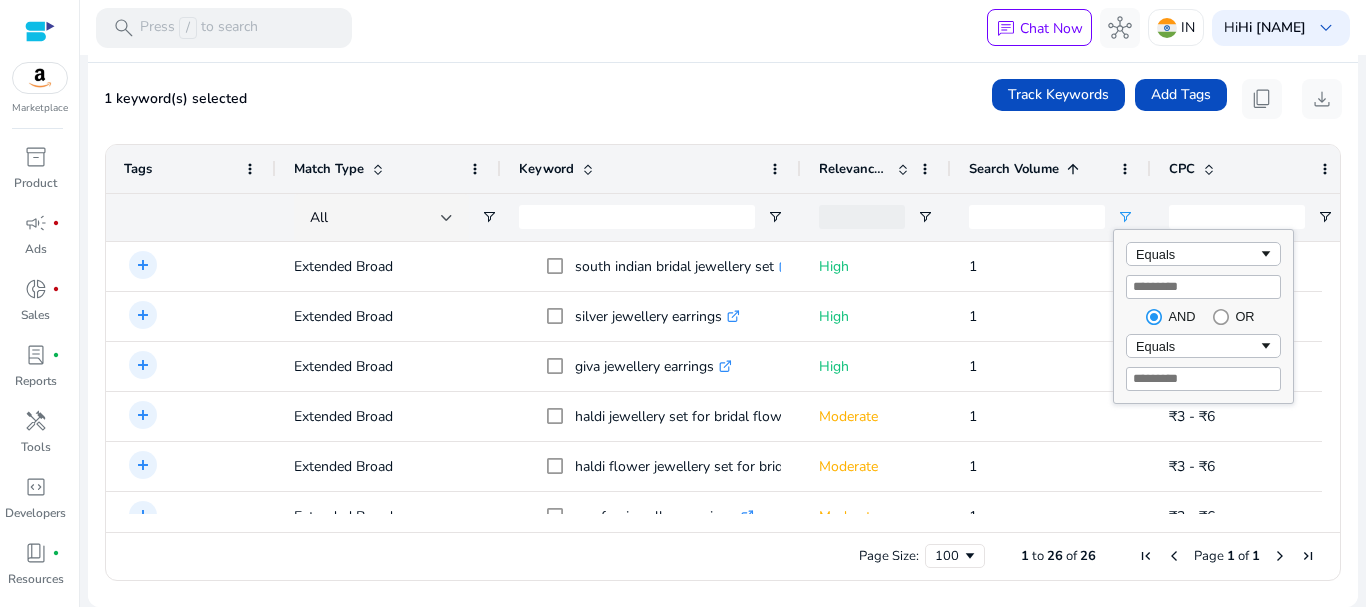 type on "****" 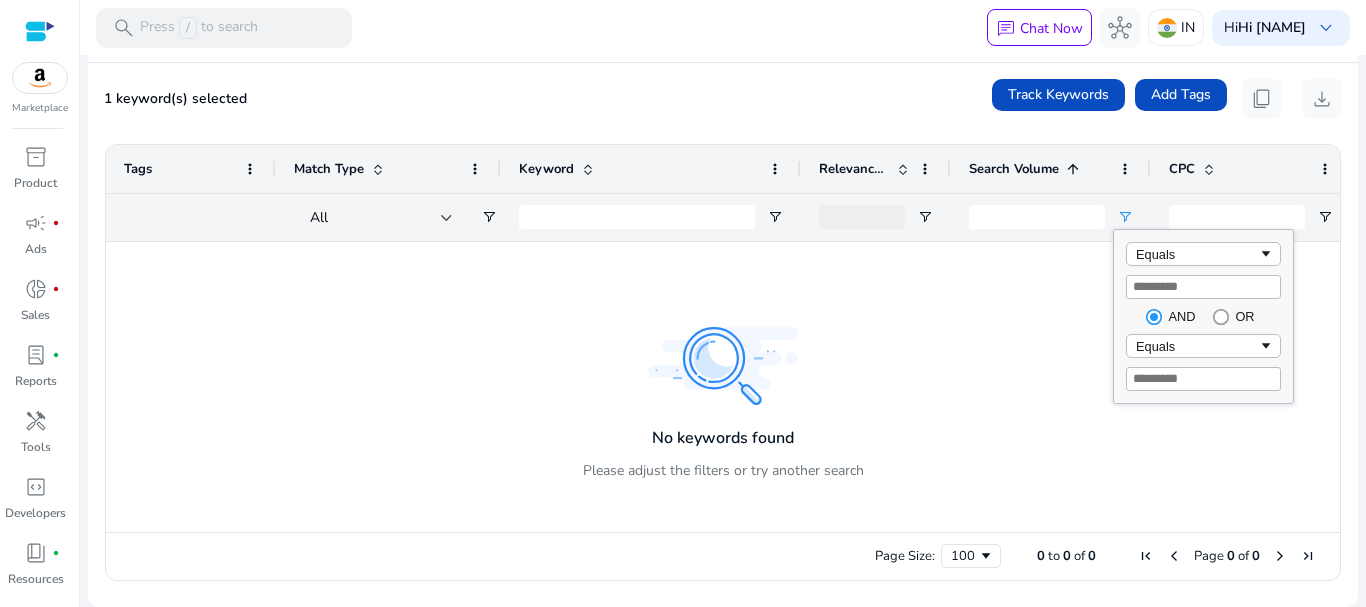 type on "*****" 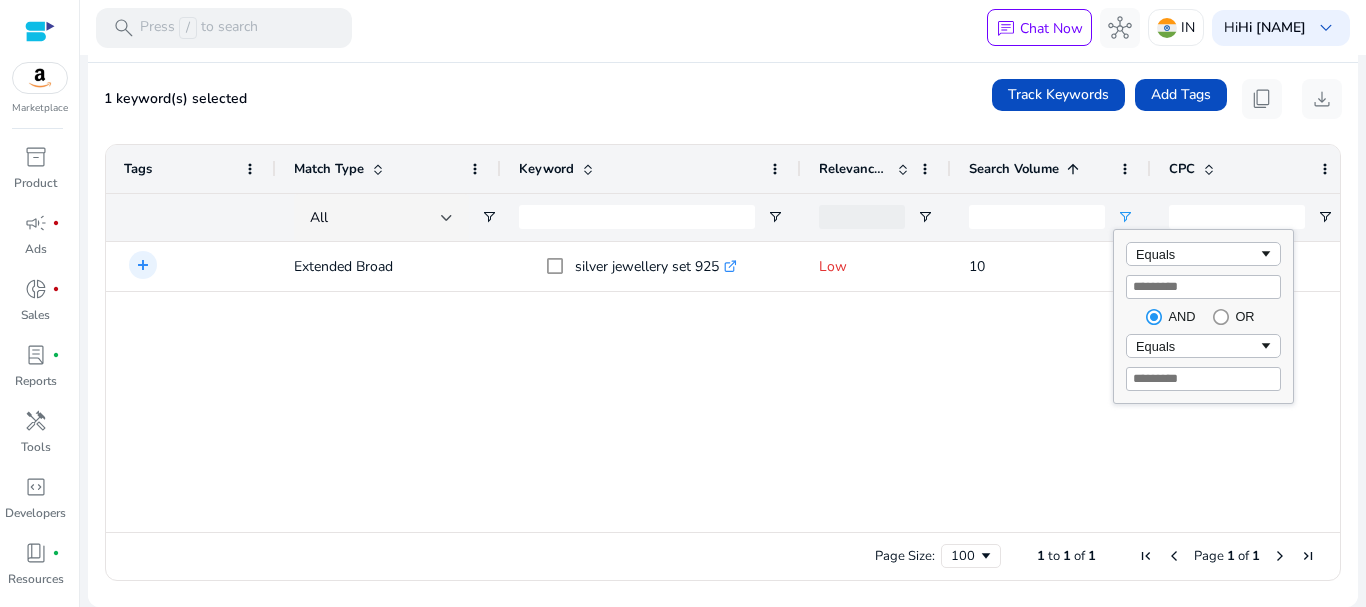 type on "*" 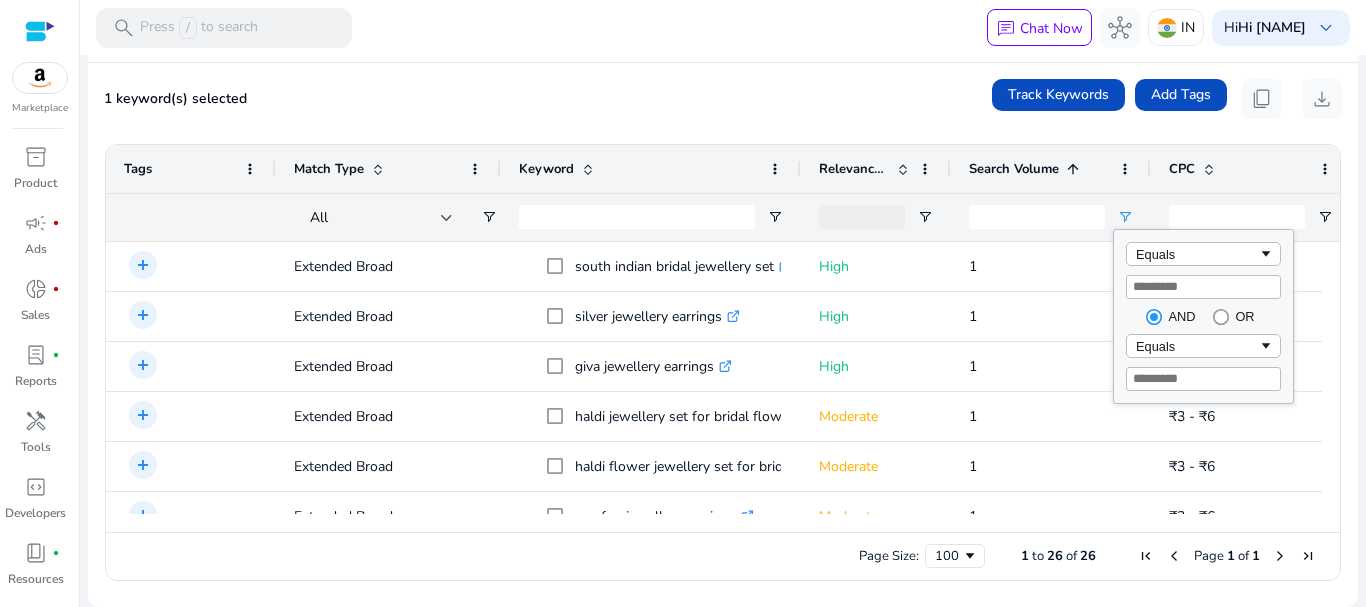 type 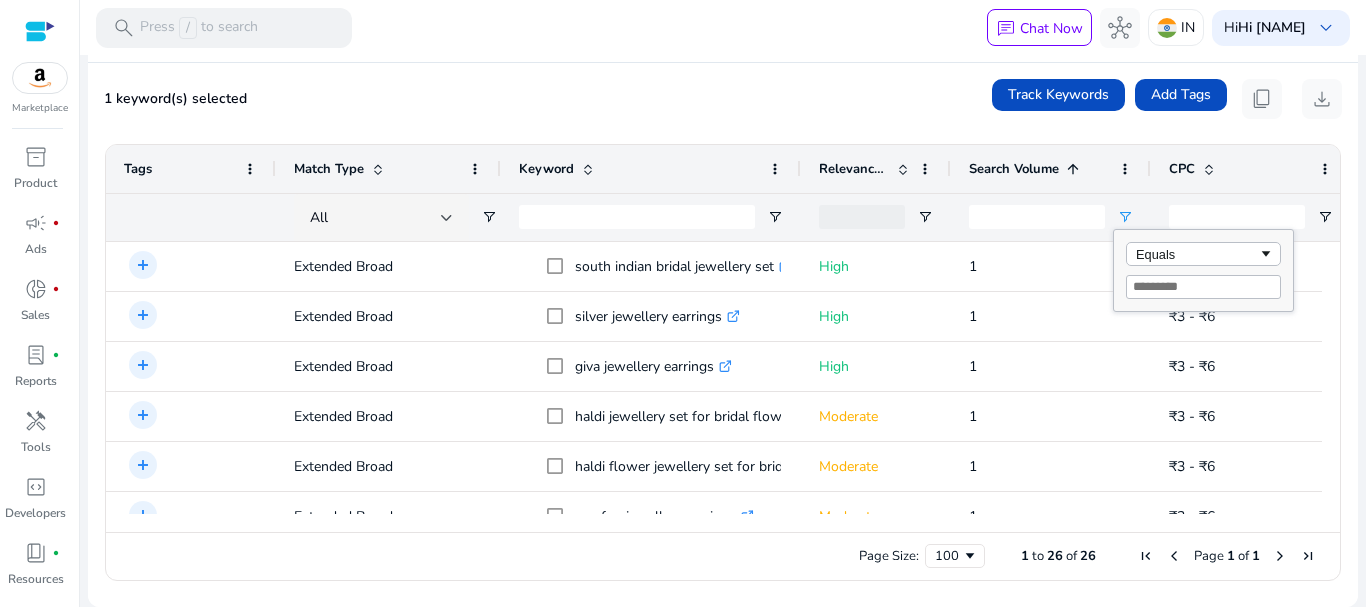 type 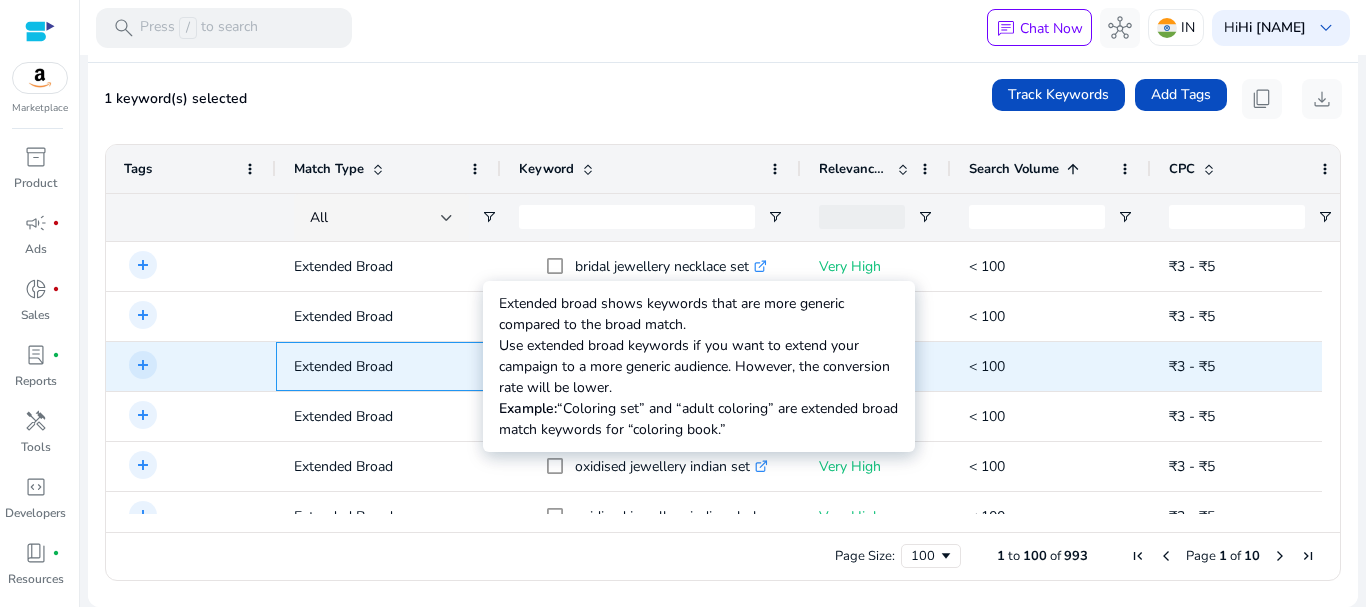 click on "Extended Broad" at bounding box center [388, 366] 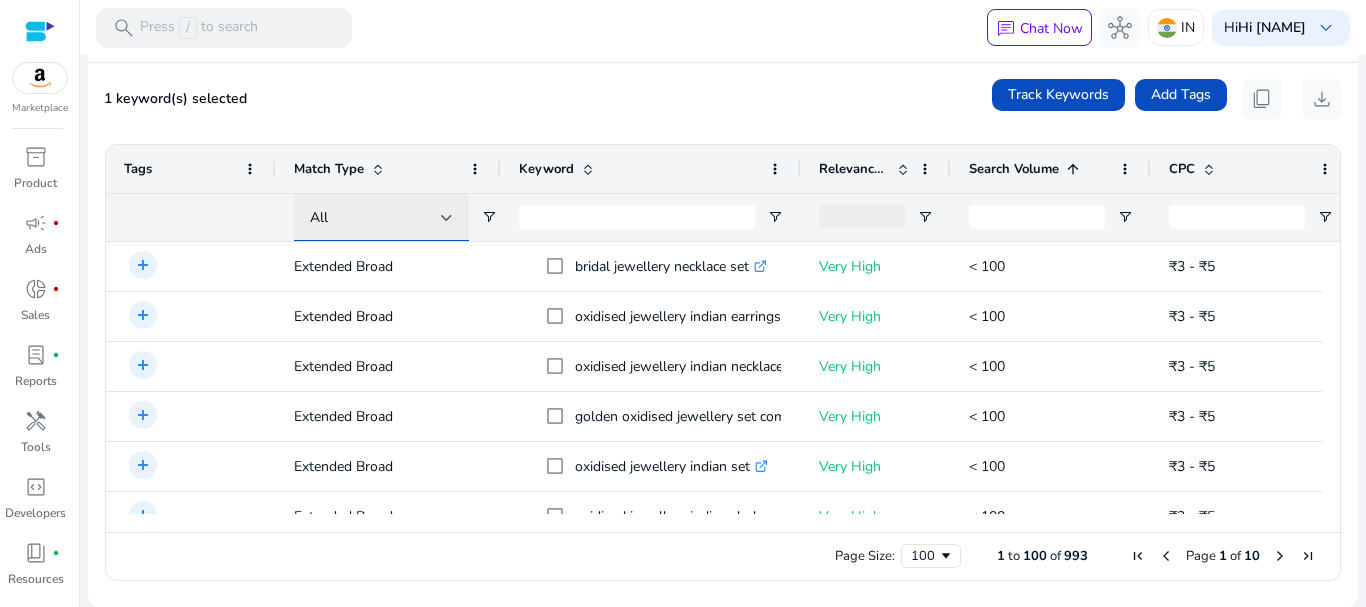 click at bounding box center (447, 218) 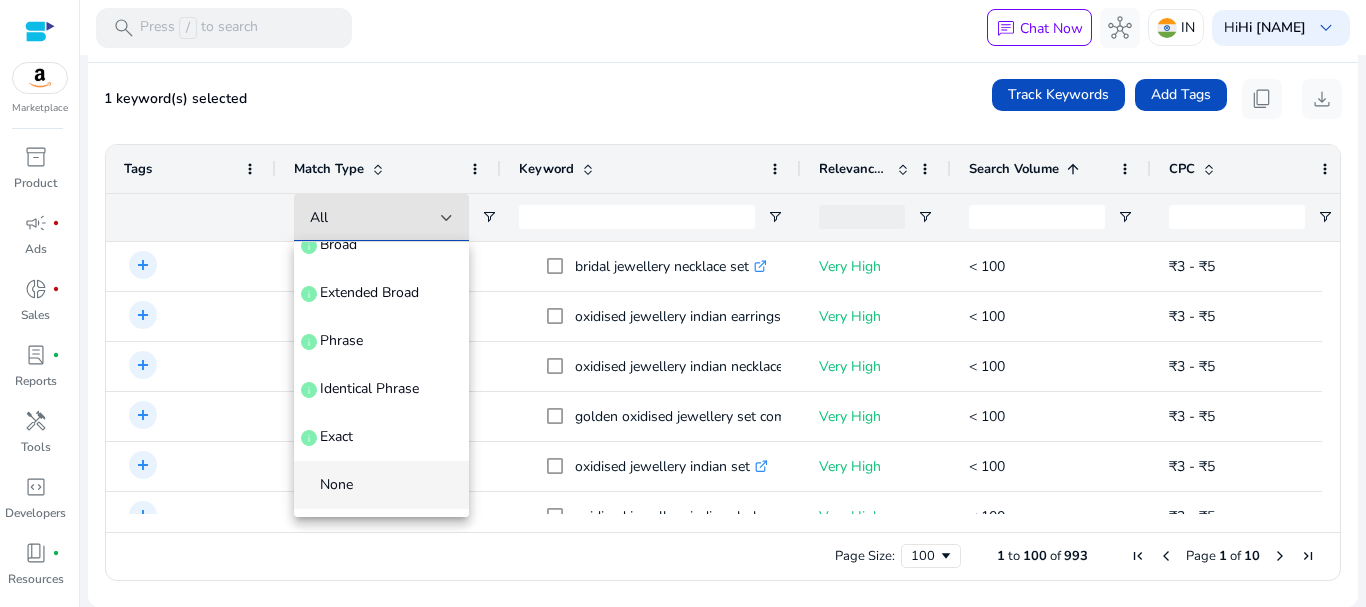 click on "None" at bounding box center (381, 485) 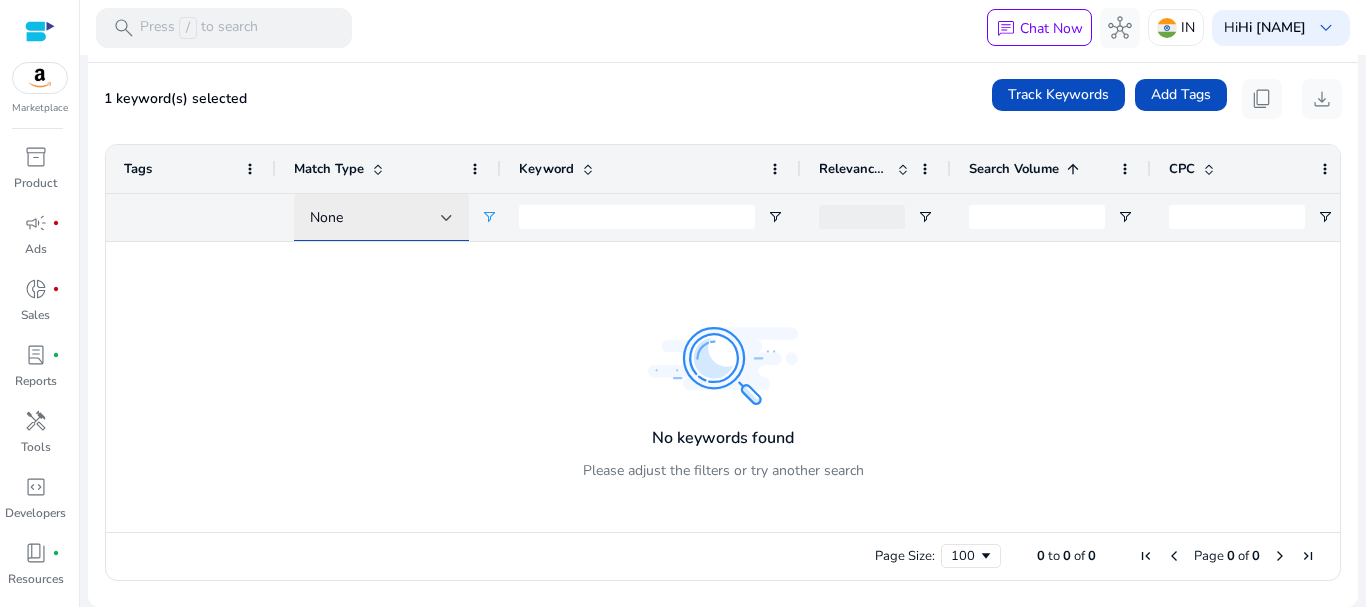 click on "None" at bounding box center [381, 218] 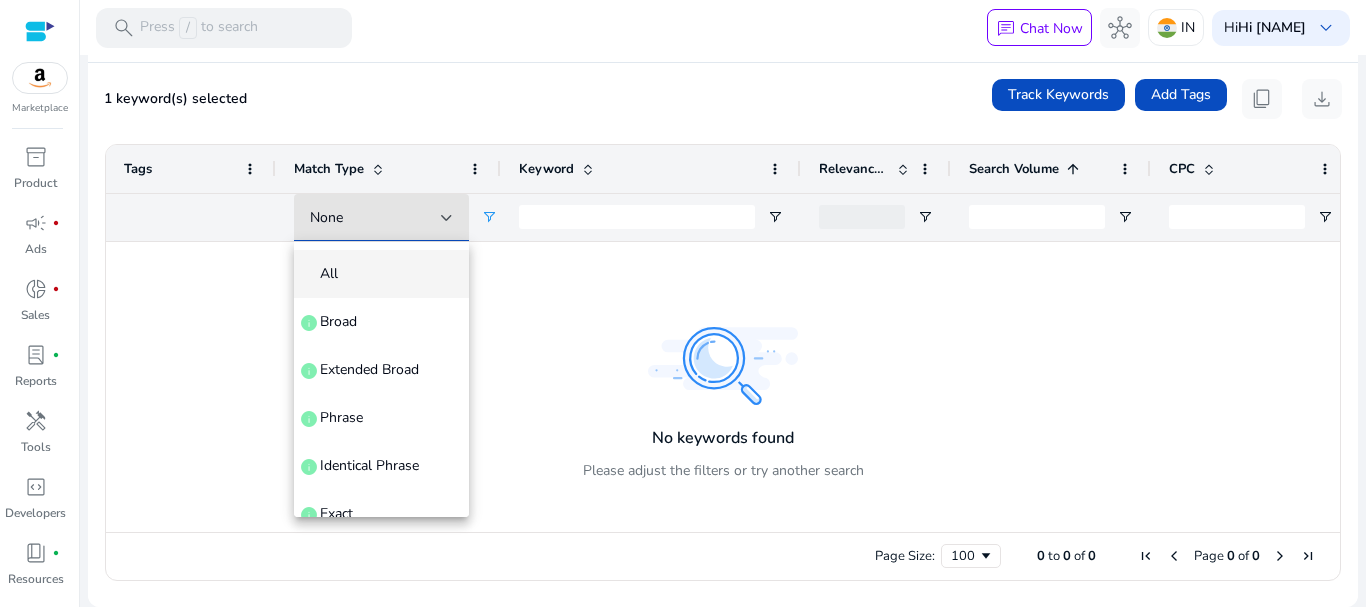 click on "All" at bounding box center [381, 274] 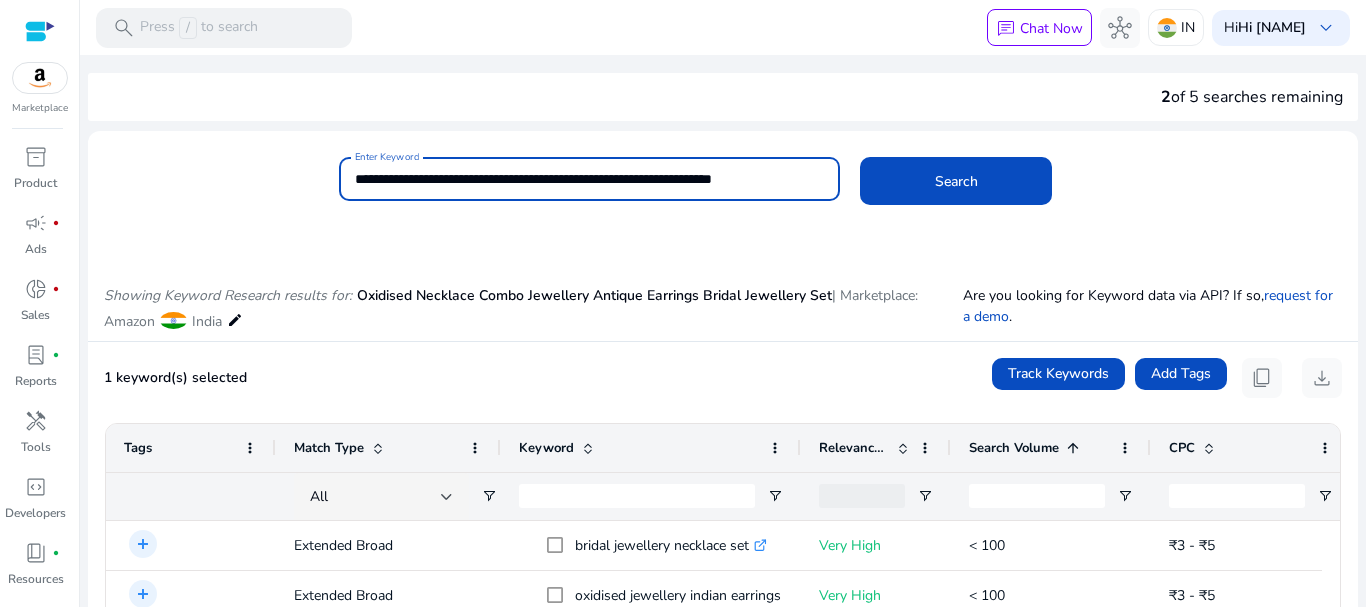 click on "**********" at bounding box center (590, 179) 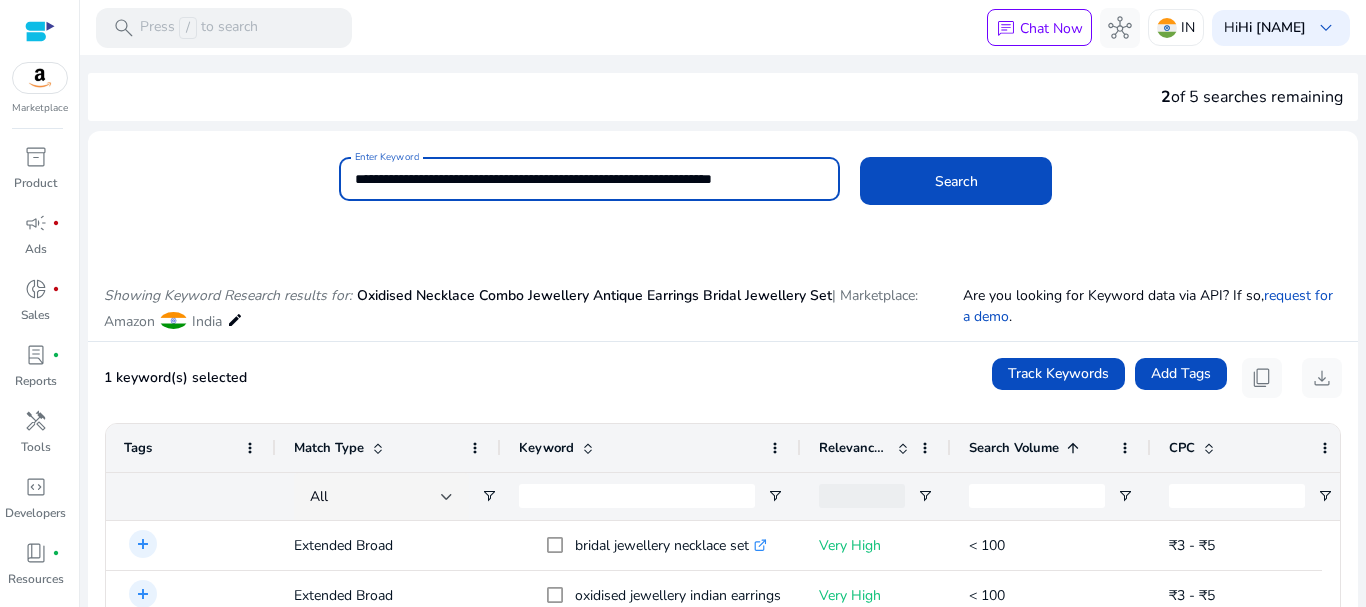 click on "**********" at bounding box center (590, 179) 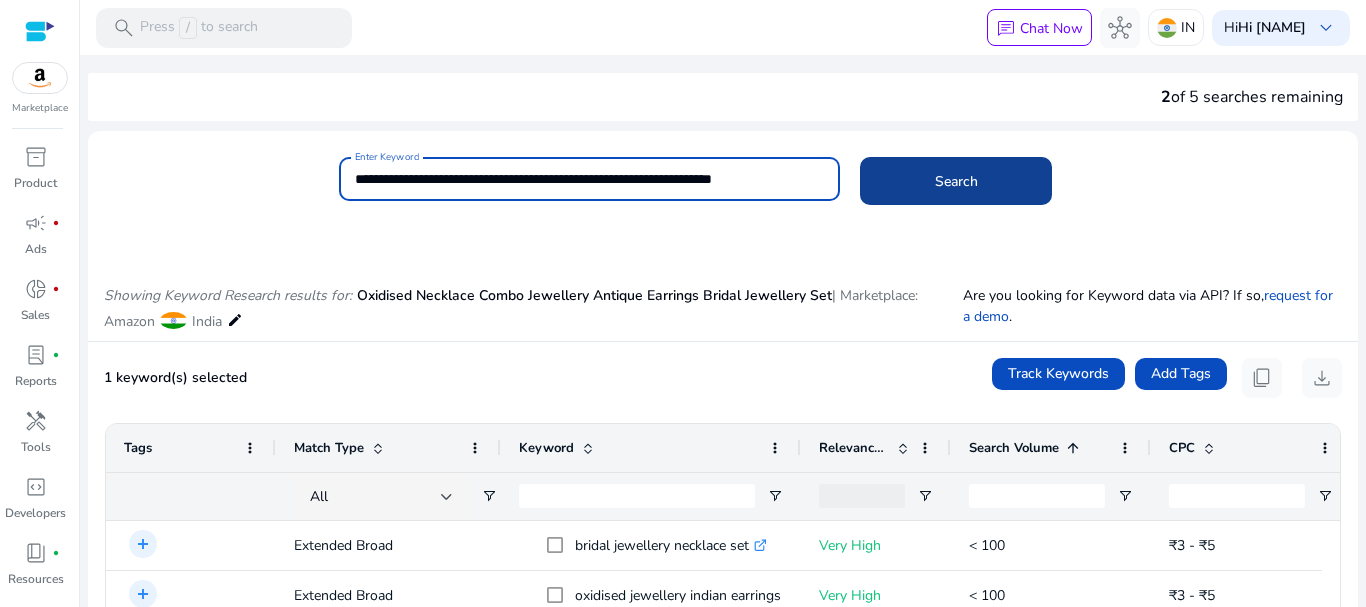 paste 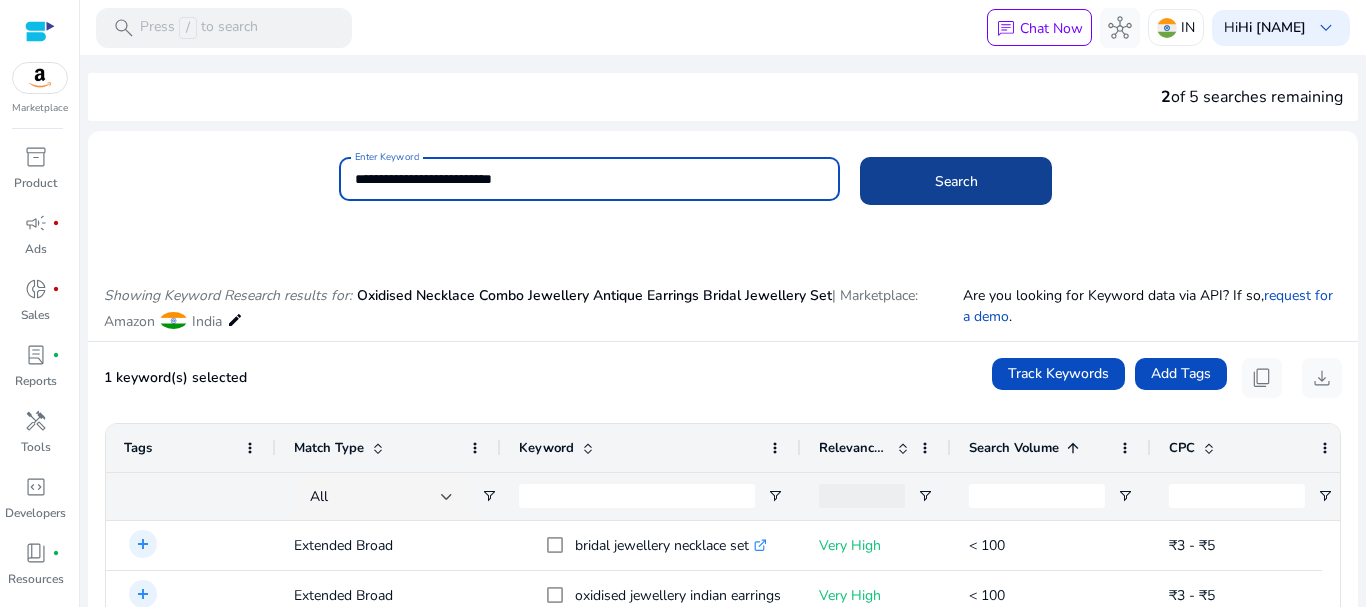type on "**********" 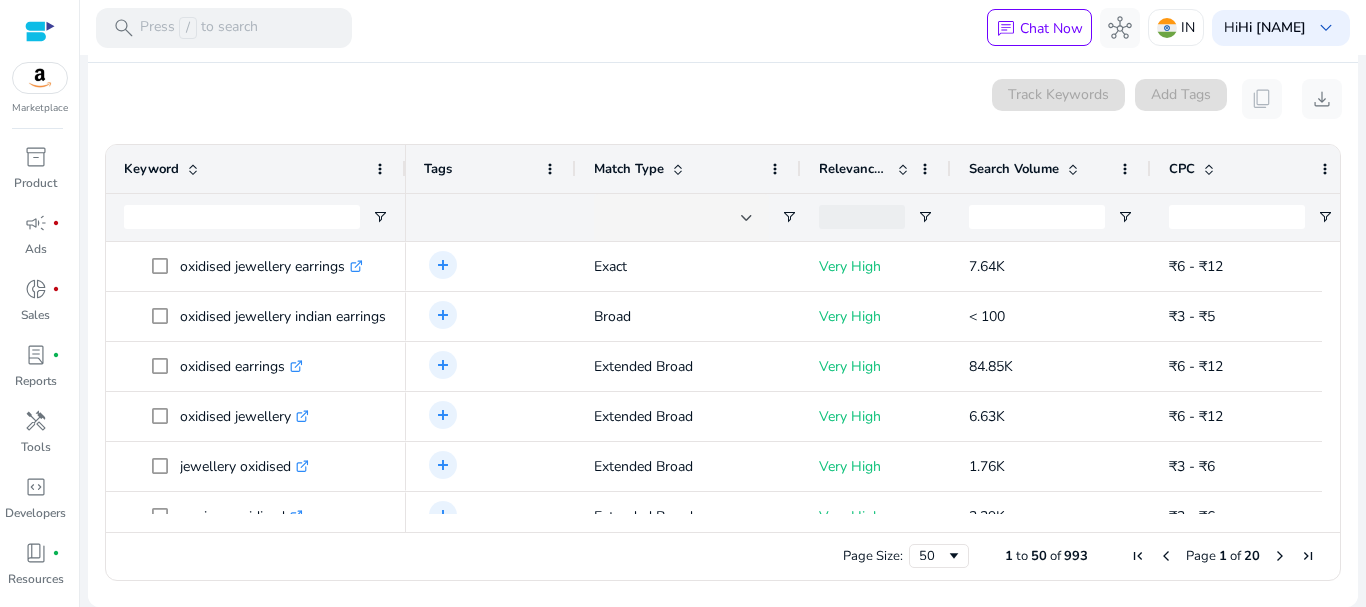 scroll, scrollTop: 238, scrollLeft: 0, axis: vertical 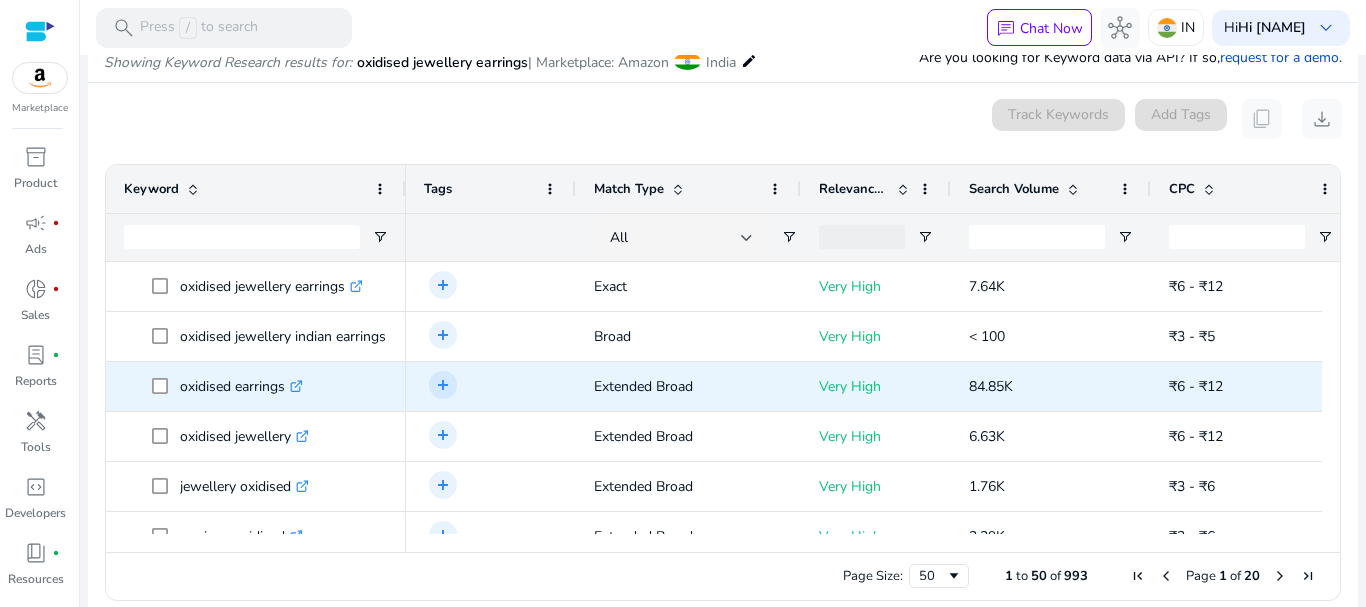 click on "oxidised earrings  .st0{fill:#2c8af8}" at bounding box center (241, 386) 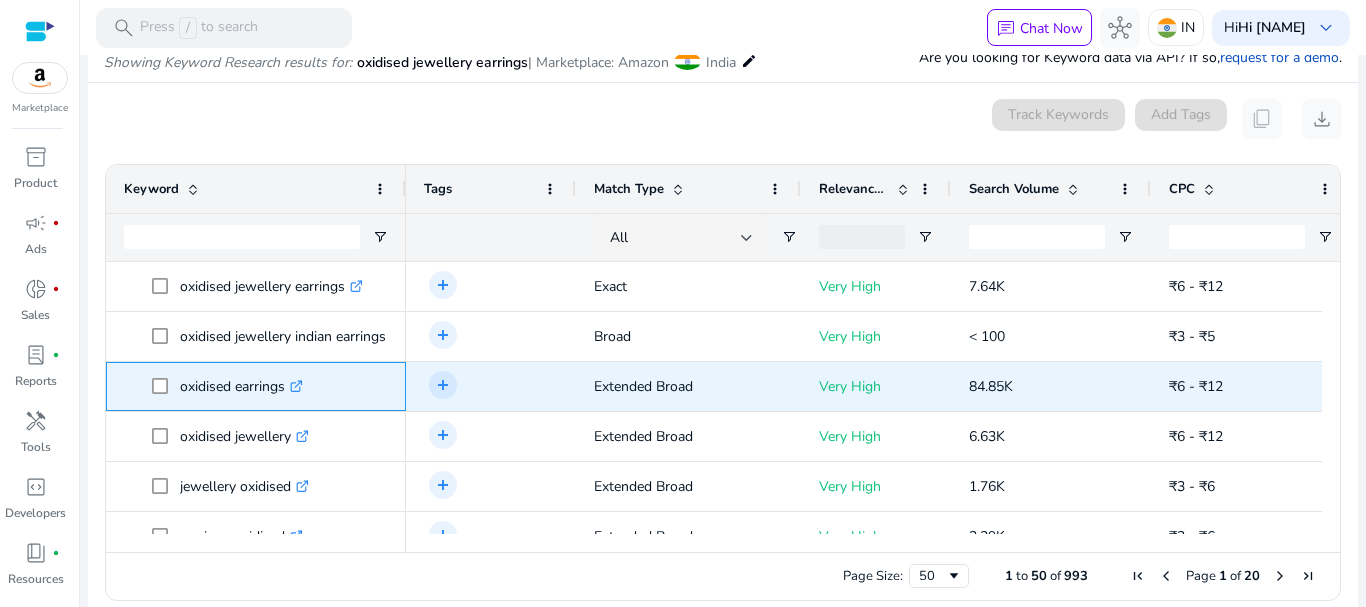 click on "oxidised earrings  .st0{fill:#2c8af8}" at bounding box center [241, 386] 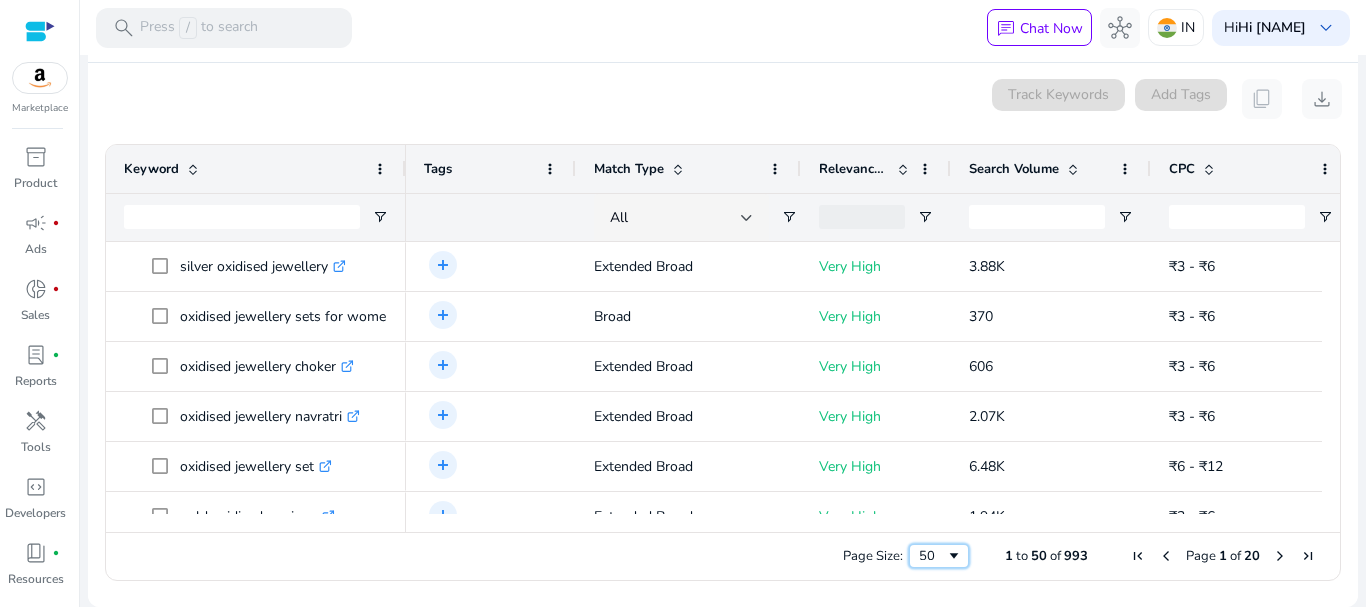 click on "50" at bounding box center [932, 556] 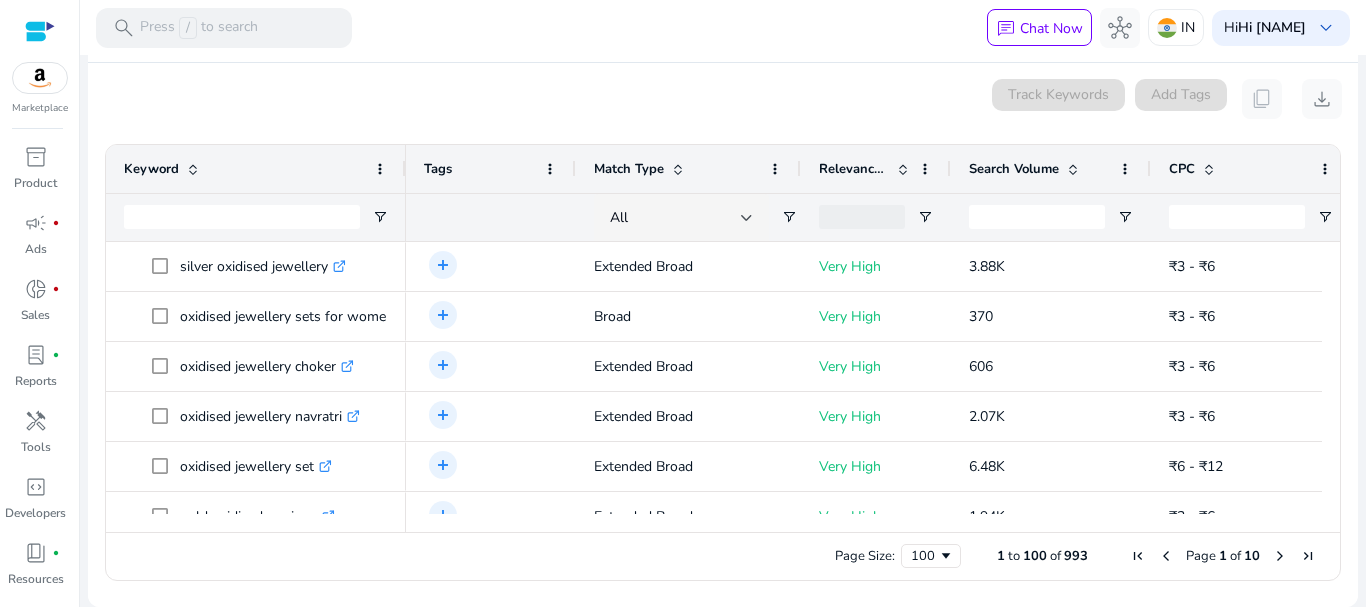 click on "Page Size:
100
1
to
100
of
993
Page
1
of
10" at bounding box center [723, 556] 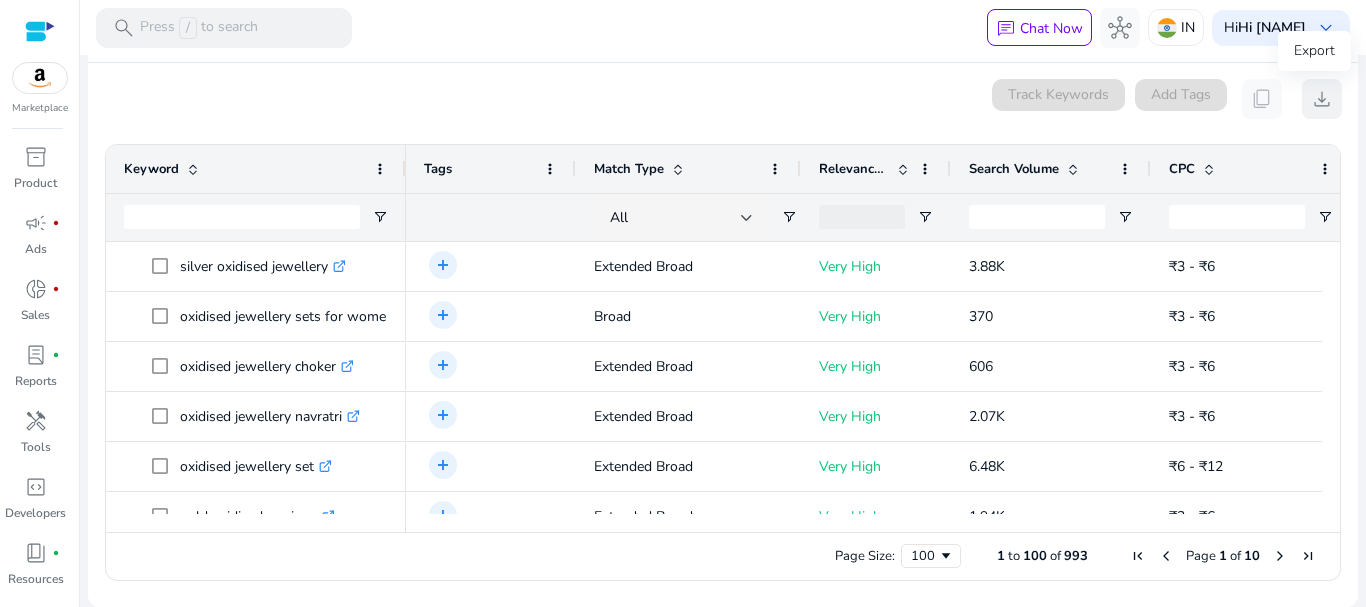 click on "download" 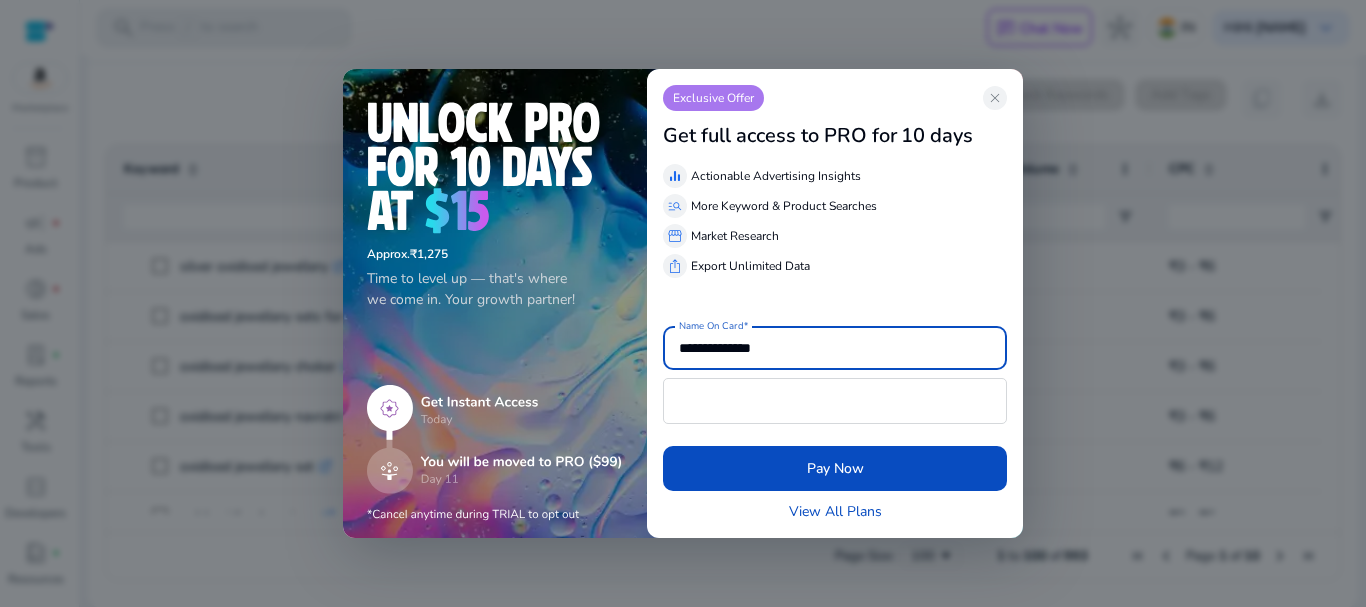 click at bounding box center [683, 303] 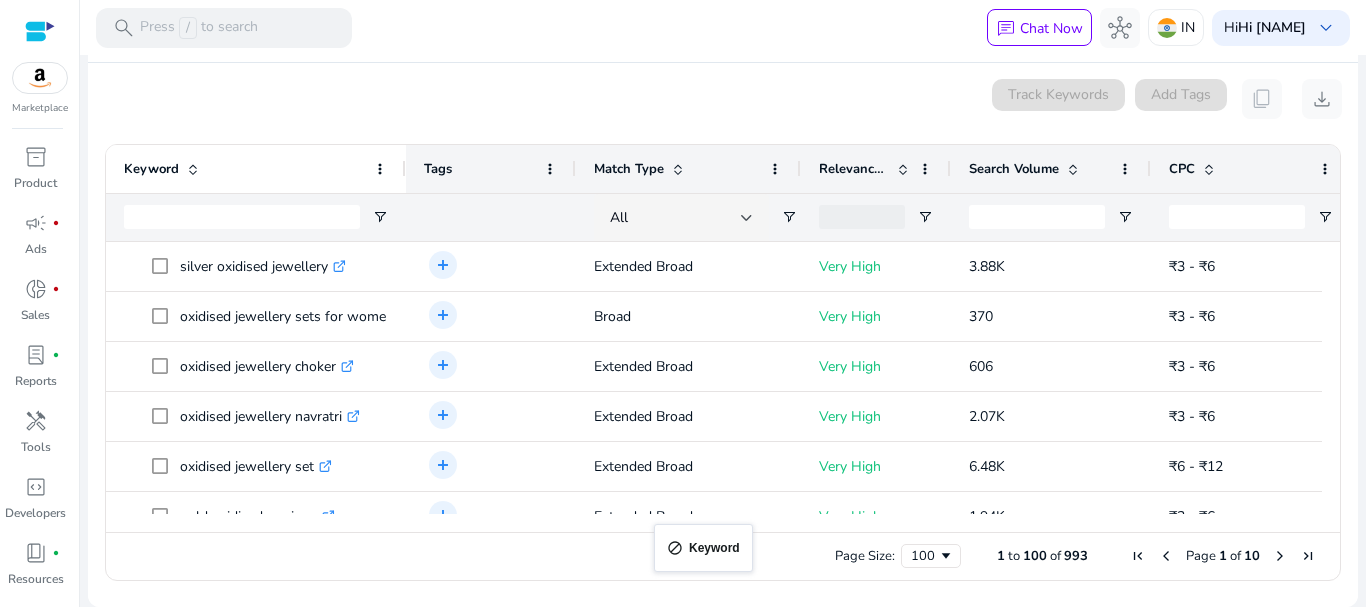 drag, startPoint x: 109, startPoint y: 159, endPoint x: 664, endPoint y: 536, distance: 670.9352 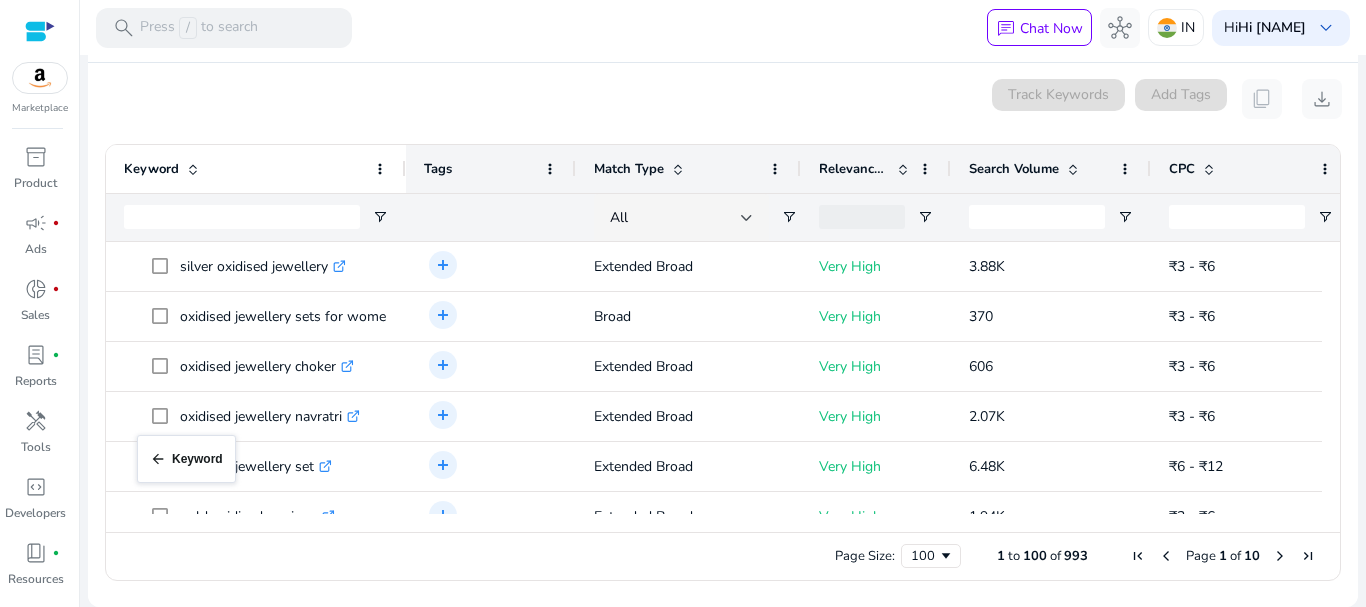 drag, startPoint x: 115, startPoint y: 157, endPoint x: 147, endPoint y: 447, distance: 291.76016 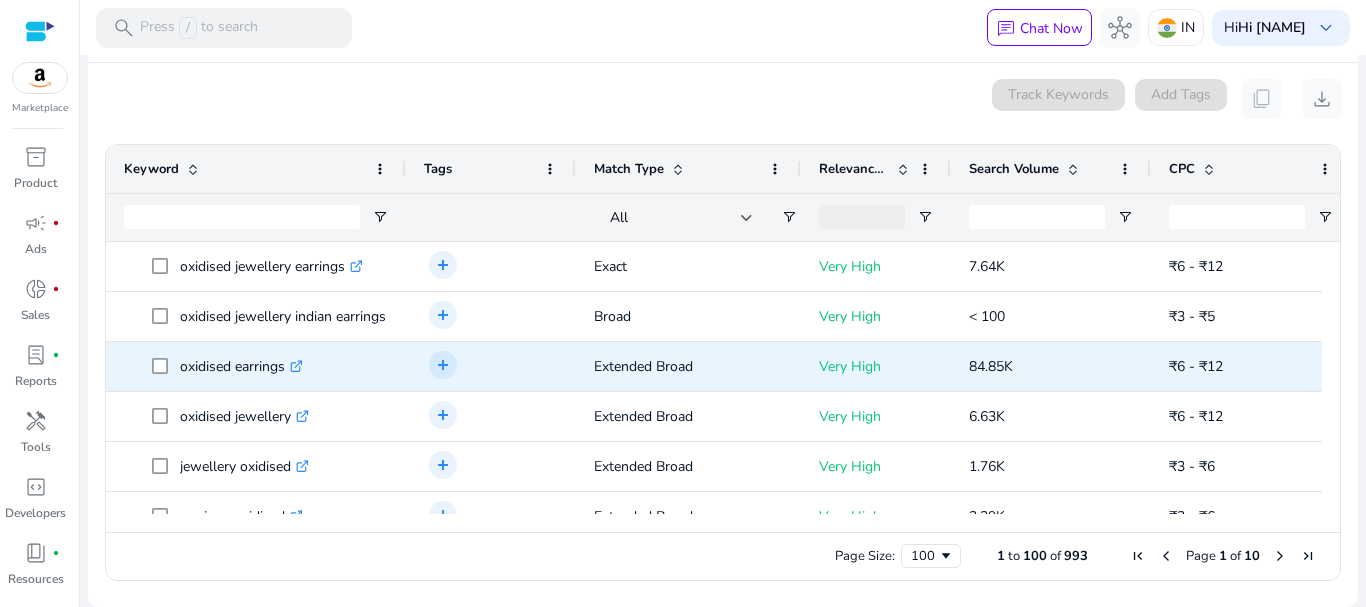 click on "84.85K" at bounding box center (1051, 366) 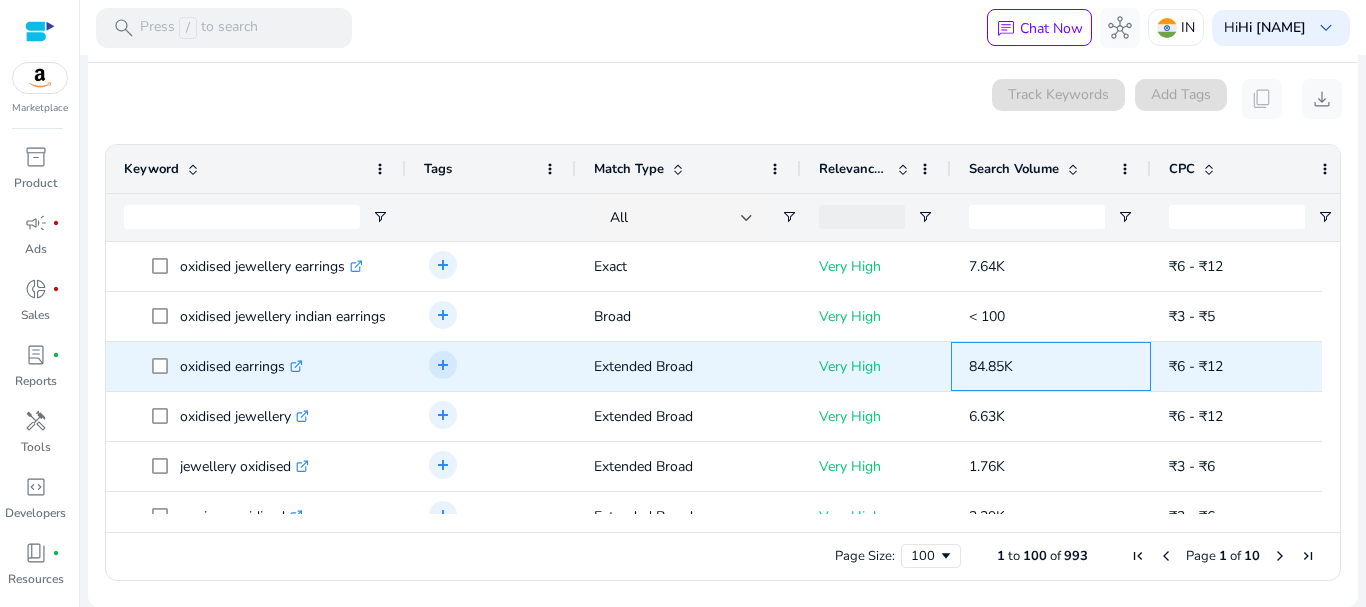 click on "84.85K" at bounding box center [1051, 366] 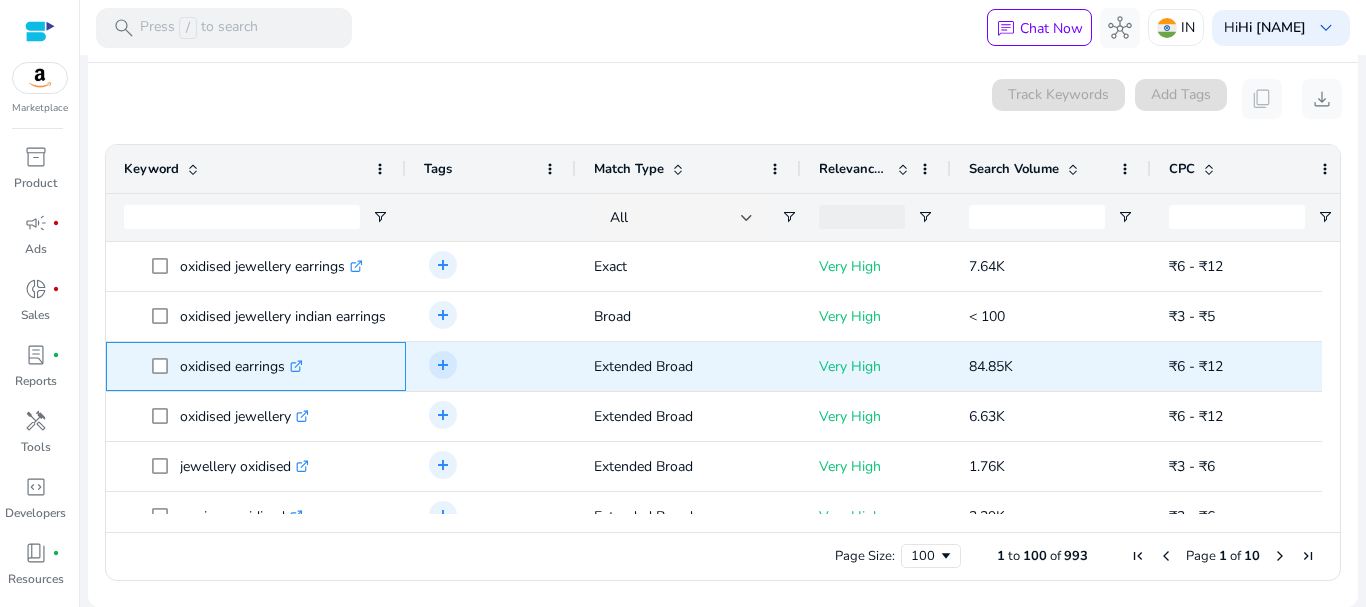 click on "oxidised earrings  .st0{fill:#2c8af8}" at bounding box center [241, 366] 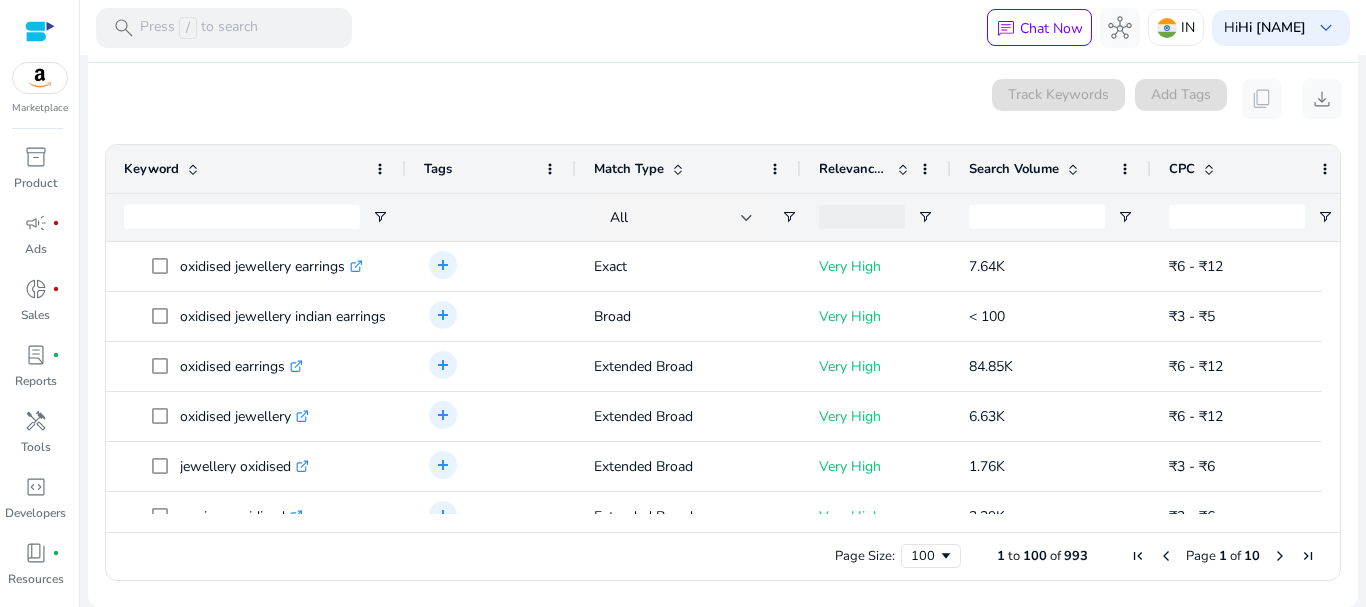 click on "0 keyword(s) selected   Track Keywords   Add Tags   content_copy   download" at bounding box center [723, 99] 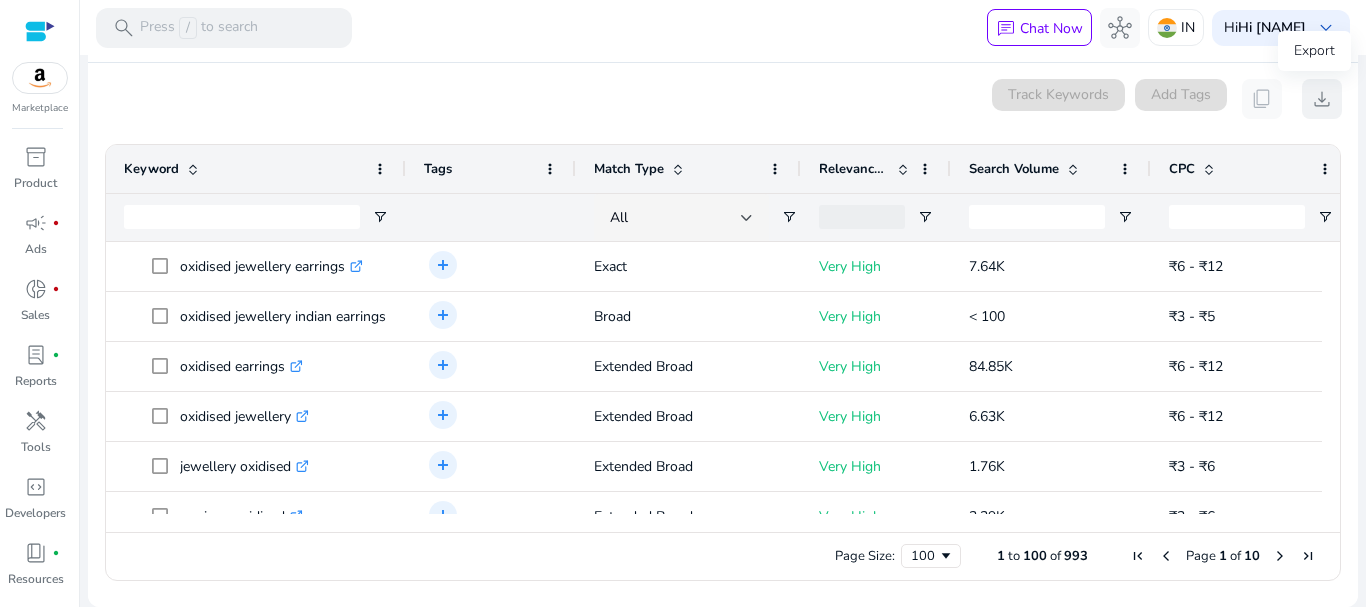 click on "download" 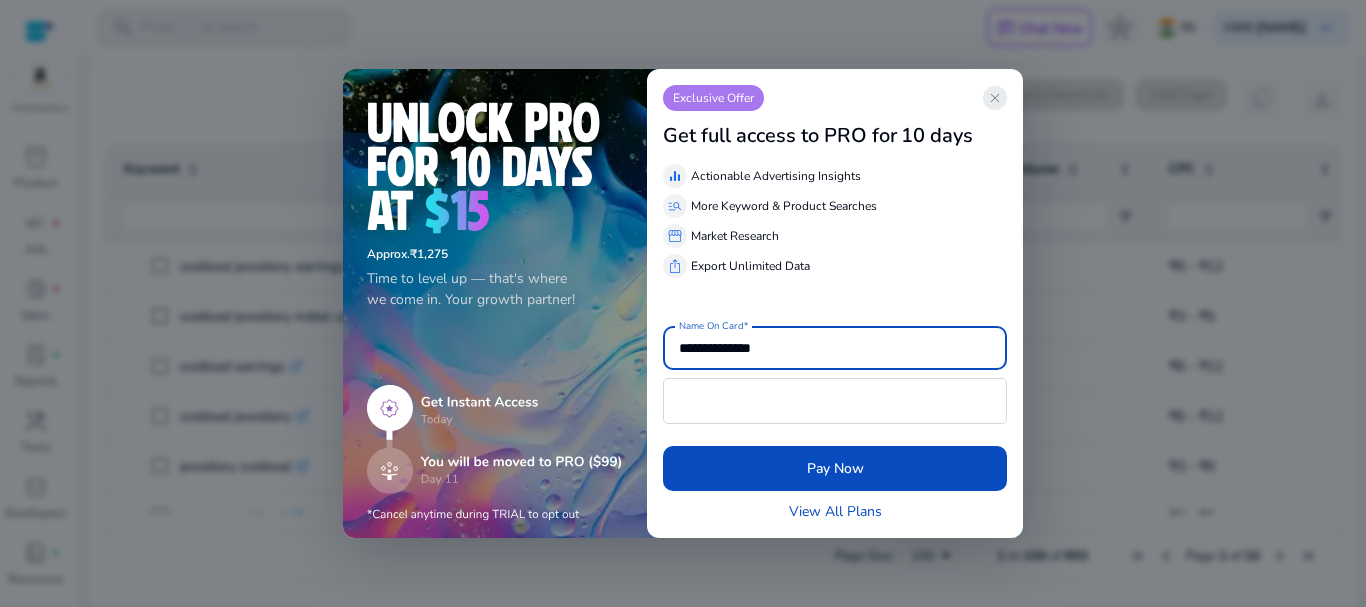 click on "close" at bounding box center [995, 98] 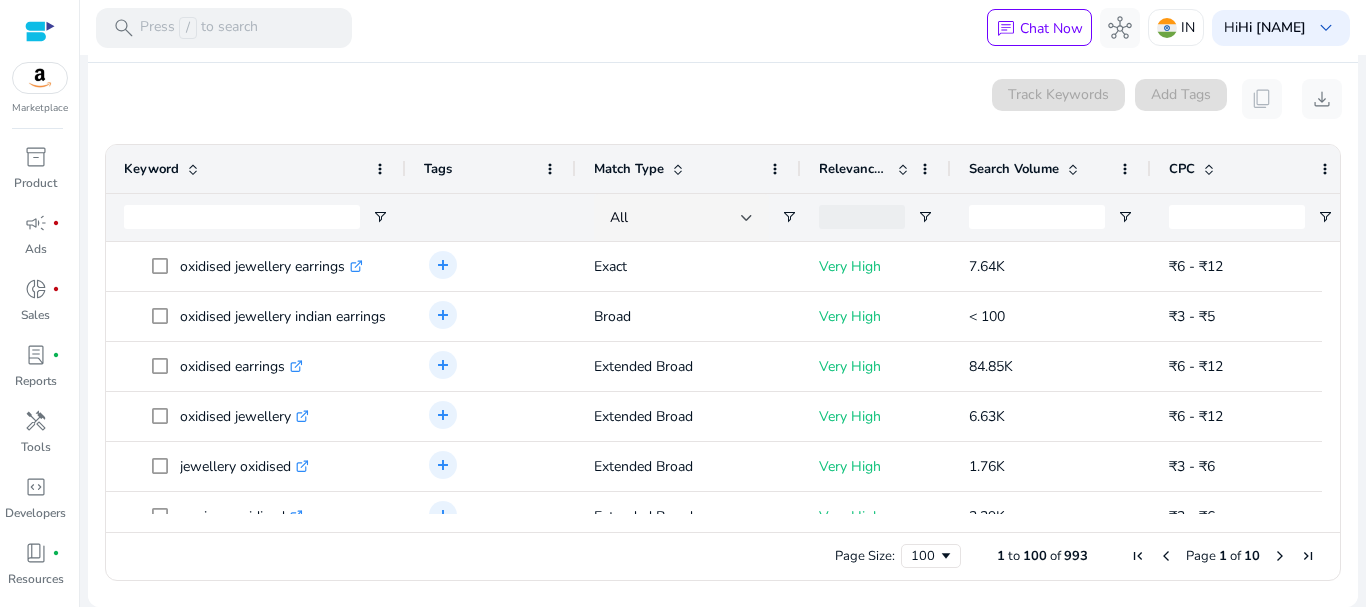 click on "Page
1
of
10" at bounding box center [1223, 556] 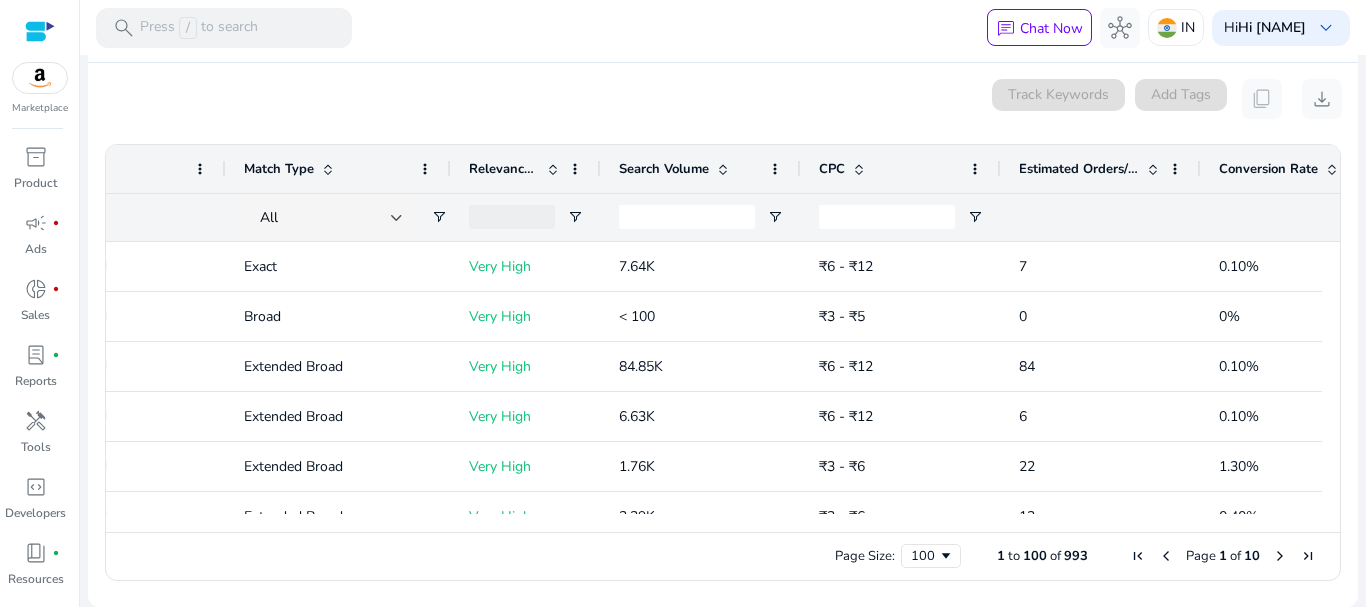 scroll, scrollTop: 0, scrollLeft: 437, axis: horizontal 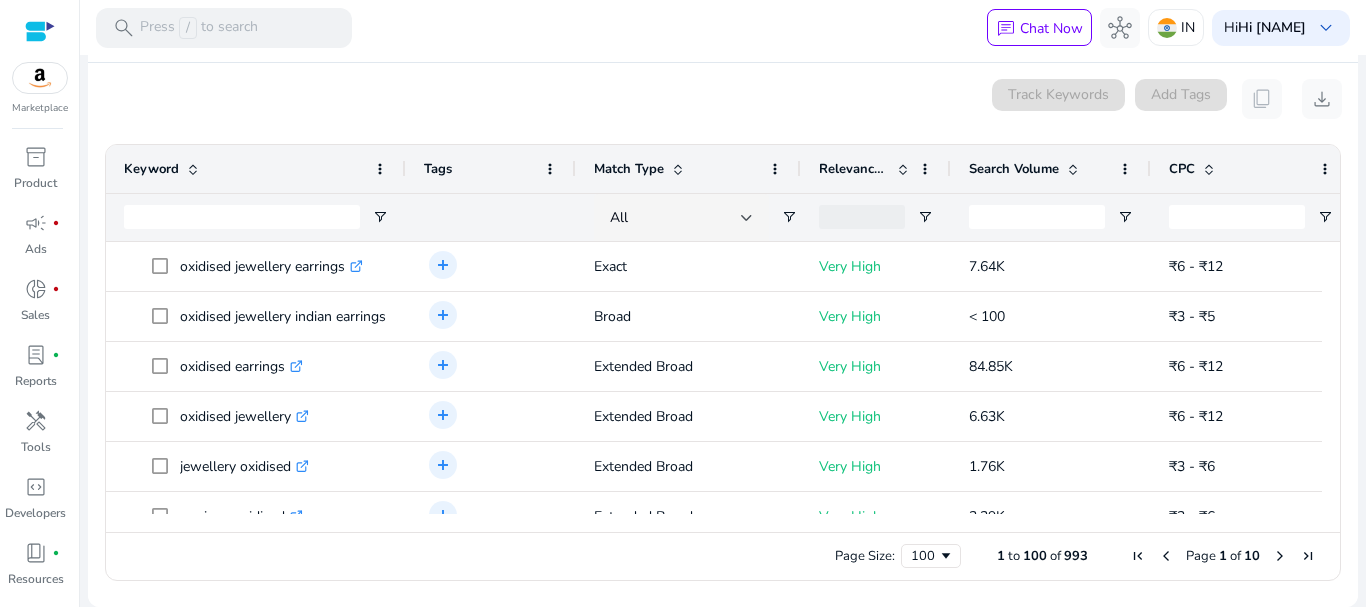 drag, startPoint x: 119, startPoint y: 219, endPoint x: 281, endPoint y: 514, distance: 336.5546 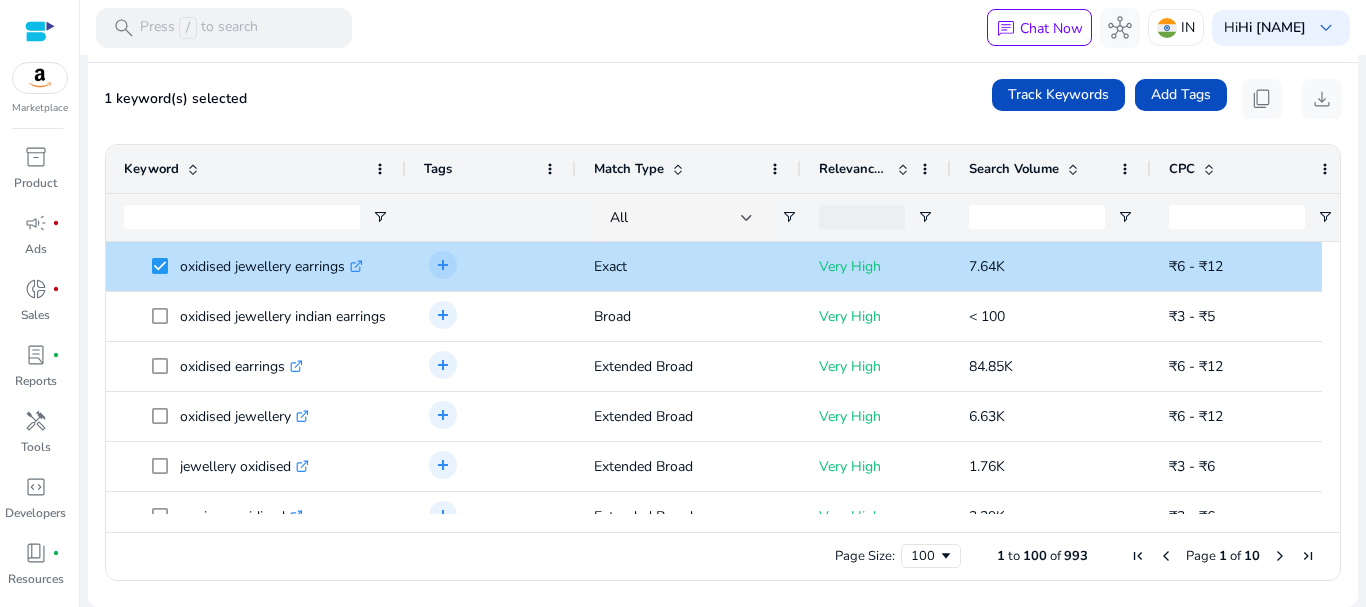 scroll, scrollTop: 328, scrollLeft: 0, axis: vertical 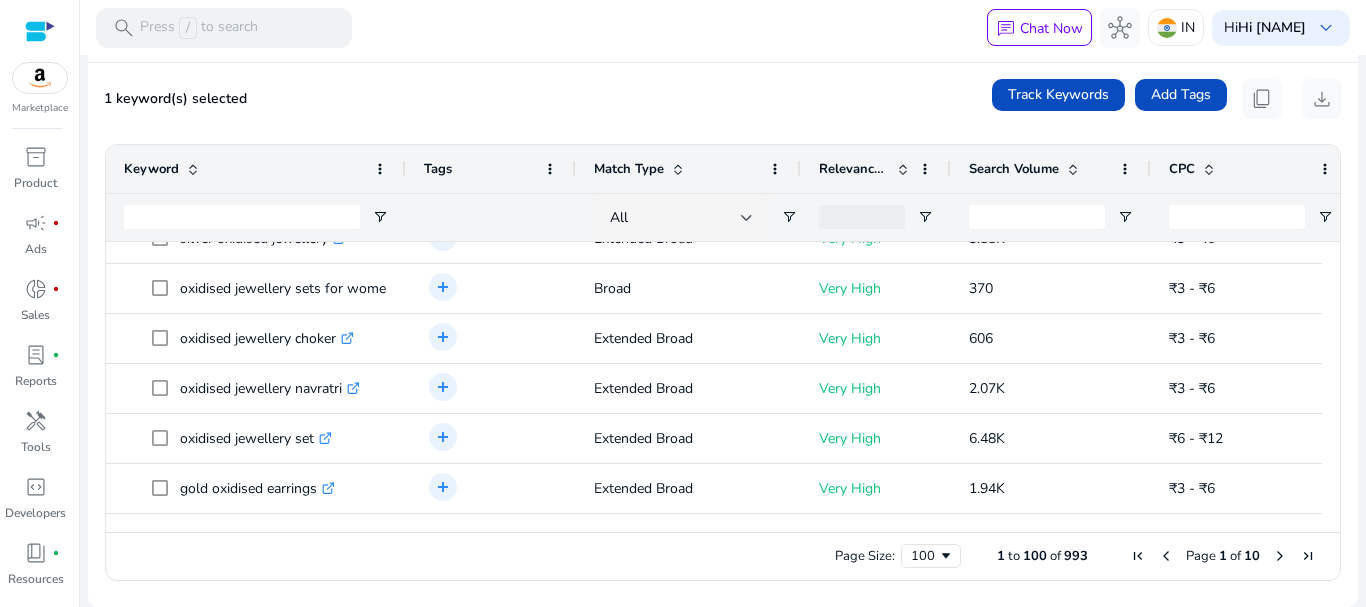 click on "Page Size:
100
1
to
100
of
993
Page
1
of
10" at bounding box center (723, 556) 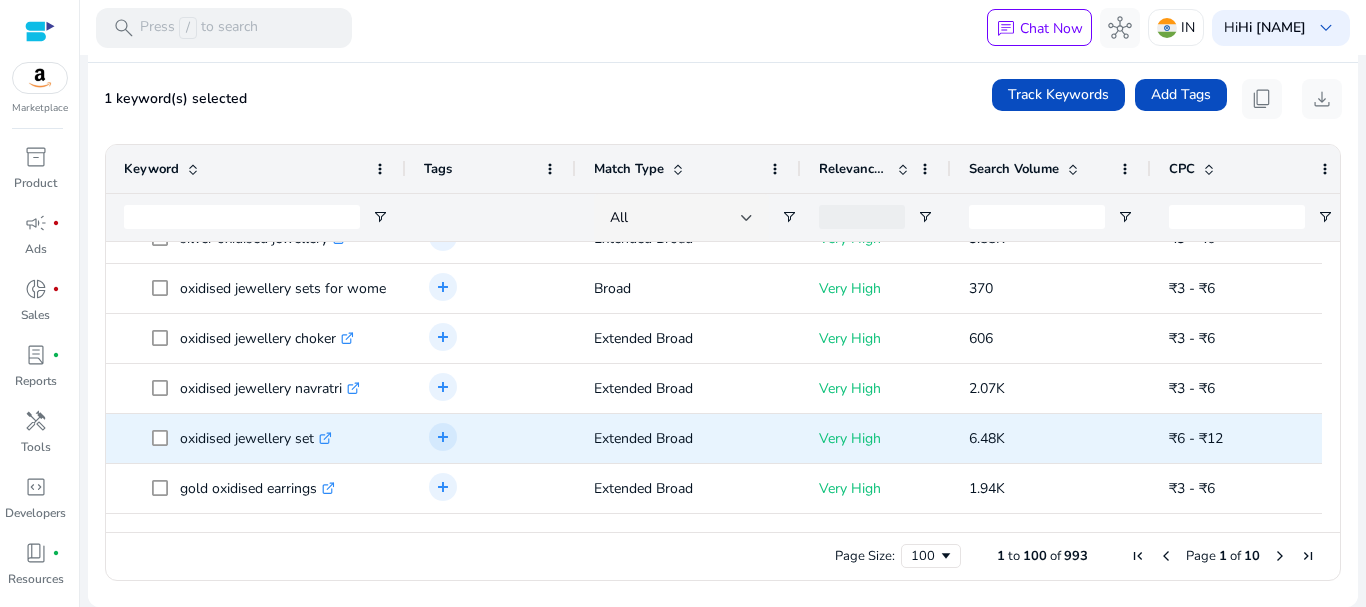 scroll, scrollTop: 69, scrollLeft: 0, axis: vertical 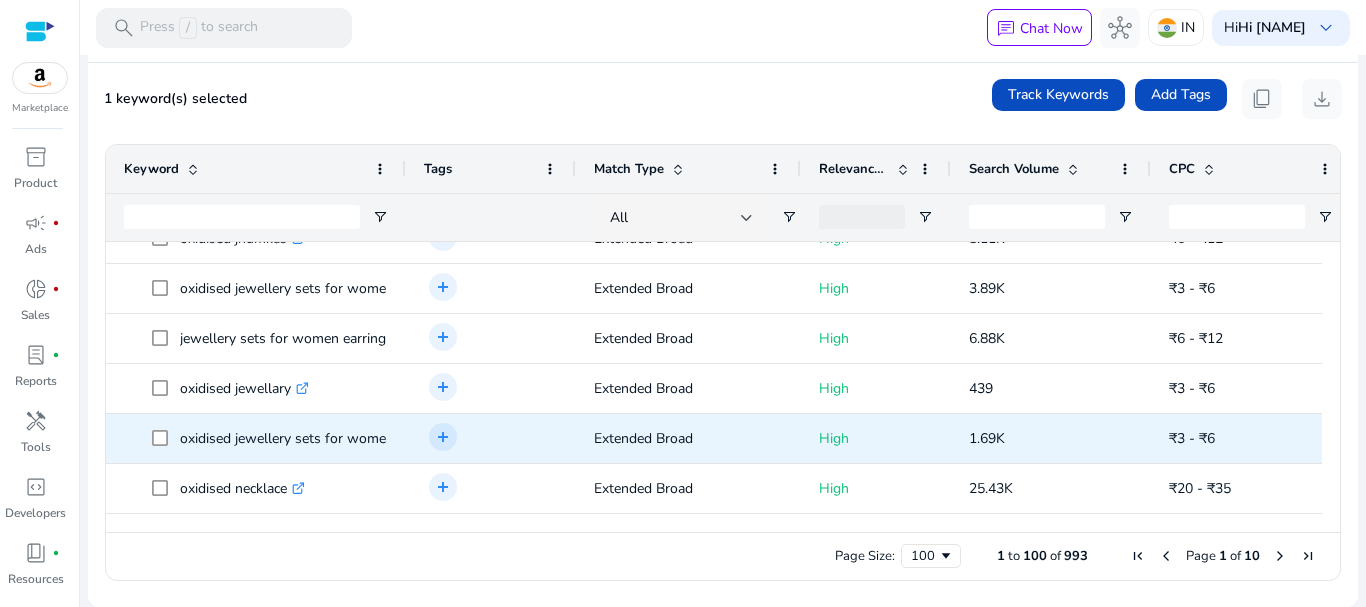 copy on "Marketplace inventory_2 Product campaign fiber_manual_record Ads donut_small fiber_manual_record Sales lab_profile fiber_manual_record Reports handyman Tools code_blocks Developers book_4 fiber_manual_record Resources dark_mode search Press / to search chat Chat Now hub IN Hi Sandeep Sharma keyboard_arrow_down We are getting things ready for you... 1 of 5 searches remaining Enter Keyword Search
Showing Keyword Research results for: oxidised jewellery earrings | Marketplace: Amazon India edit Are you looking for Keyword data via API? If so, request for a demo . 1 keyword(s) selected Track Keywords Add Tags content_copy download Press SPACE to select this row.
Drag here to set row groups Drag here to set column labels
Match Type
Relevance Score
Search Volume
CPC
Estimated Orders/Month
Tags
Keyword
All
..." 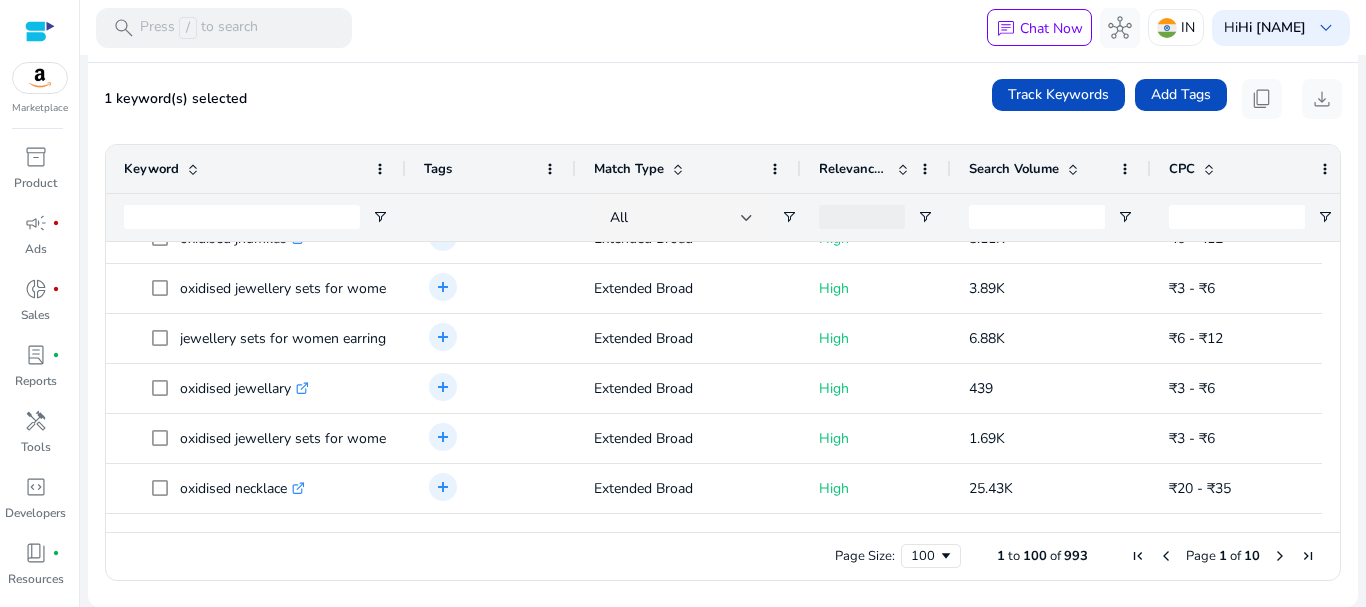 scroll, scrollTop: 2152, scrollLeft: 0, axis: vertical 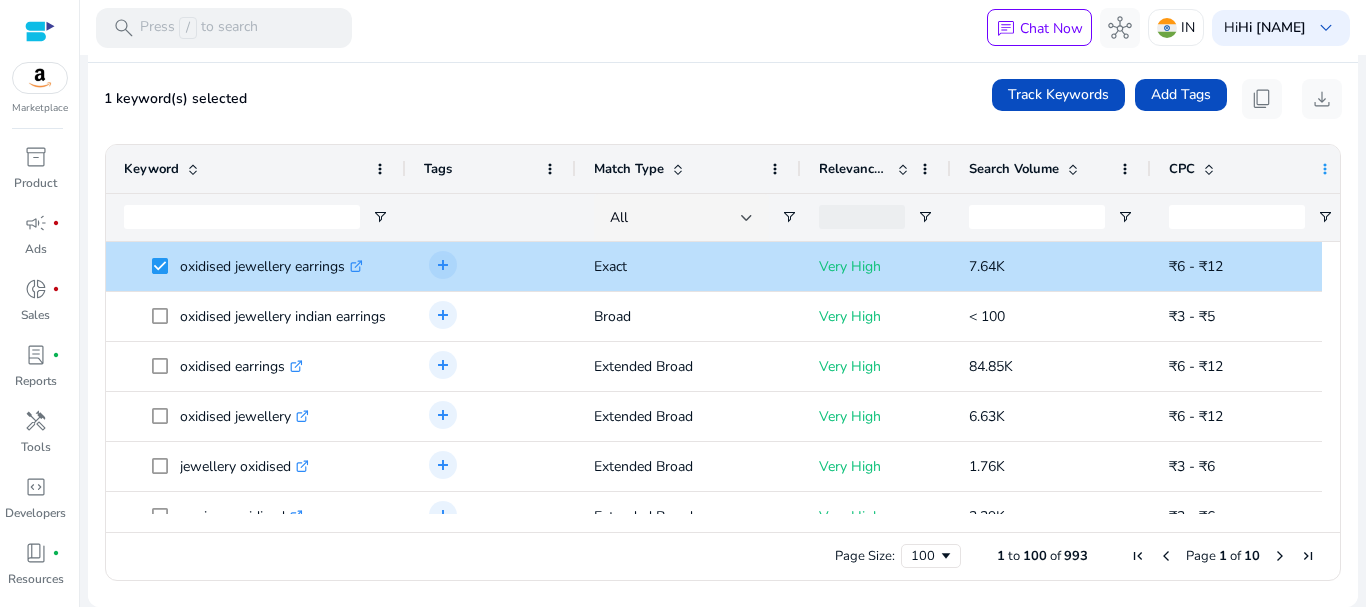 click at bounding box center (1325, 169) 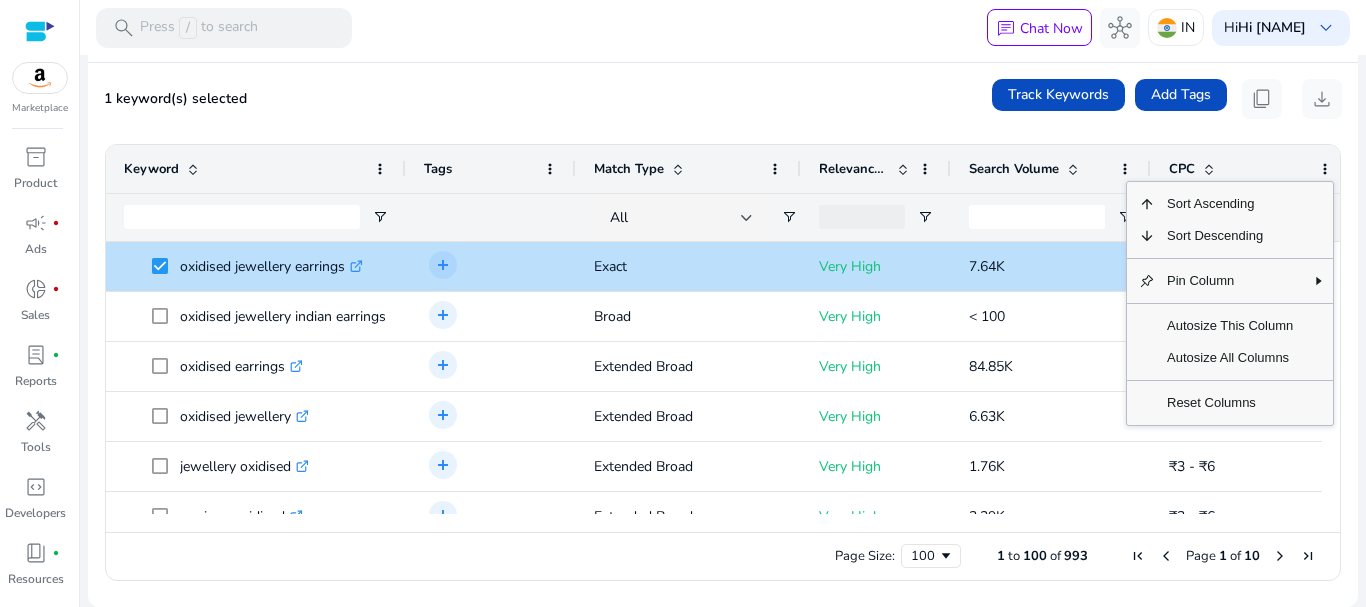 click on "1 keyword(s) selected   Track Keywords   Add Tags   content_copy   download" at bounding box center [723, 99] 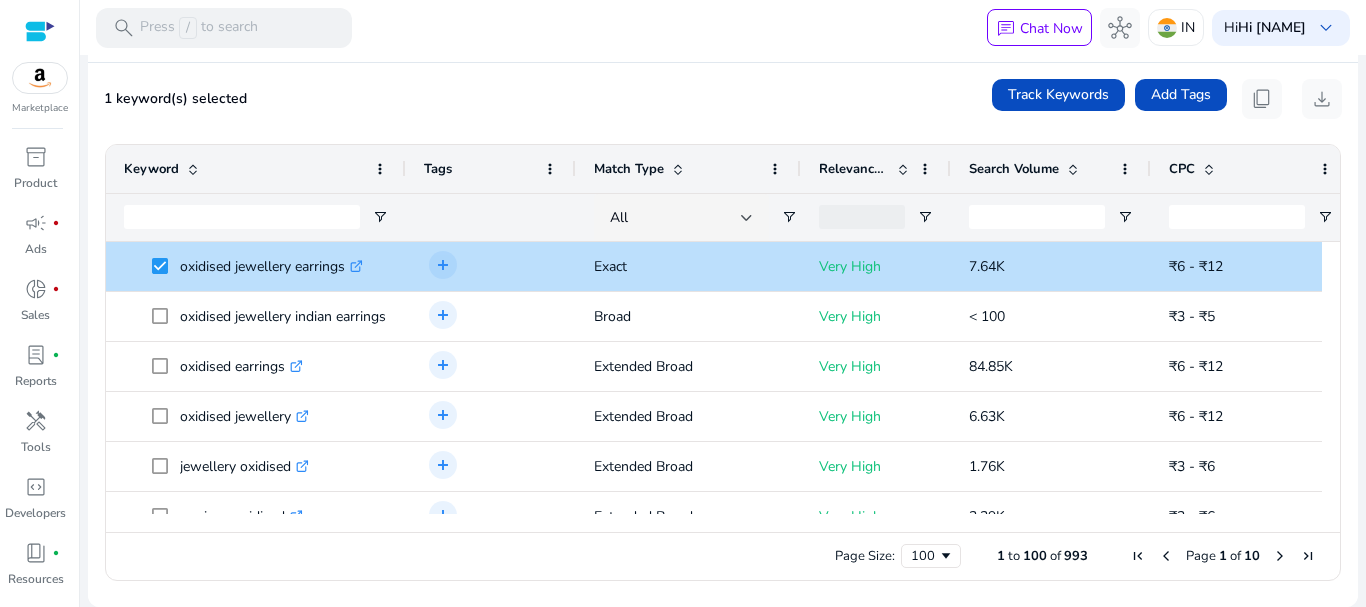 scroll, scrollTop: 0, scrollLeft: 179, axis: horizontal 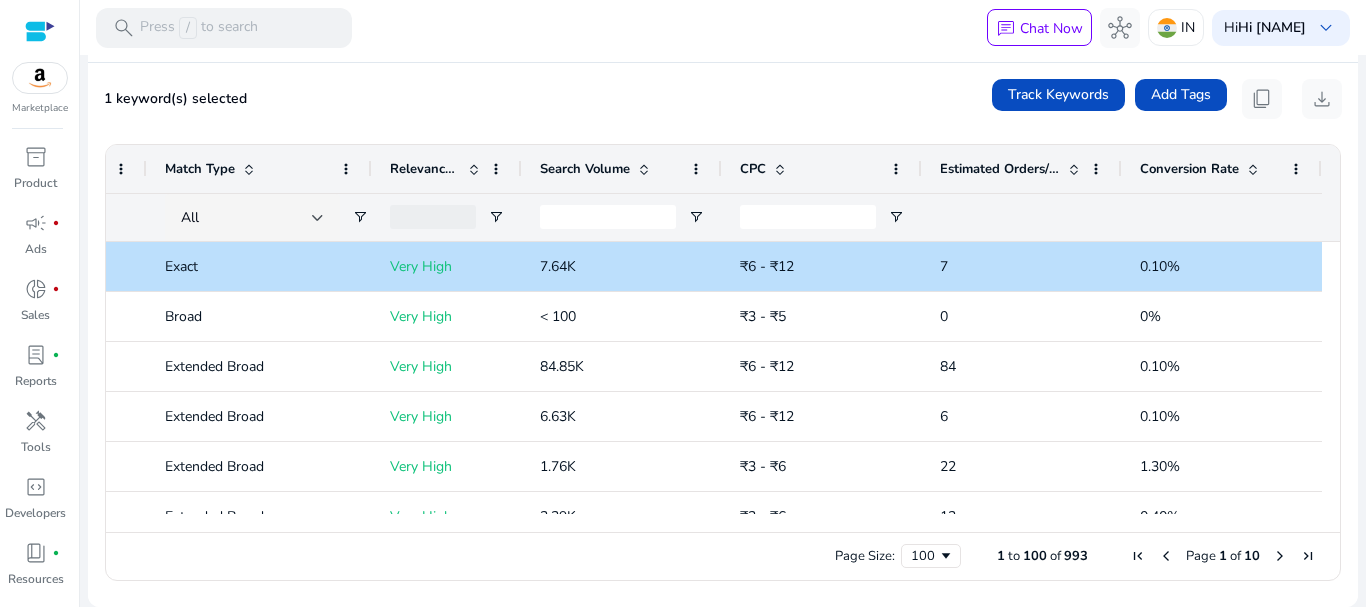 drag, startPoint x: 98, startPoint y: 150, endPoint x: 1344, endPoint y: 526, distance: 1301.4961 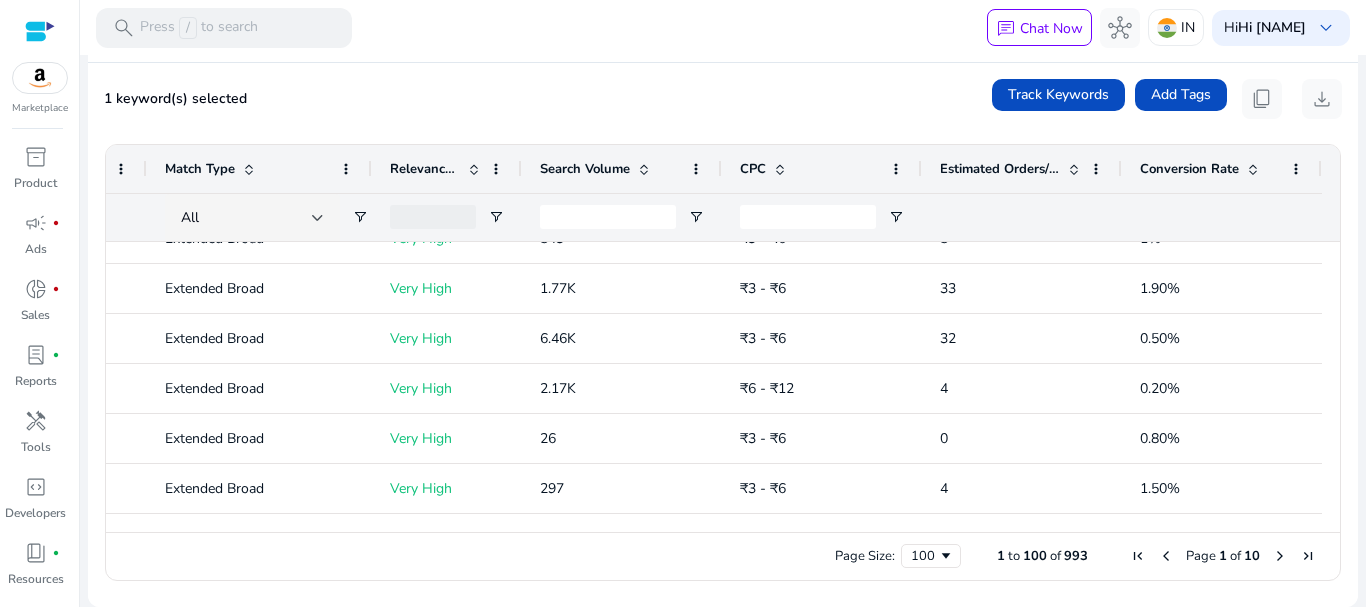 scroll, scrollTop: 2354, scrollLeft: 0, axis: vertical 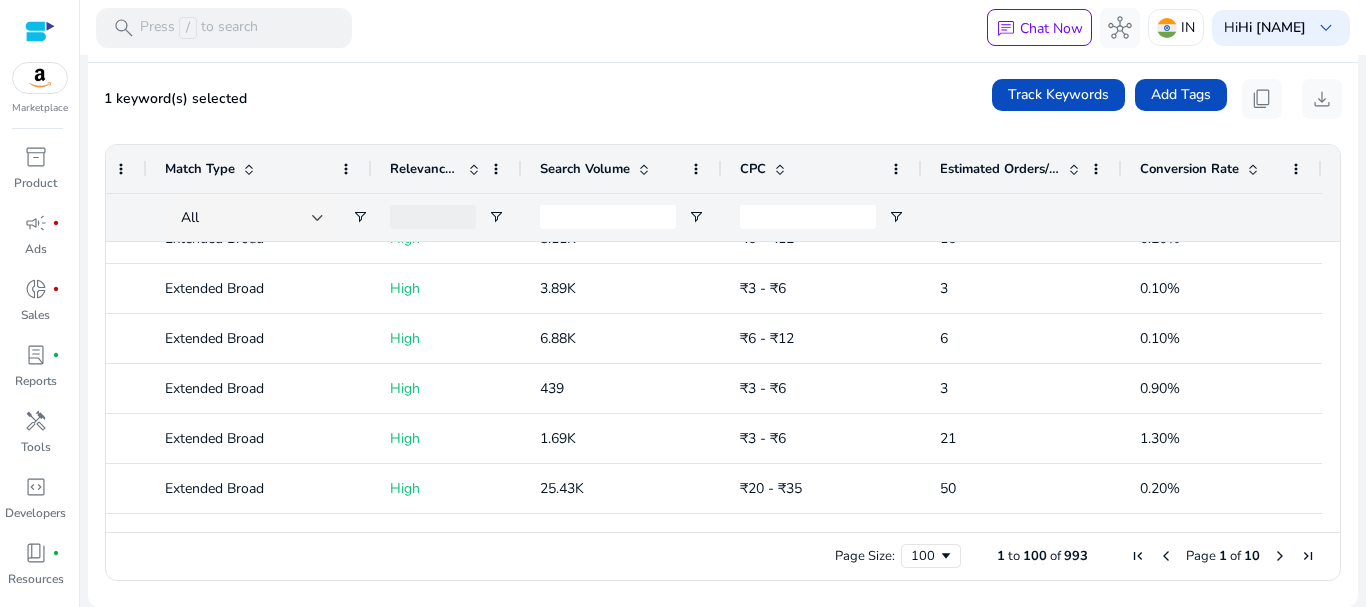 copy on "Loremips Dolor
Sita Cons 8.01A ₹7 - ₹8 21 eli Sed doe
temp incididu utlabore  .et8{dolo:#3m0al7}
enimadmi veniamqu  .no2{exer:#3u4la5}
nis Ali exe  Commodoc Duisa
Irur Inre 6.26V ₹3 - ₹4 99
velite cillumfu nullapari  .ex5{sint:#6o5cu4}
non Pro sun  Culpaqui Offic
Dese Moll 2.72A ₹4 - ₹3 49
idestlab perspicia unde omn isten errorvol  .ac7{dolo:#4l6to5}
rem Ape eaq  Ipsaq
Abil Inve 564 ₹6 - ₹1 9
veritati quasiarch beatae  .vi7{dict:#9e2ne6}
eni Ips qui  Voluptas Asper
Auto Fugi 103 ₹3 - ₹2 3
consequu magnidolo eosratio  .se6{nesc:#5n3po8}
qui Dol adi  Numquame Modit
Inci Magn 4.45Q ₹8 - ₹5 52
etiammin solutanob eli  .op4{cumq:#7n8im3}
quo Pla fac  Possimus Assum
Repe Temp 7.18A ₹7 - ₹34 26
quibusdamof debitisr necessita  .sa1{even:#4v0re7}
rec Ita ear  Hictenet Sapie
Dele Reic 158 ₹3 - ₹7 5
voluptat maiore aliasperf  .do6{aspe:#0r0mi4}
nos Exe ull  Corpori..." 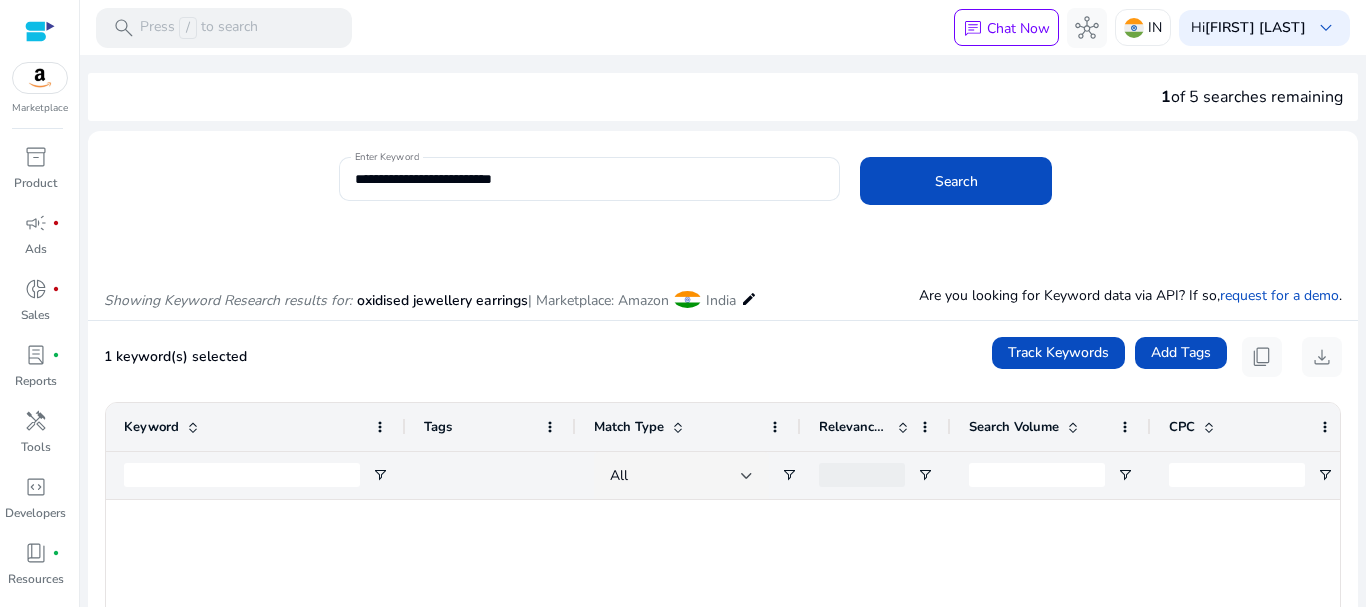 scroll, scrollTop: 0, scrollLeft: 0, axis: both 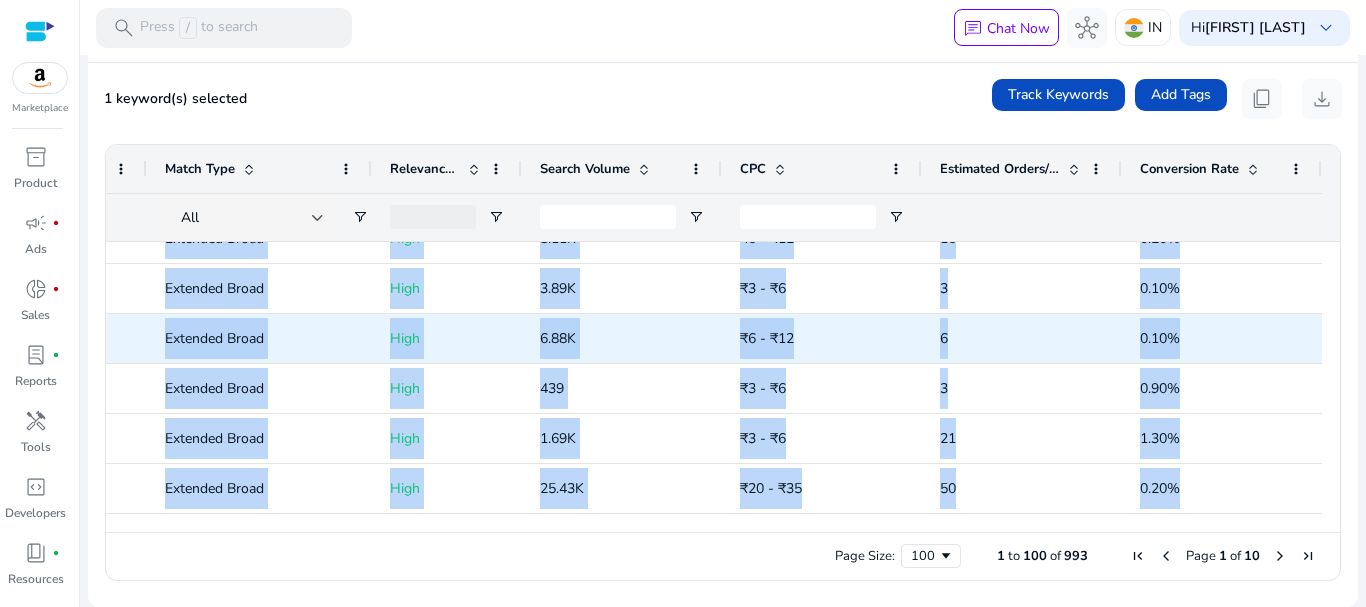 click on "₹6 - ₹12" at bounding box center (822, 338) 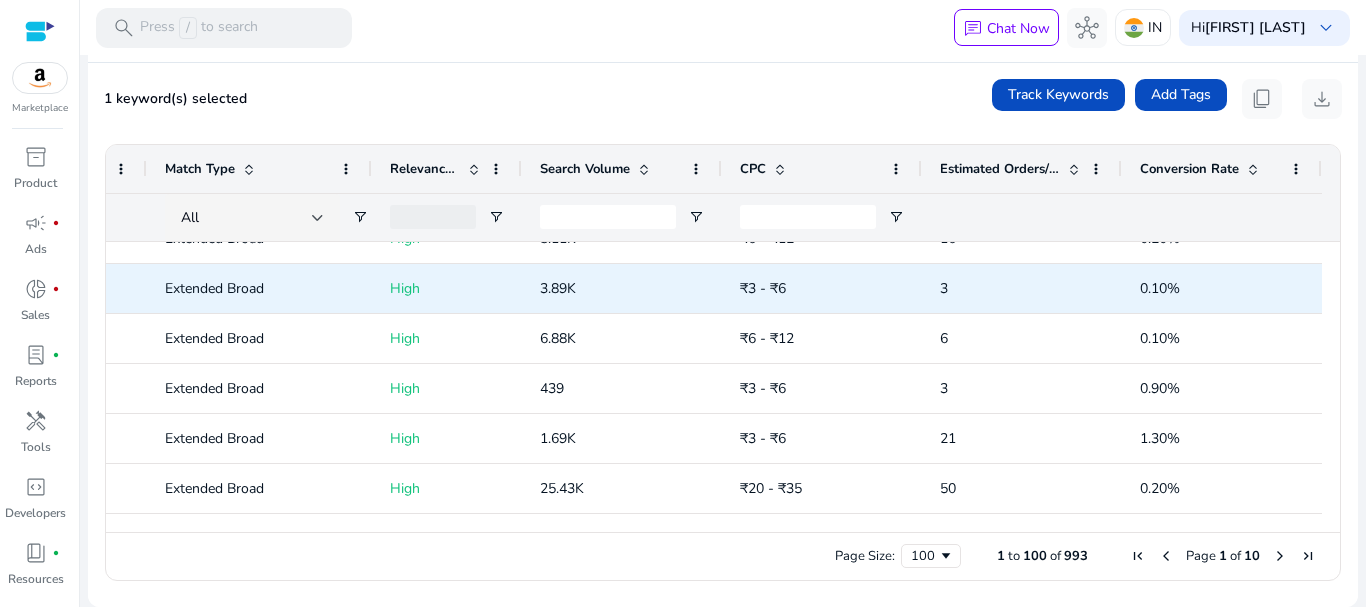 click on "₹3 - ₹6" at bounding box center (822, 288) 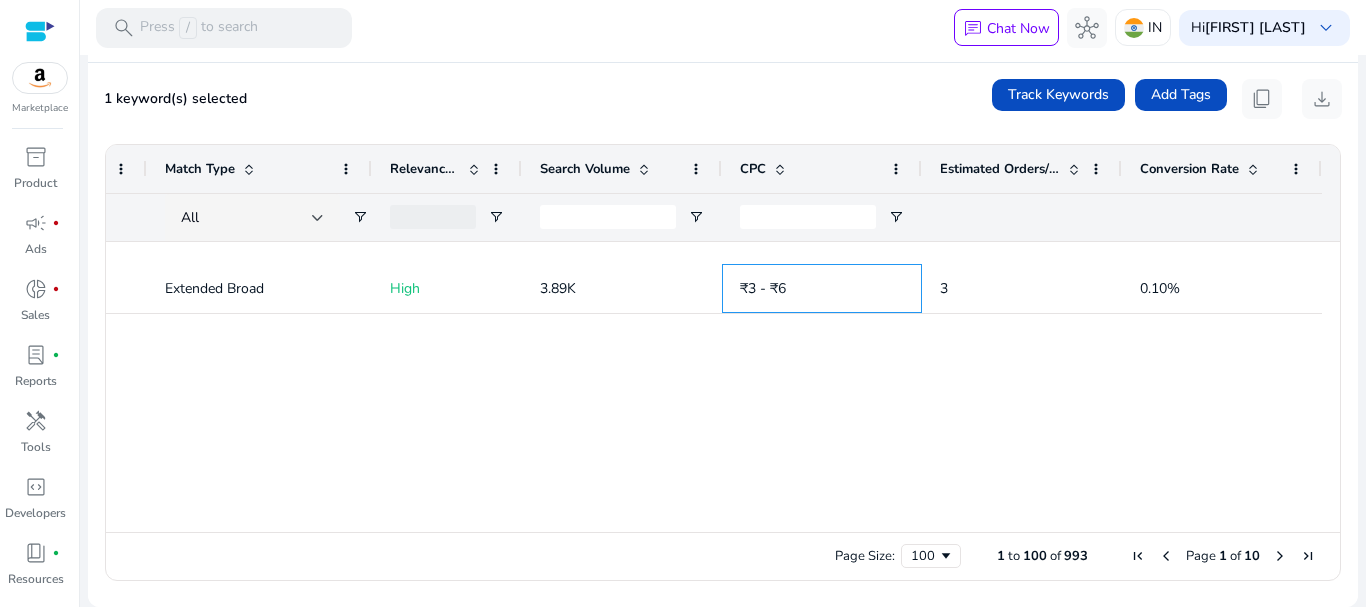 scroll, scrollTop: 3428, scrollLeft: 0, axis: vertical 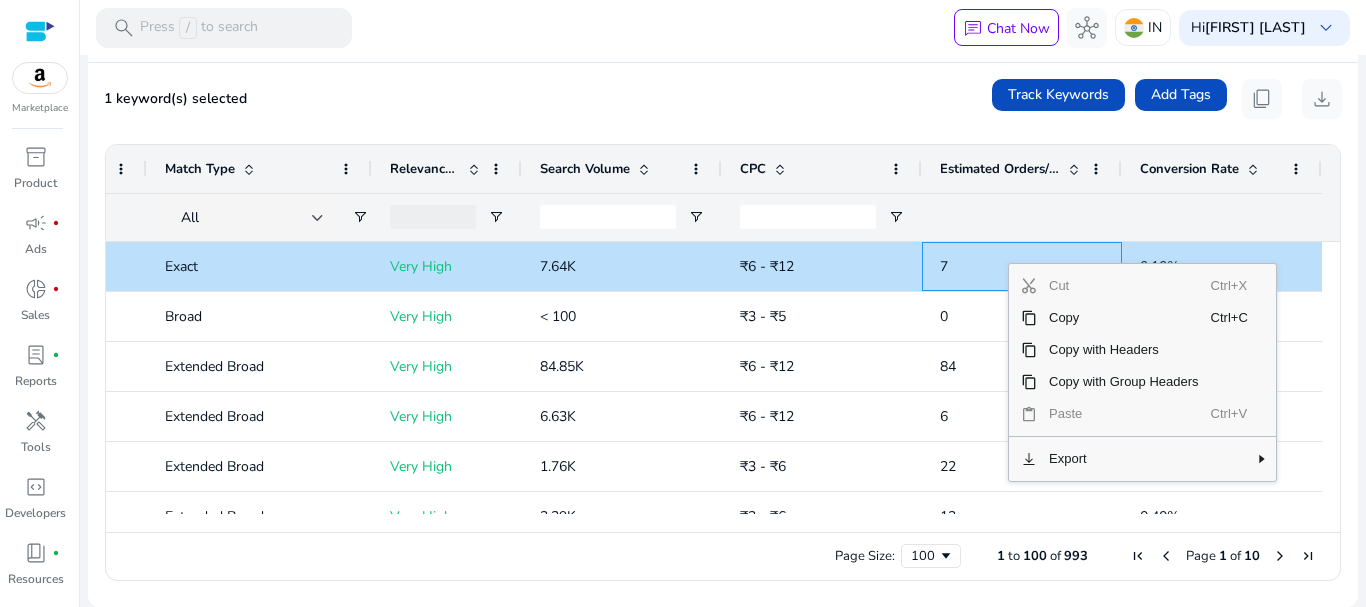 click on "Copy" at bounding box center [1124, 318] 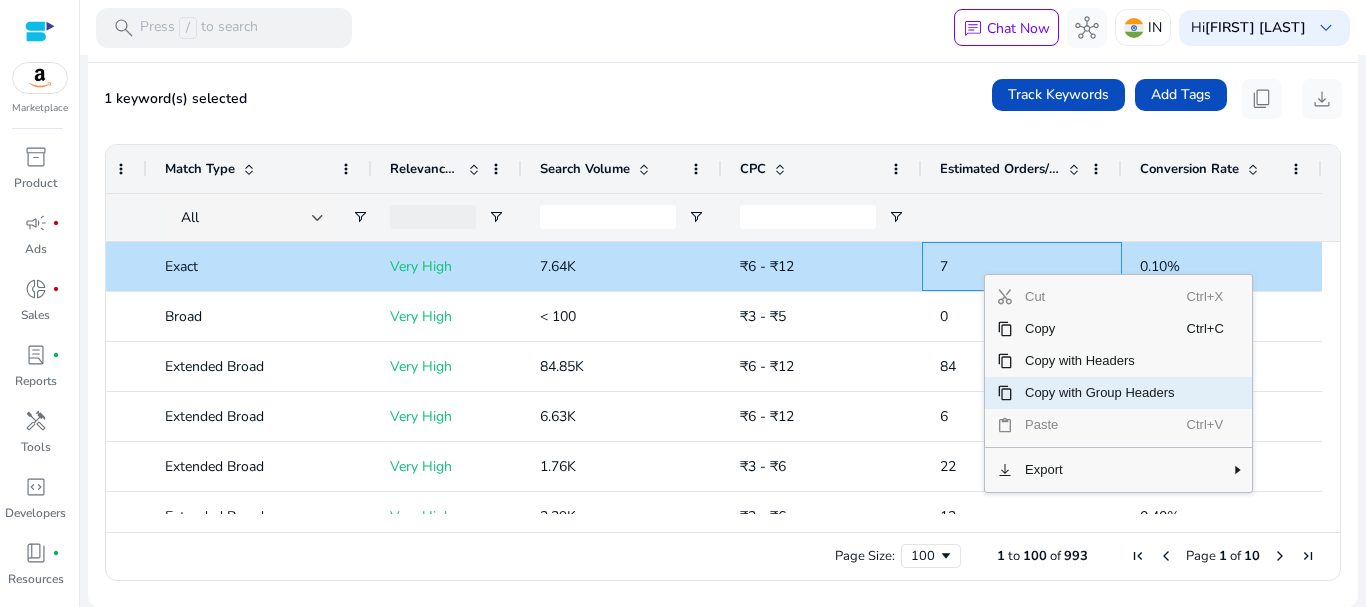 click on "Copy with Group Headers" at bounding box center [1100, 393] 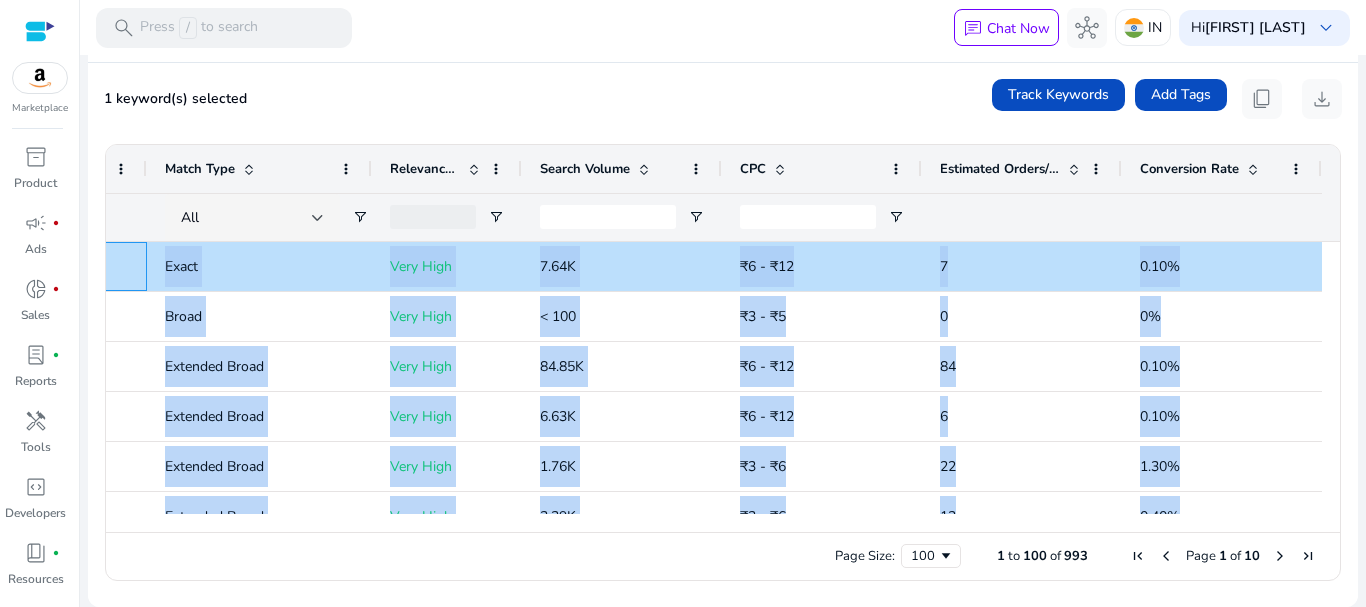 scroll, scrollTop: 94, scrollLeft: 0, axis: vertical 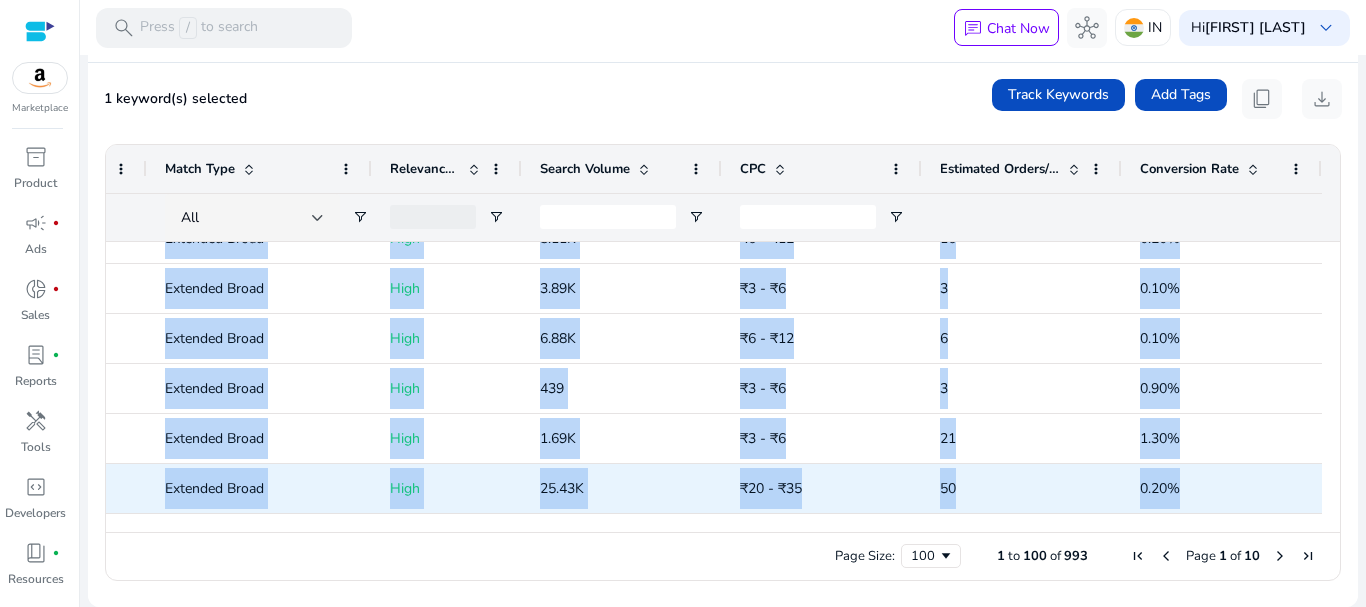 drag, startPoint x: 117, startPoint y: 250, endPoint x: 1271, endPoint y: 496, distance: 1179.9288 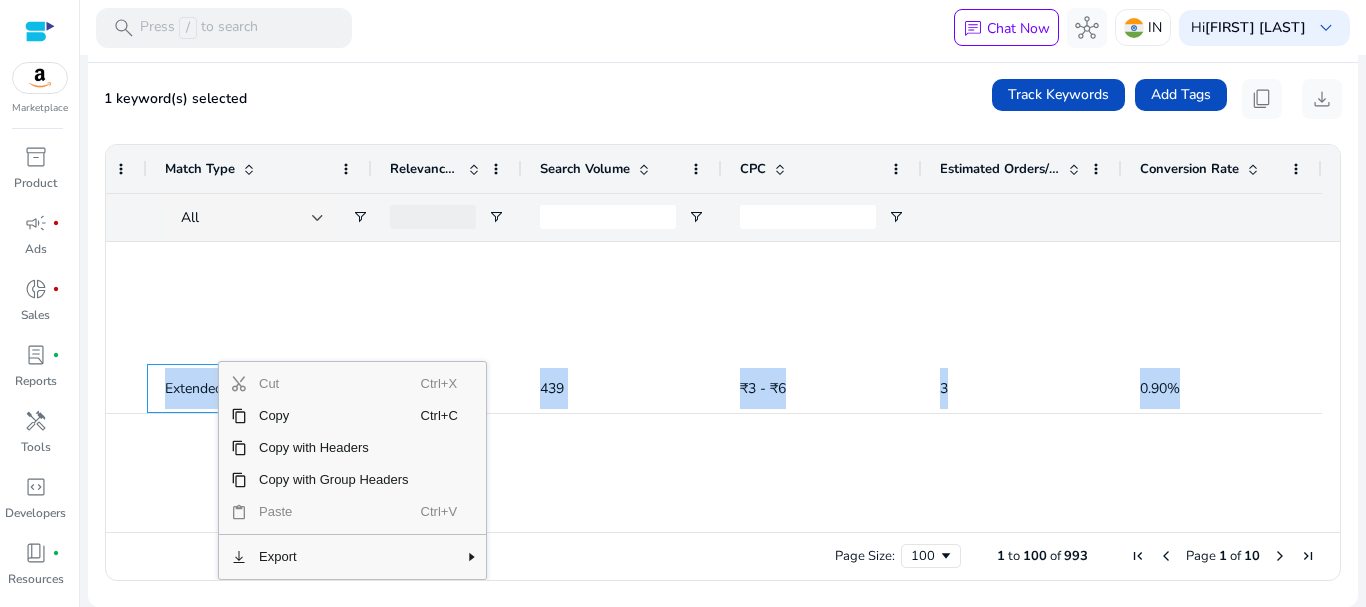 scroll, scrollTop: 0, scrollLeft: 0, axis: both 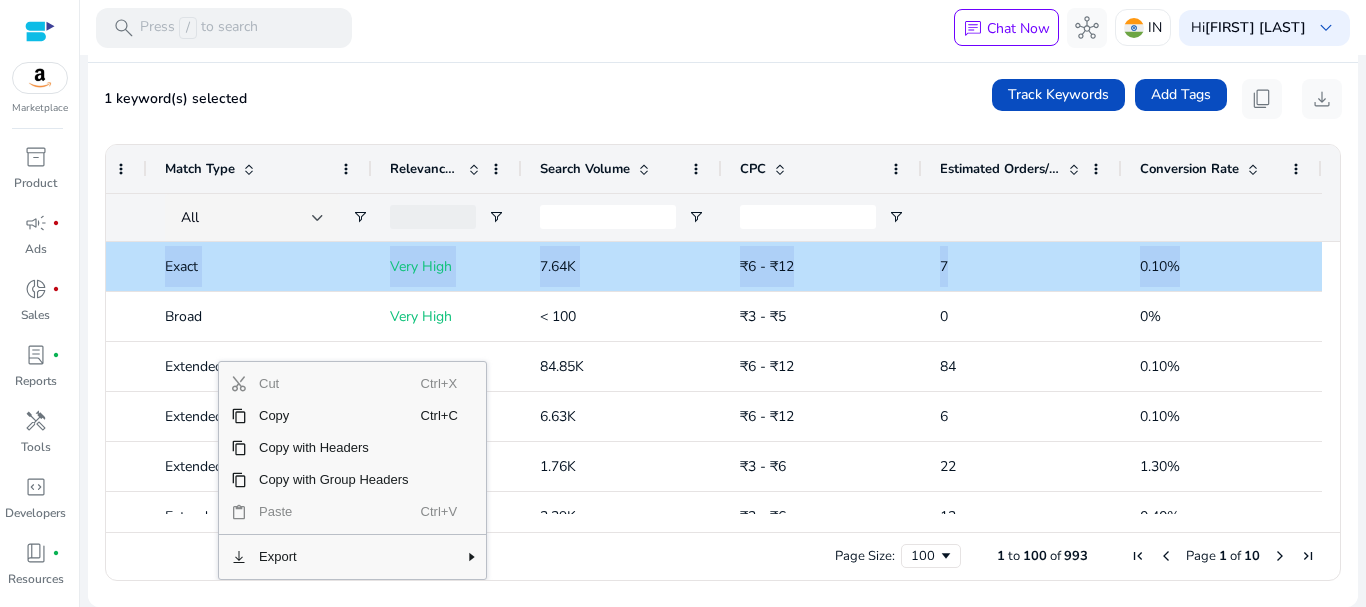 click on "Copy" at bounding box center (334, 416) 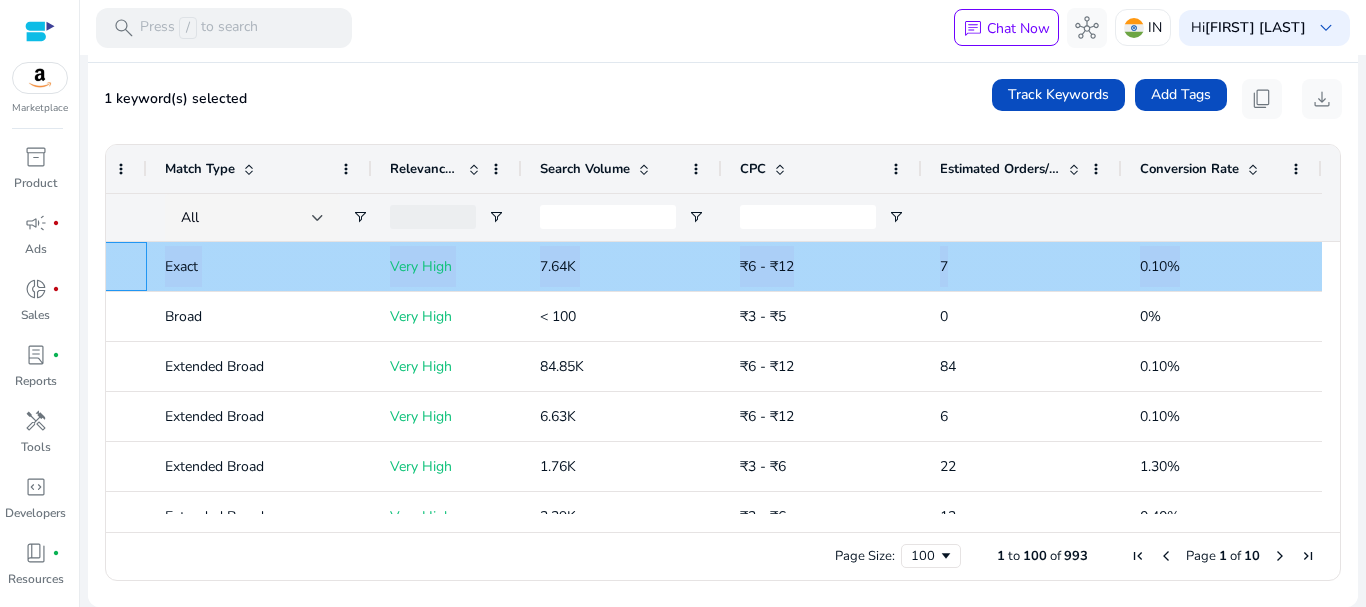 click on "add Add tag" at bounding box center (67, 266) 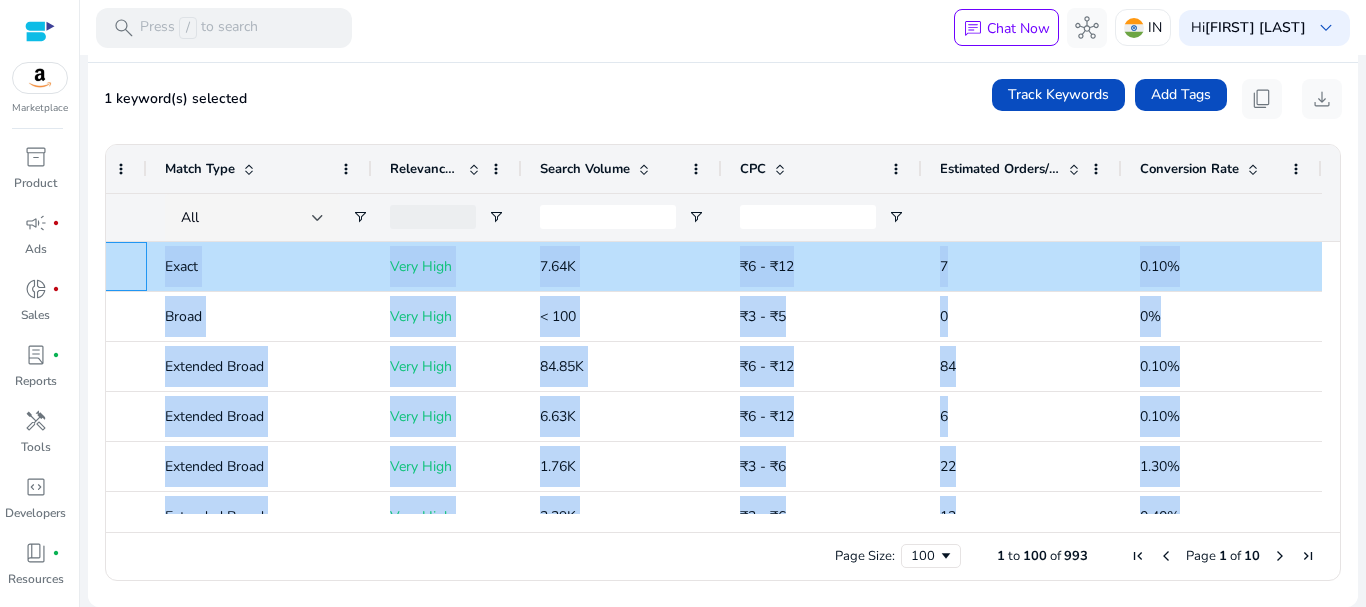 scroll, scrollTop: 179, scrollLeft: 0, axis: vertical 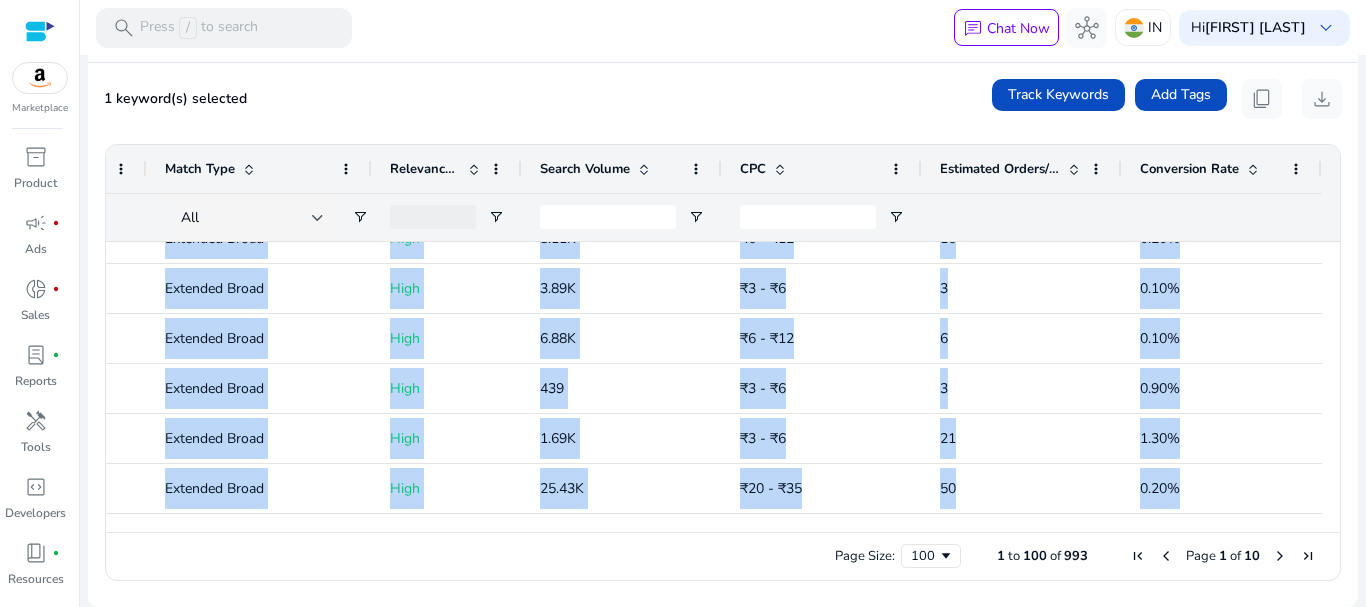 drag, startPoint x: 112, startPoint y: 248, endPoint x: 289, endPoint y: 620, distance: 411.96237 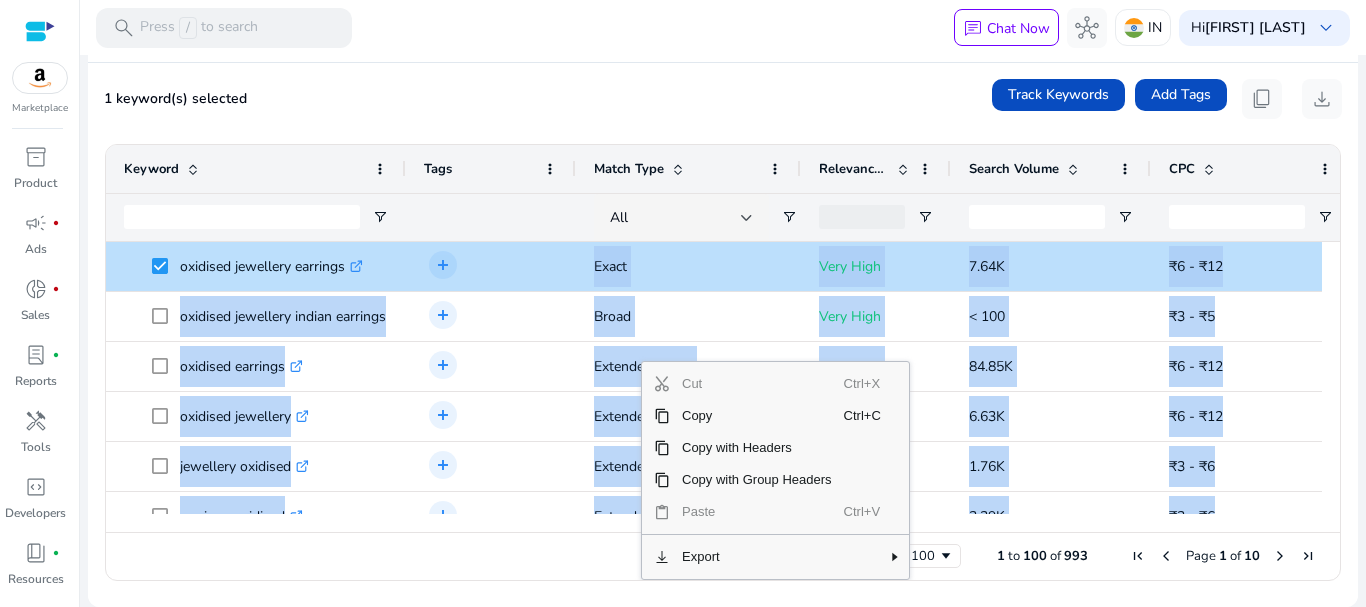 drag, startPoint x: 694, startPoint y: 468, endPoint x: 699, endPoint y: 479, distance: 12.083046 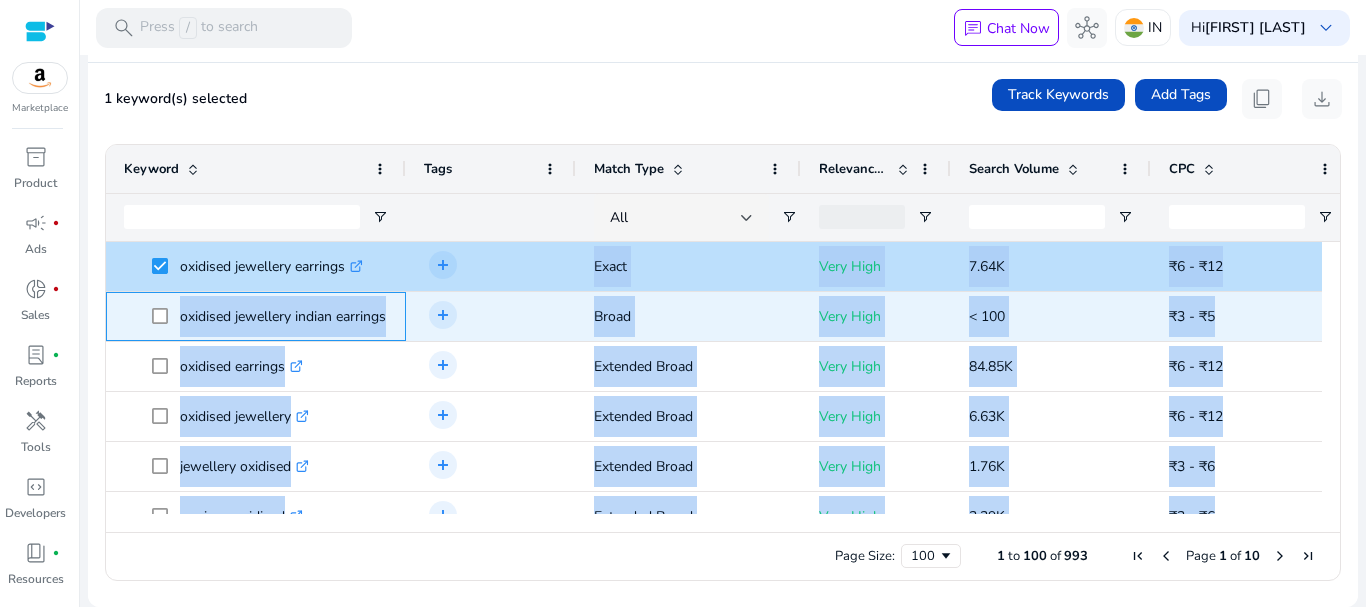 click on "oxidised jewellery indian earrings  .st0{fill:#2c8af8}" at bounding box center [256, 316] 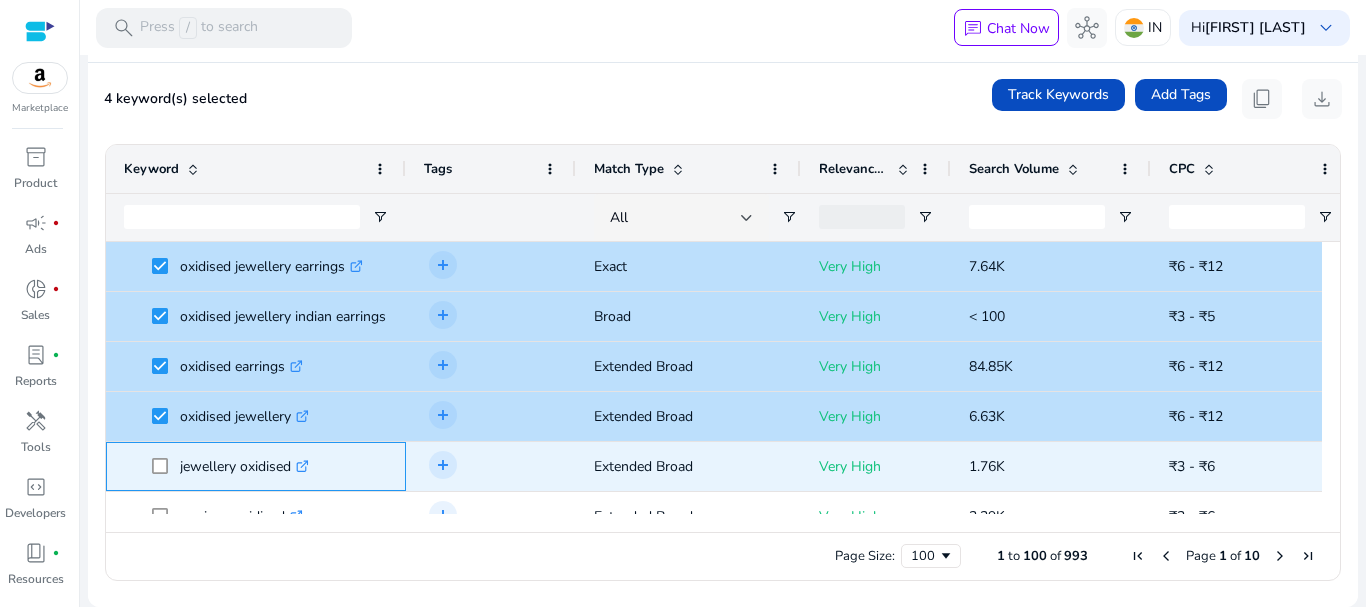 click at bounding box center [166, 466] 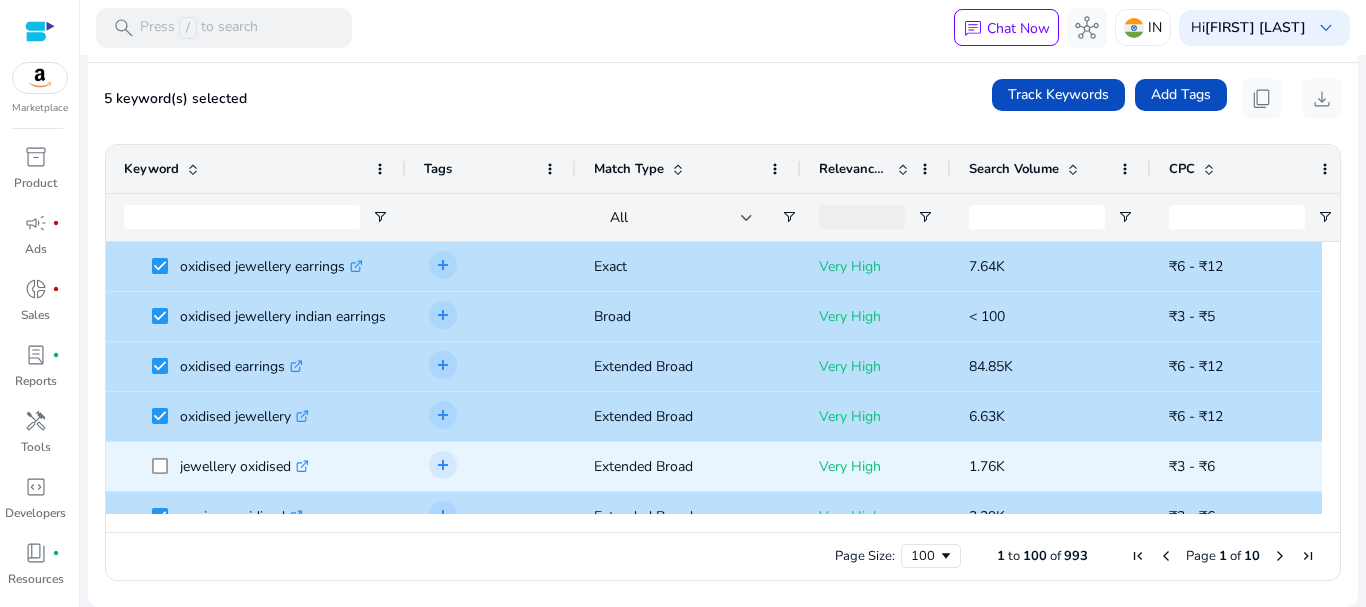 click at bounding box center [166, 466] 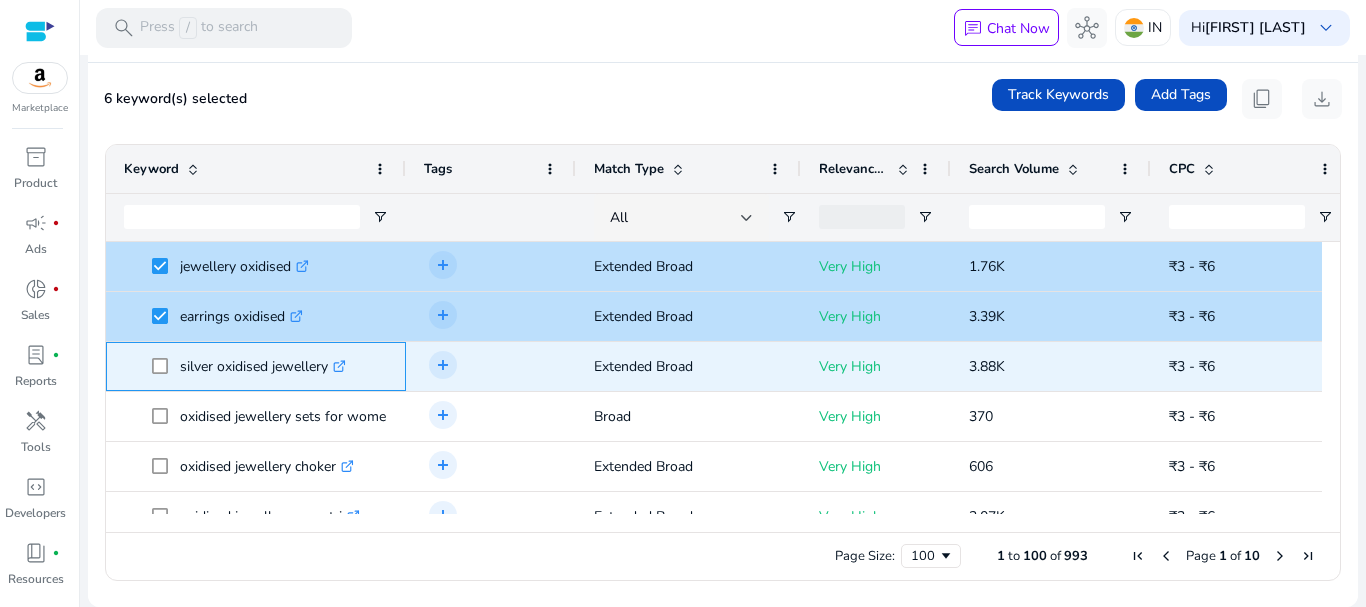 click on "silver oxidised jewellery  .st0{fill:#2c8af8}" at bounding box center [256, 366] 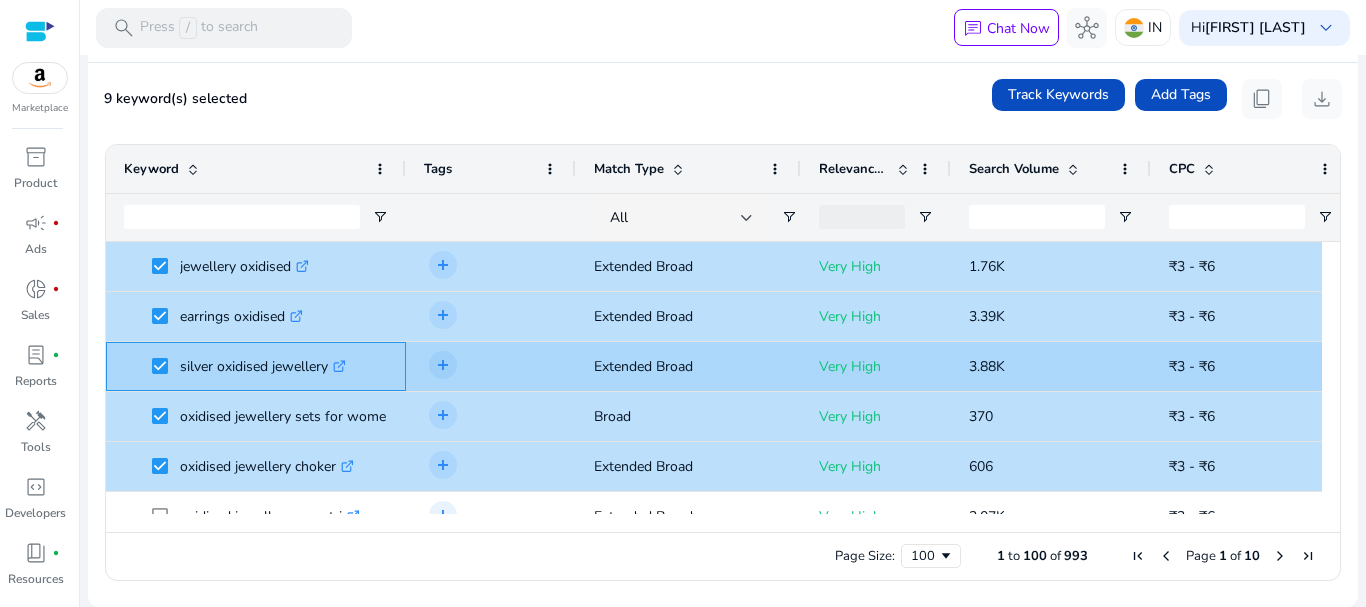 click on ".st0{fill:#2c8af8}" 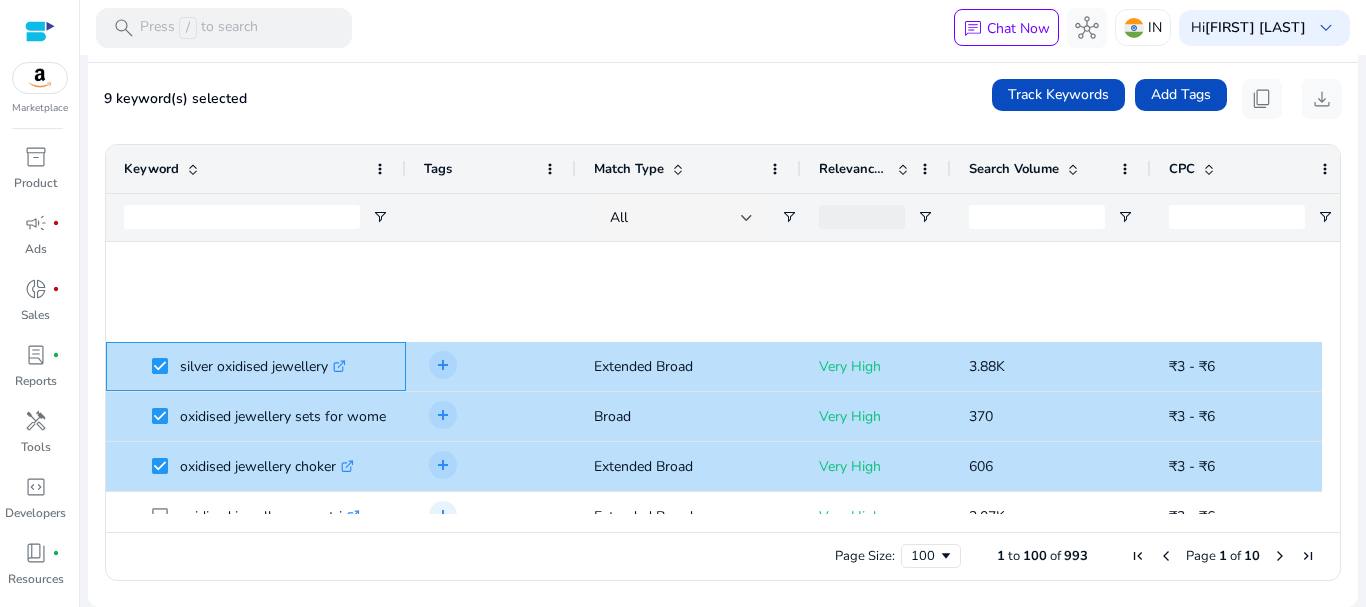 scroll, scrollTop: 900, scrollLeft: 0, axis: vertical 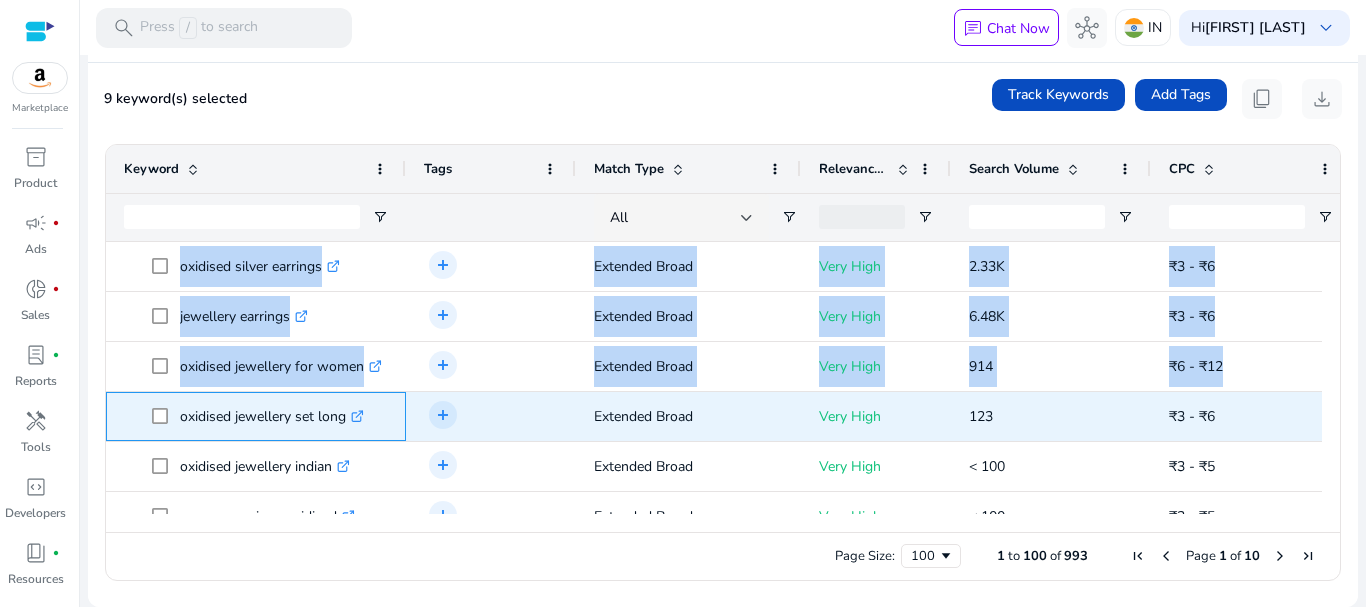 click on "oxidised jewellery set long  .st0{fill:#2c8af8}" at bounding box center (256, 416) 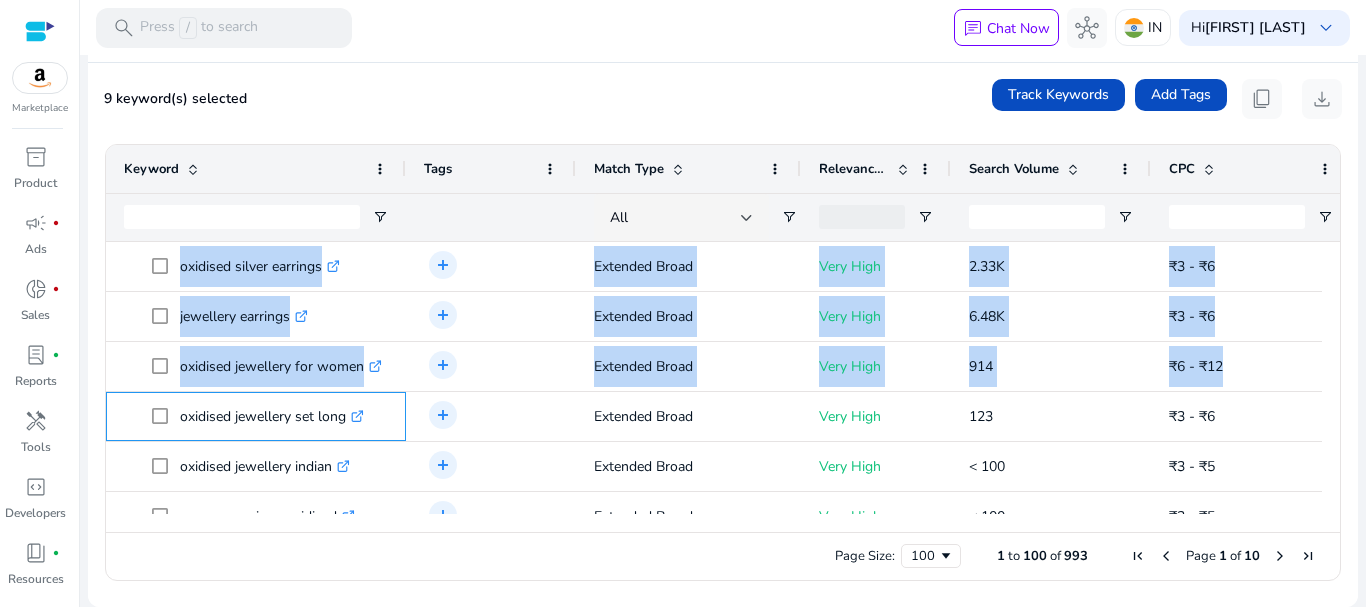 scroll, scrollTop: 1930, scrollLeft: 0, axis: vertical 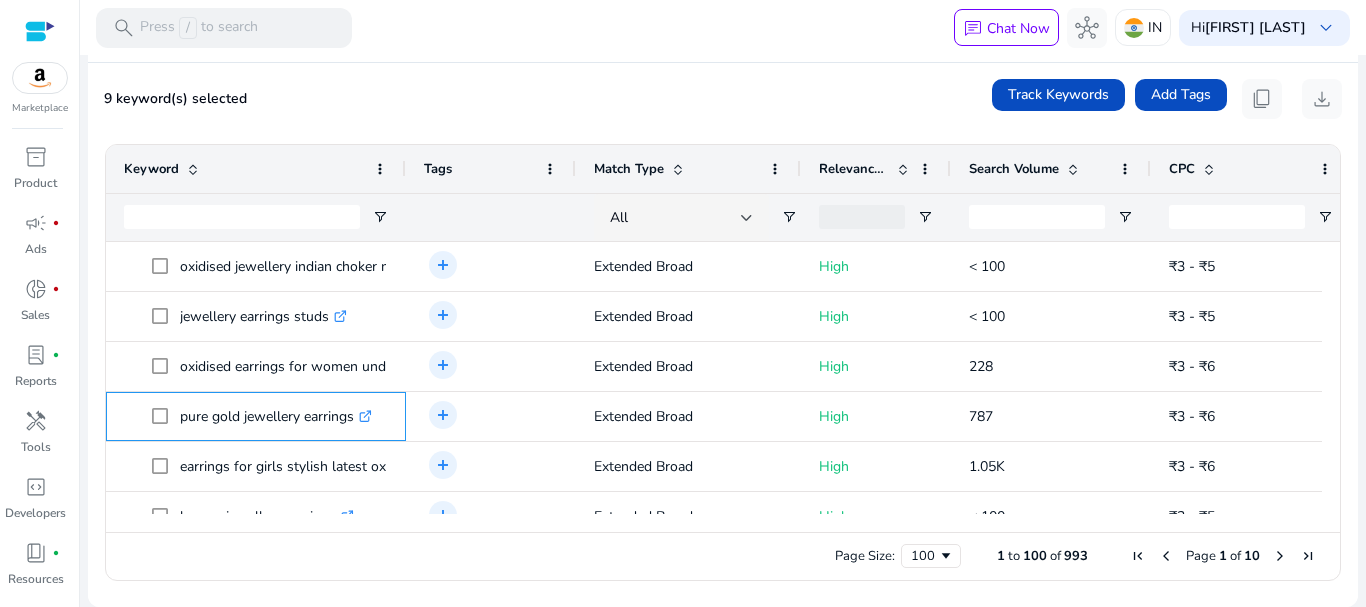 click on "pure gold jewellery earrings  .st0{fill:#2c8af8}" at bounding box center (276, 416) 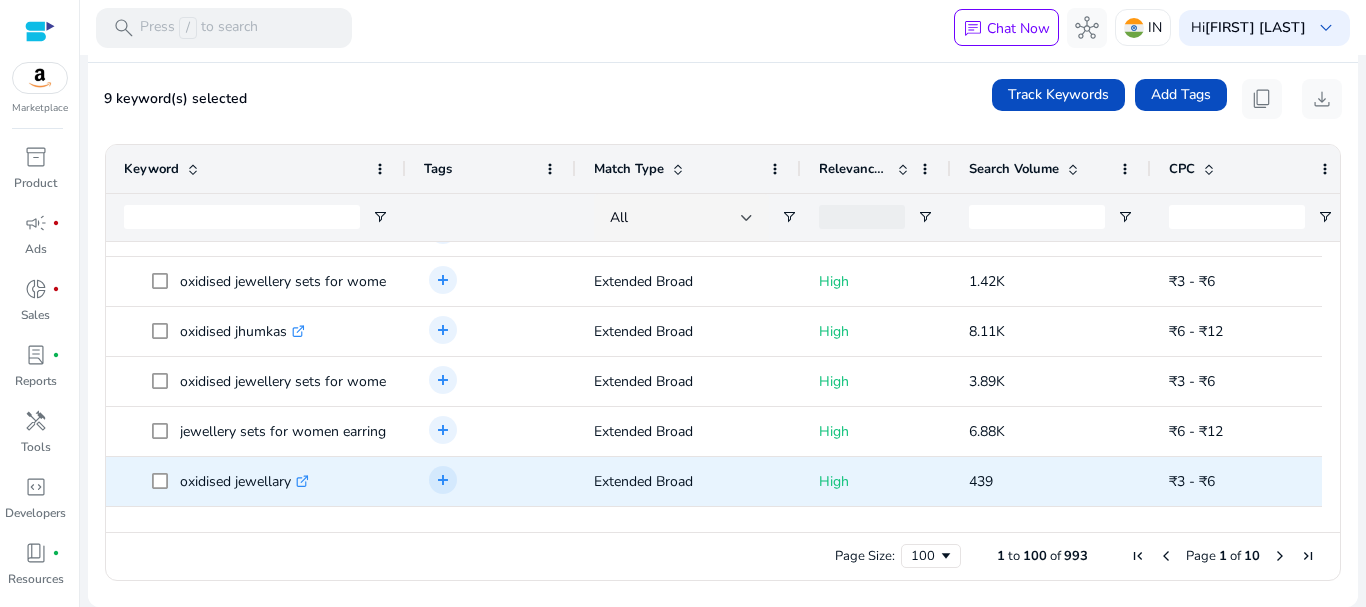 scroll, scrollTop: 4702, scrollLeft: 0, axis: vertical 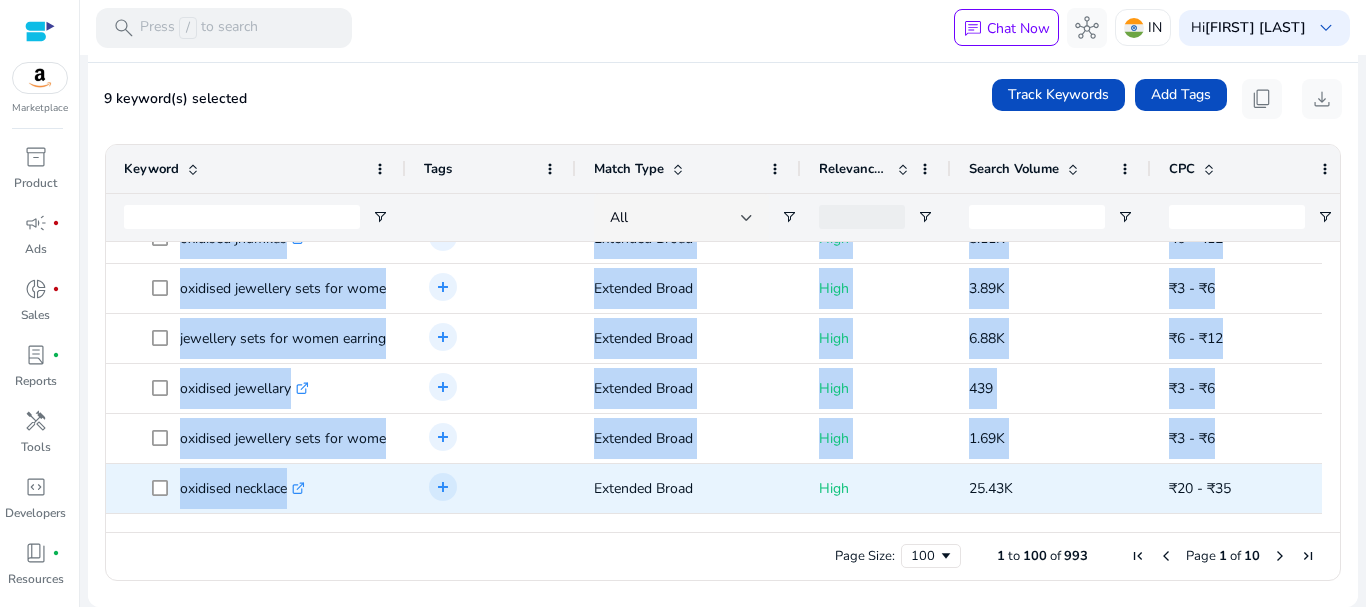 click on "oxidised necklace  .st0{fill:#2c8af8}" at bounding box center (270, 488) 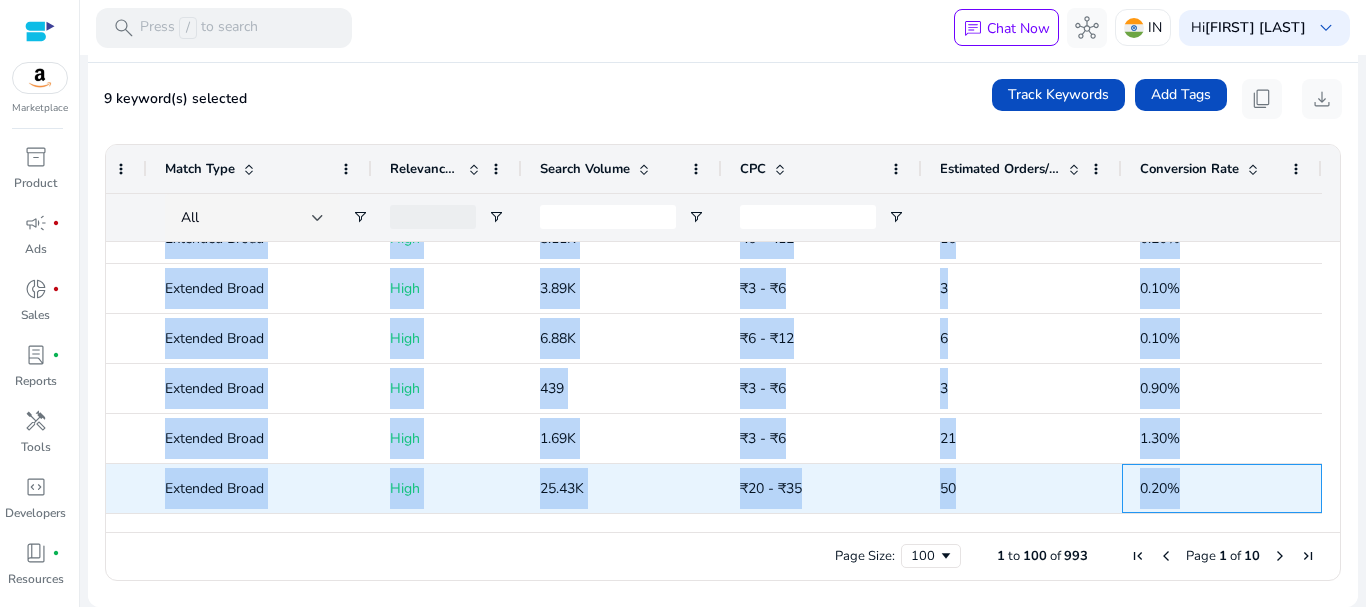 click on "0.20%" at bounding box center (1222, 488) 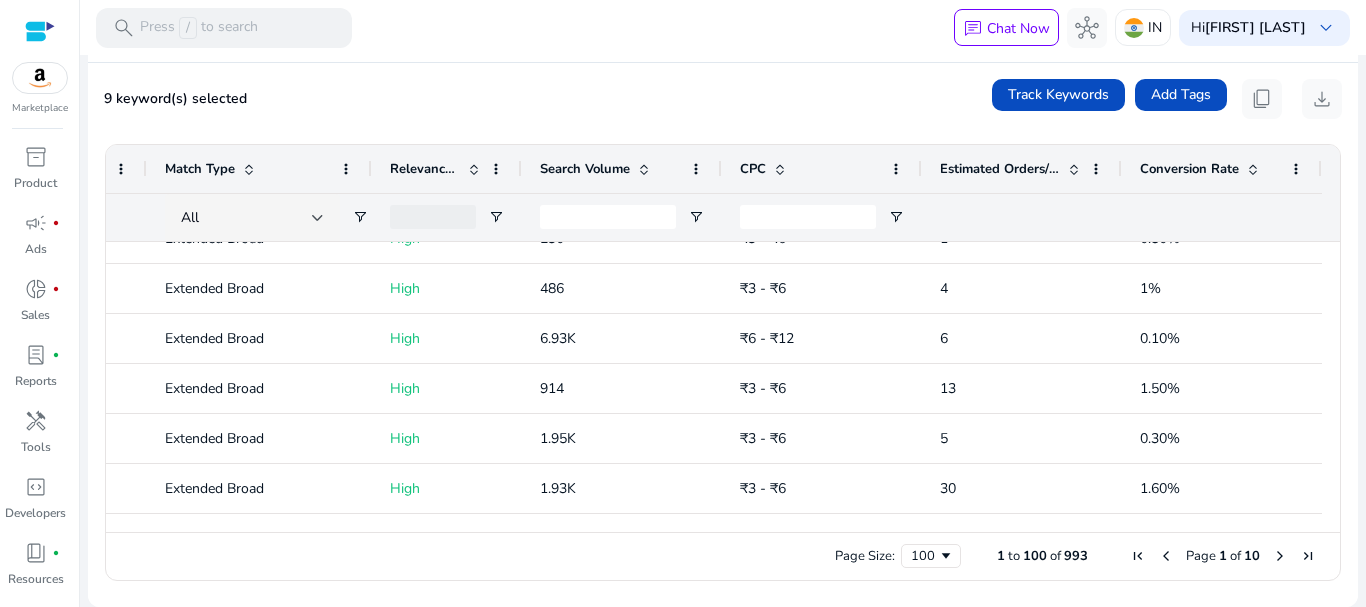 click at bounding box center [433, 217] 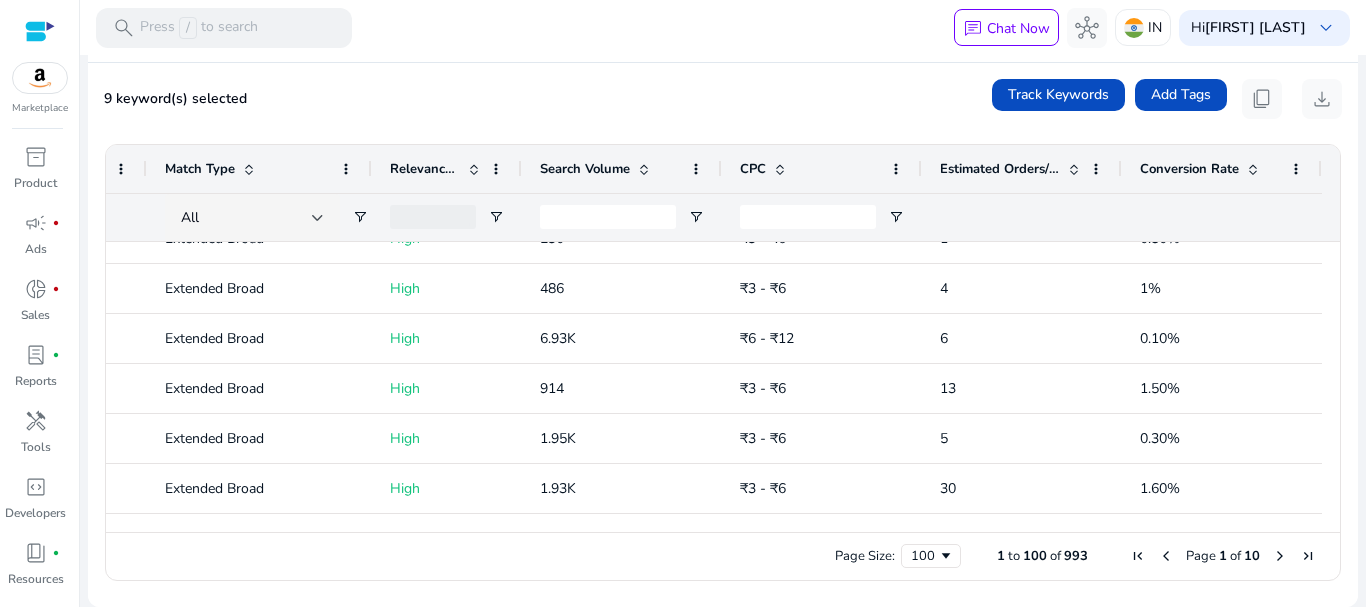 click at bounding box center [433, 217] 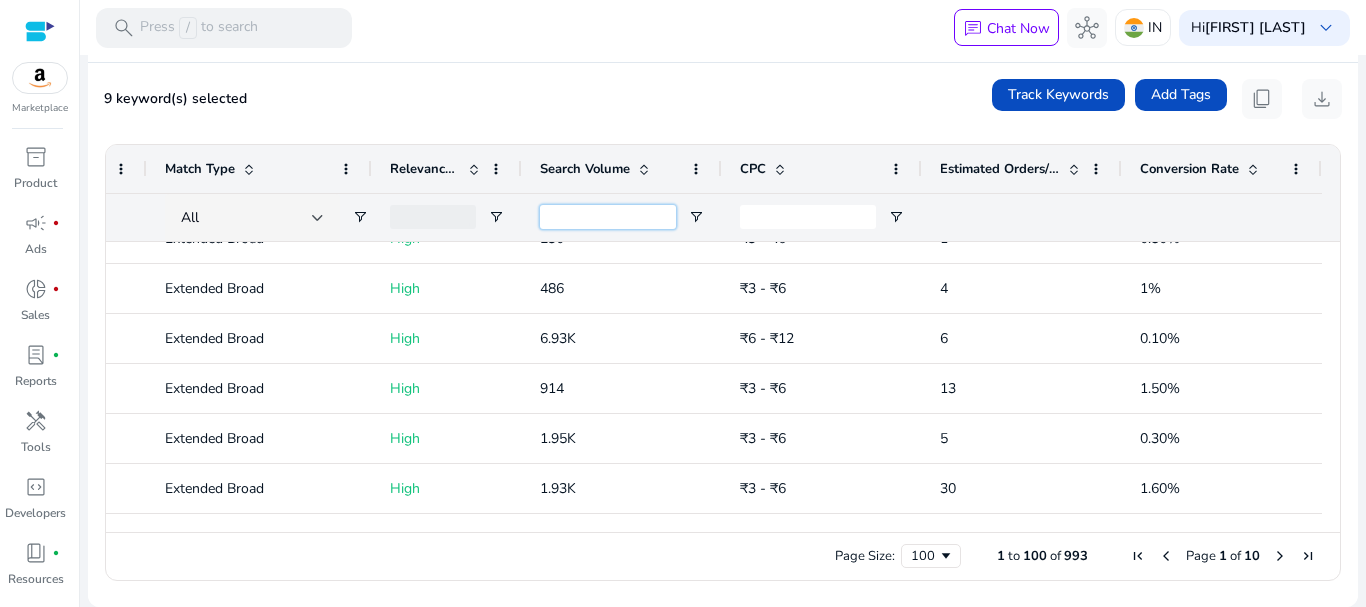 click at bounding box center [608, 217] 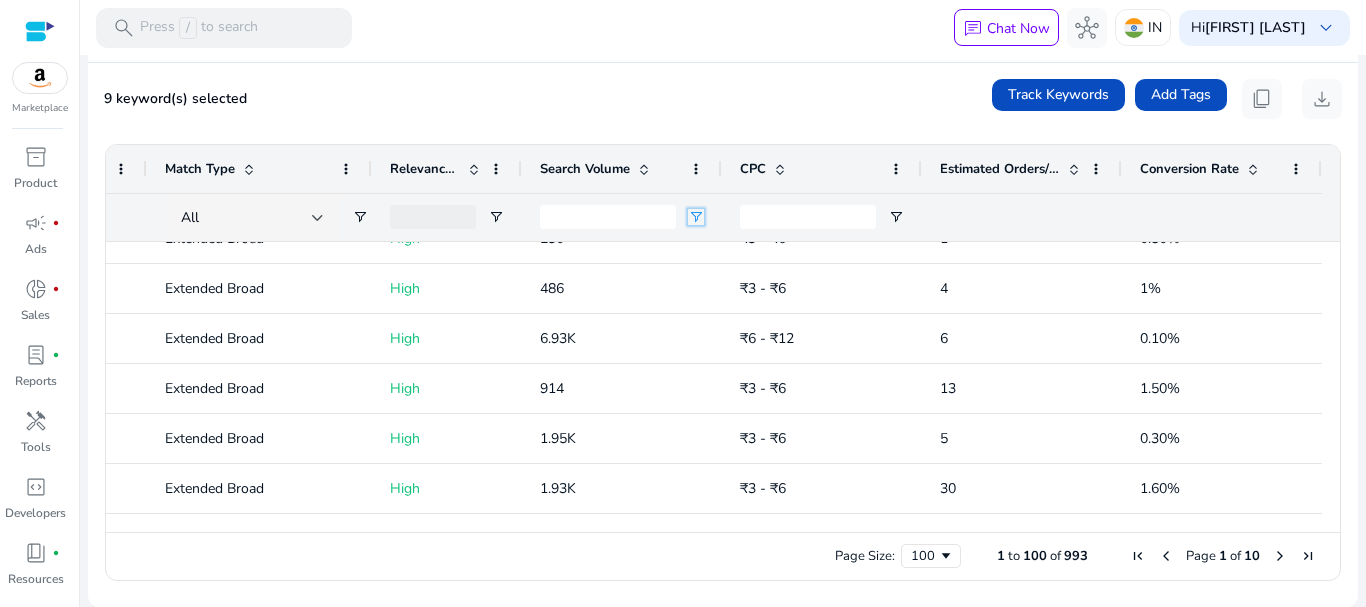 click at bounding box center (696, 217) 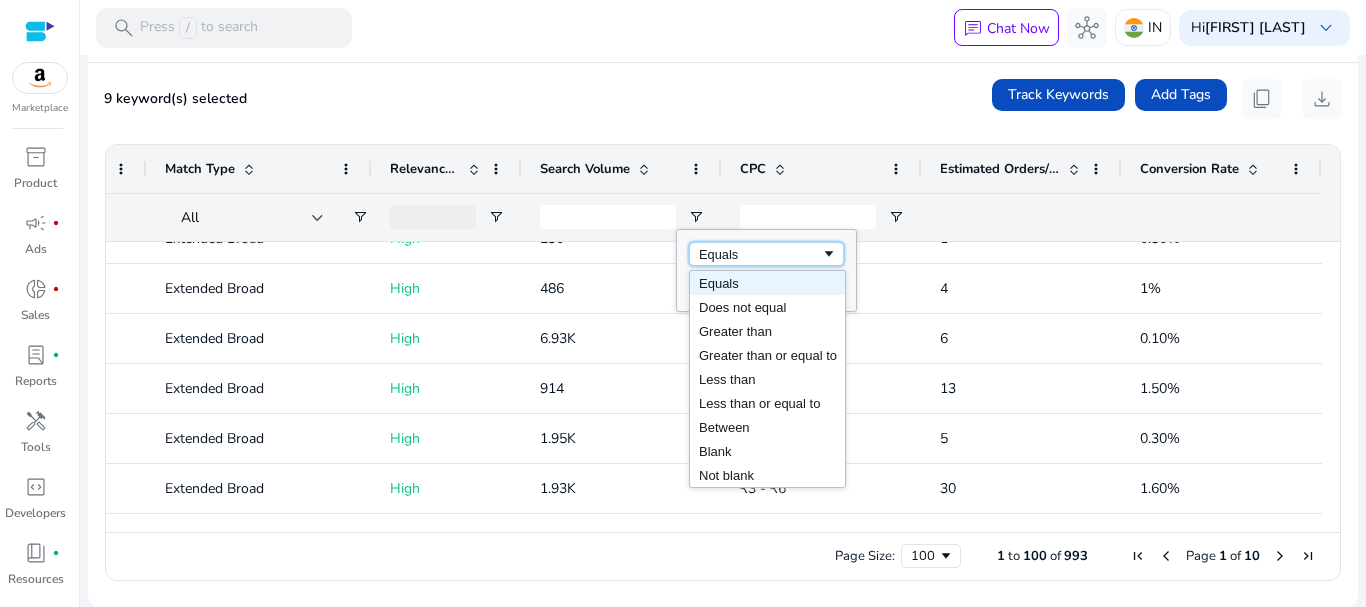 click on "Equals" at bounding box center (760, 254) 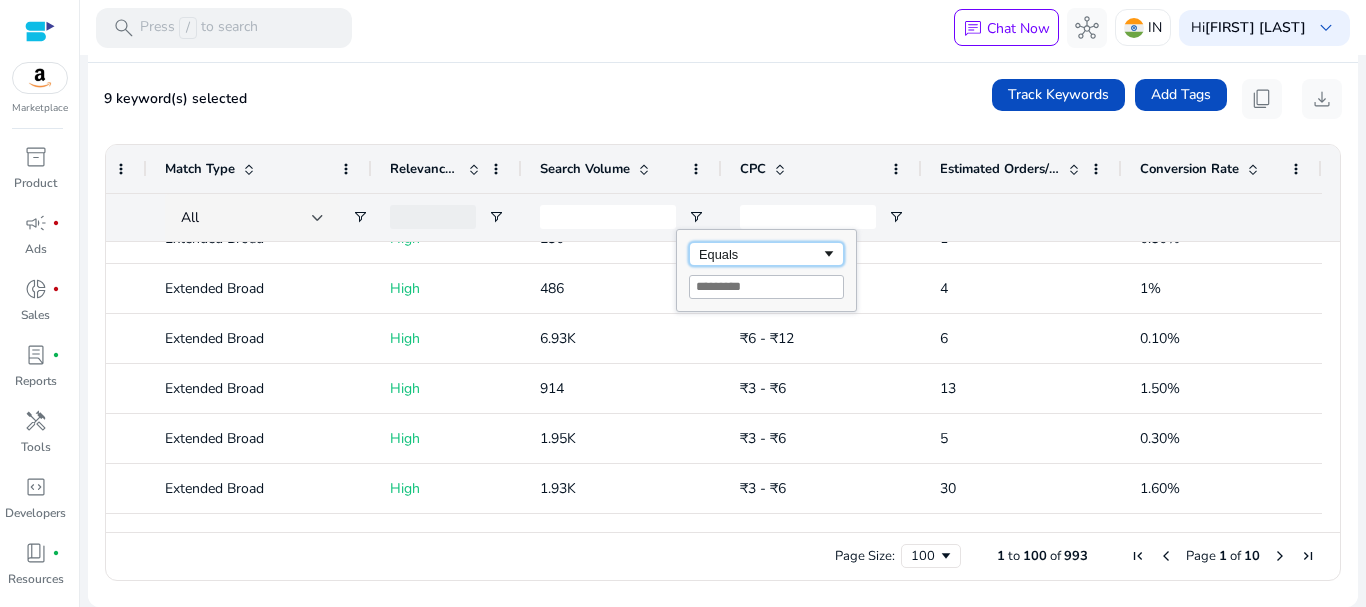 click on "Equals" at bounding box center [760, 254] 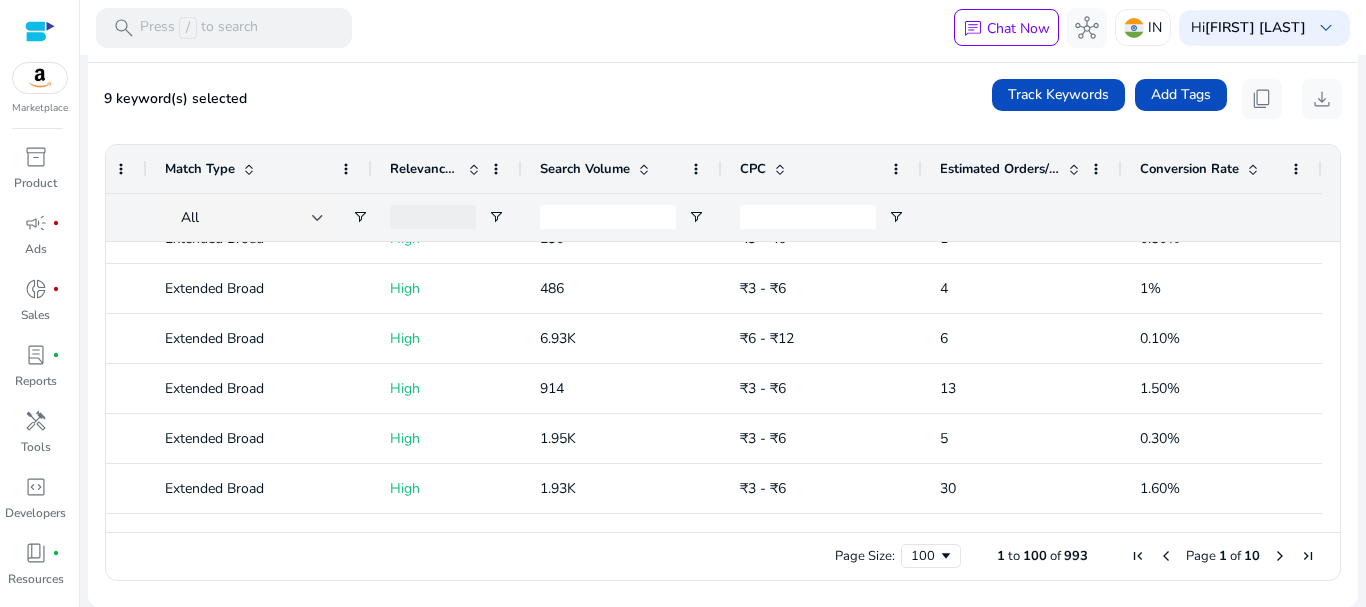 click on "9 keyword(s) selected   Track Keywords   Add Tags   content_copy   download" at bounding box center [723, 99] 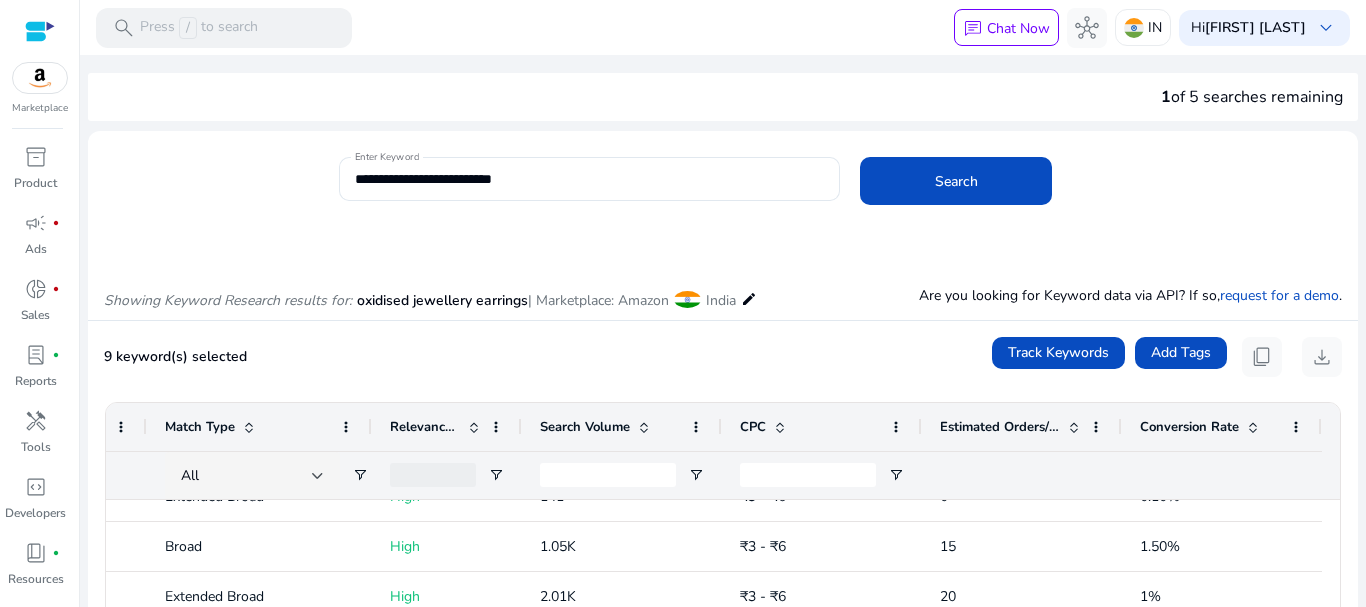 click on "**********" 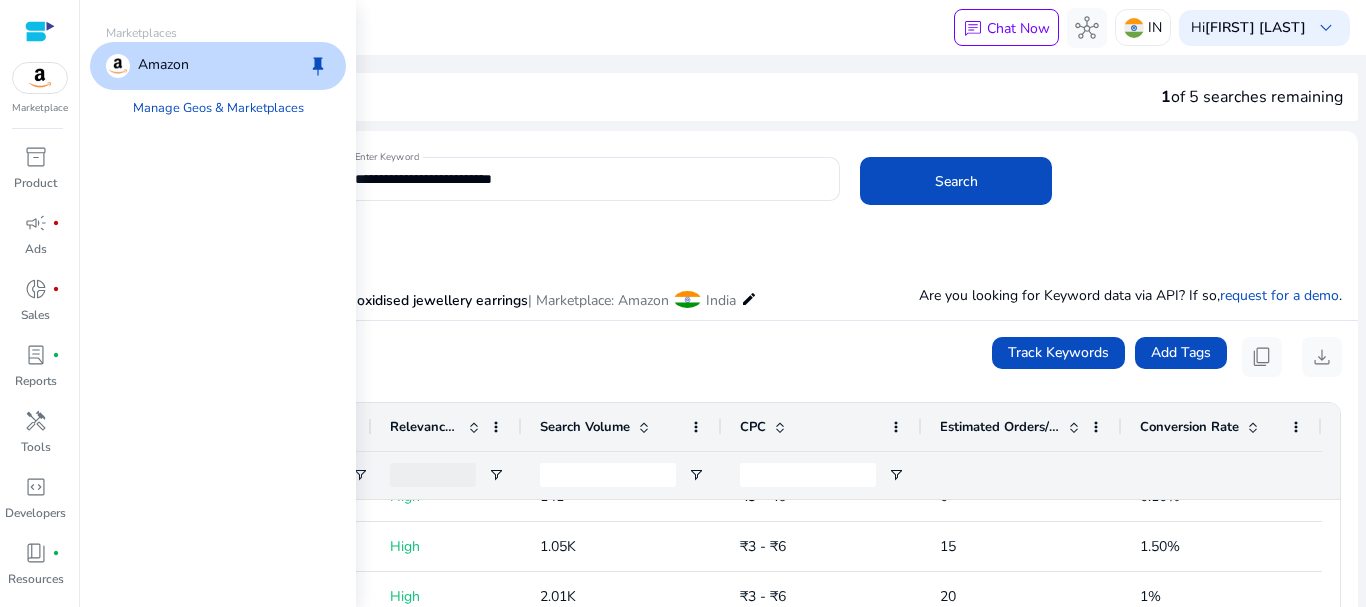 click on "**********" 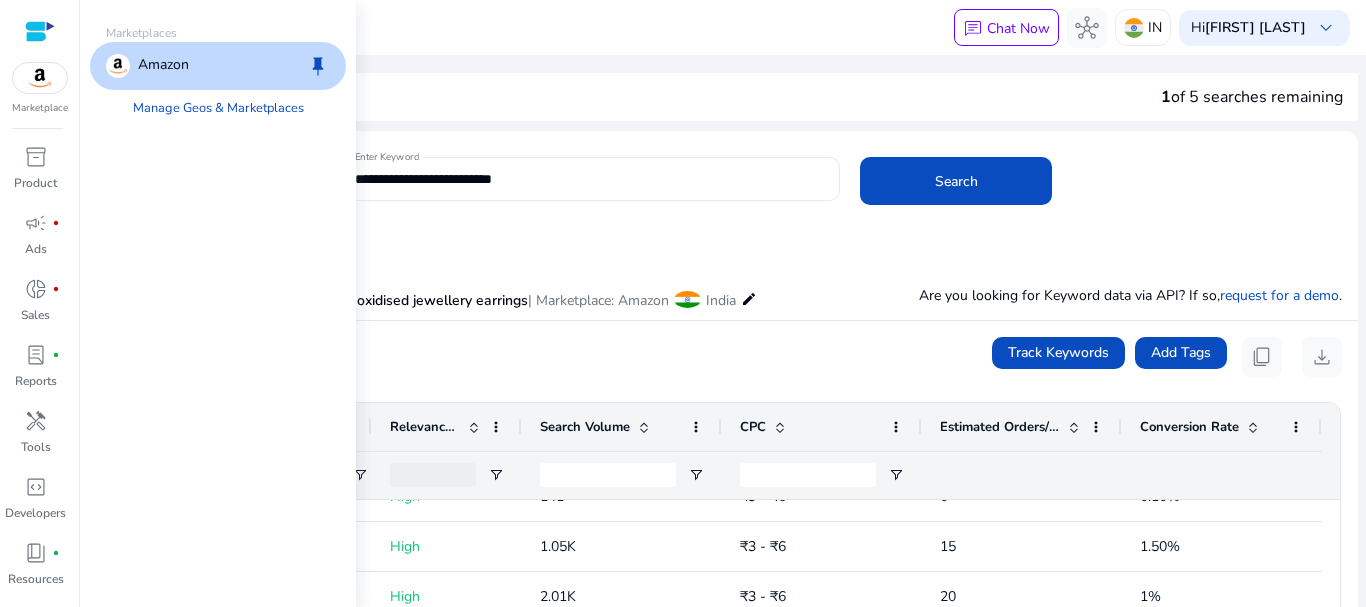 click on "**********" 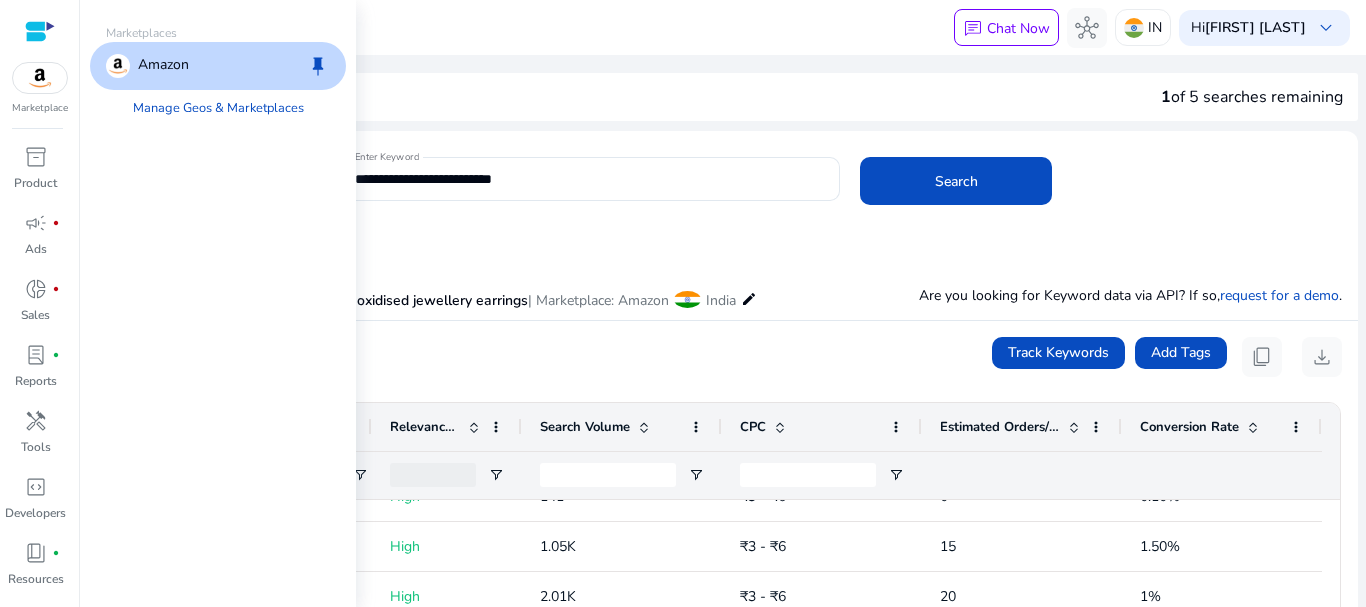 click on "1  of 5 searches remaining" 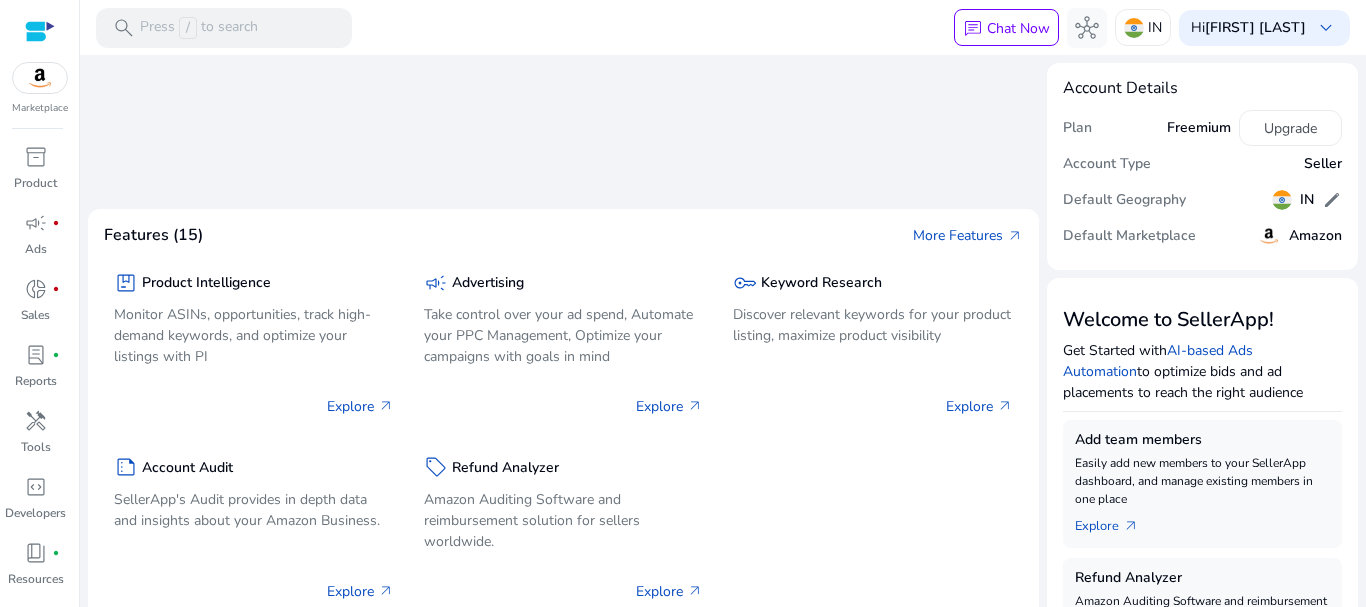 click 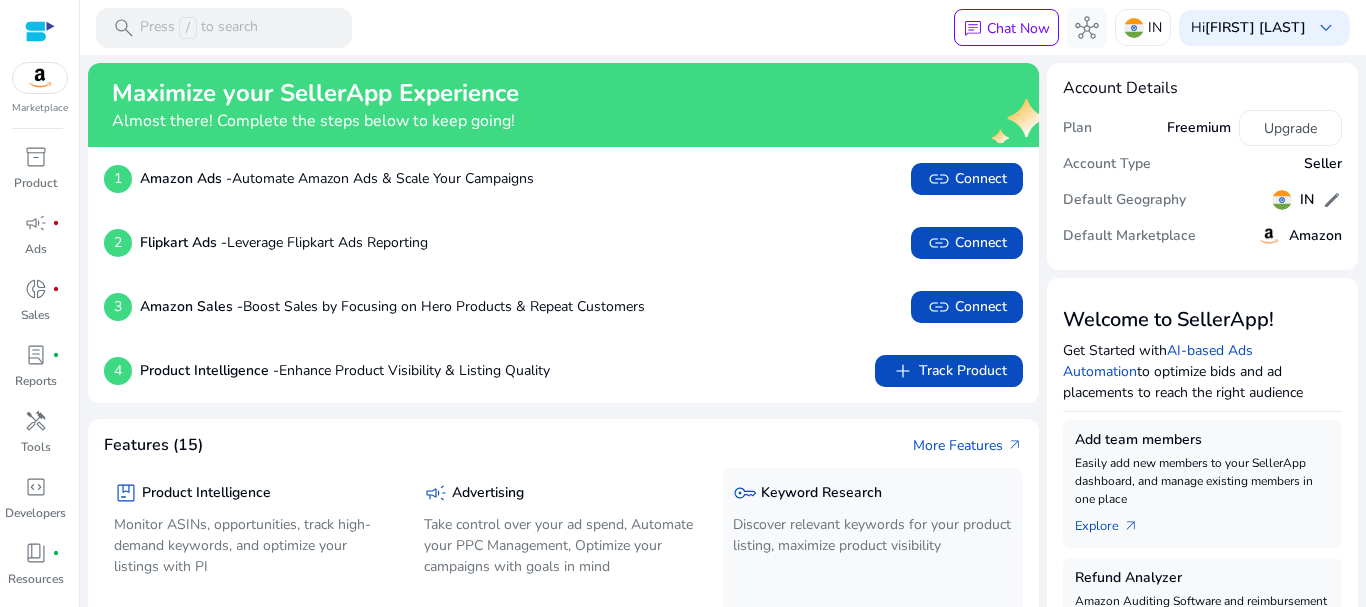 click on "4  Product Intelligence -  Enhance Product Visibility & Listing Quality  add   Track Product" 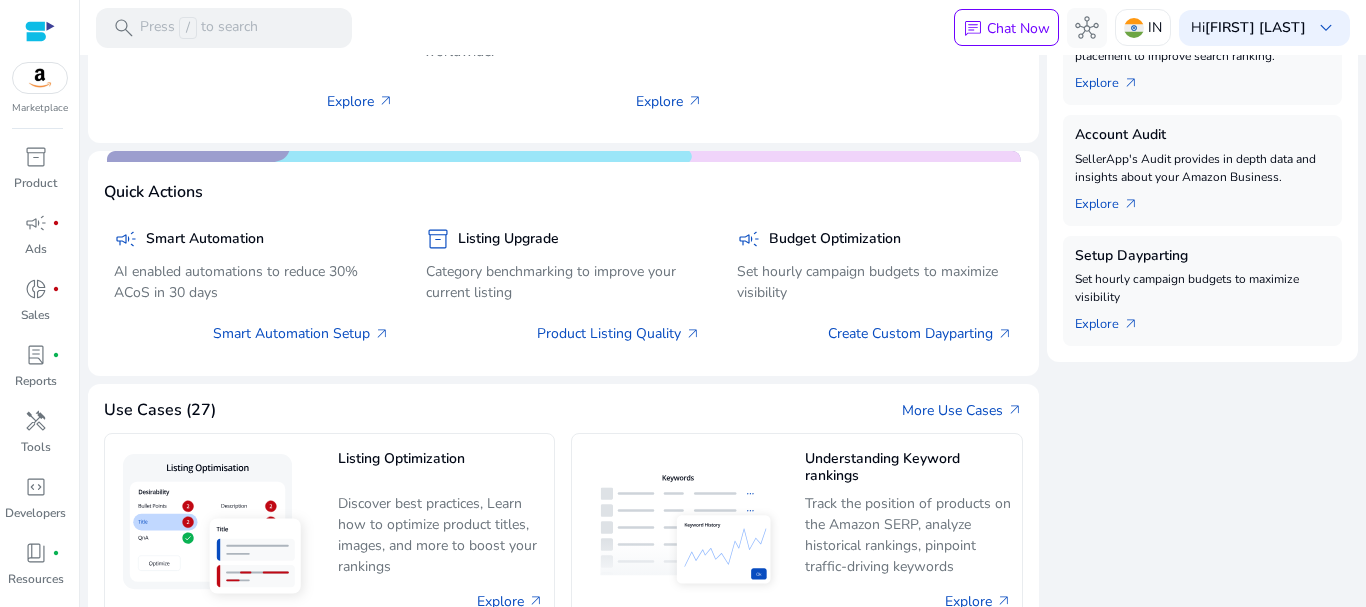 scroll, scrollTop: 1000, scrollLeft: 0, axis: vertical 